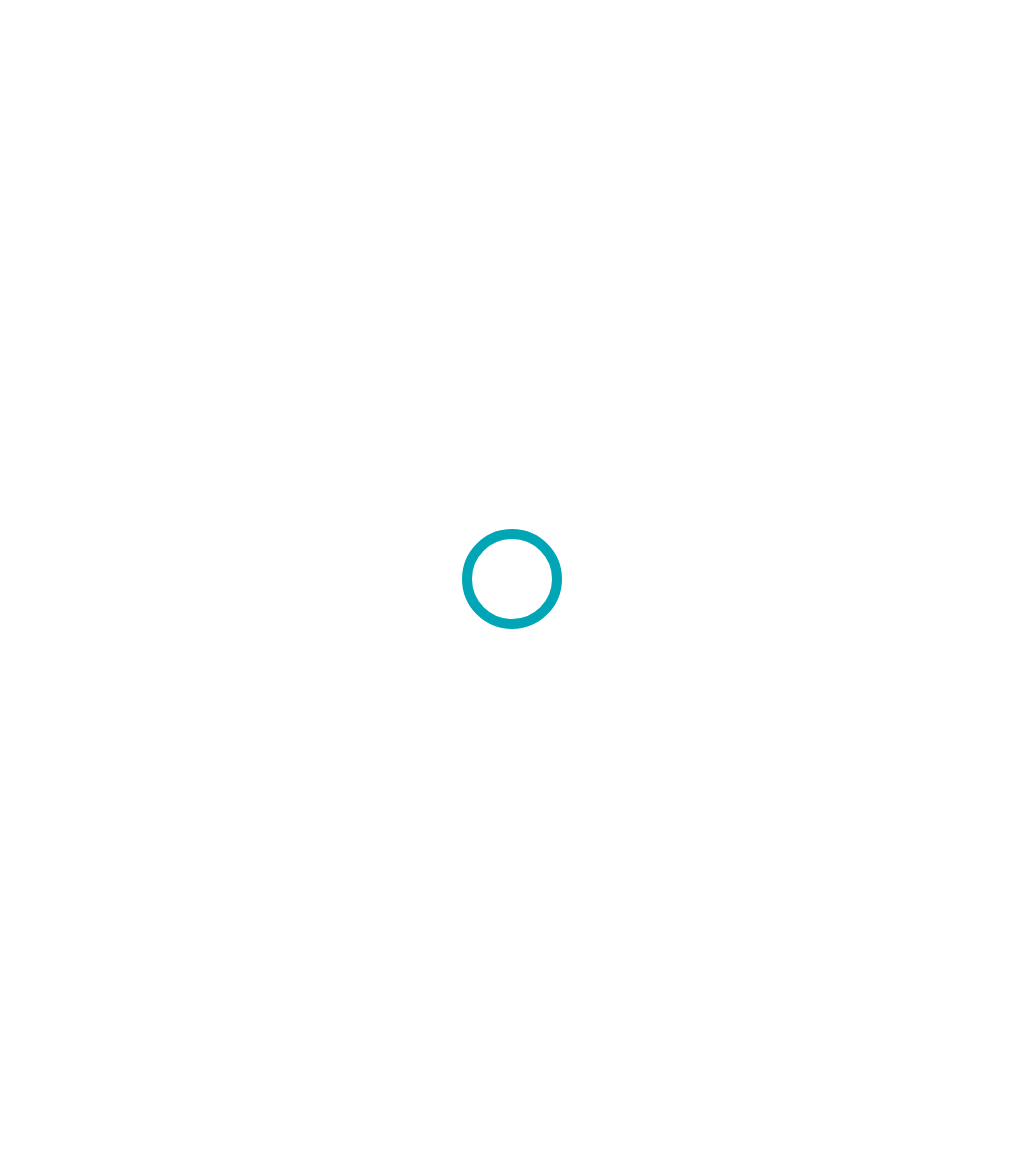 scroll, scrollTop: 0, scrollLeft: 0, axis: both 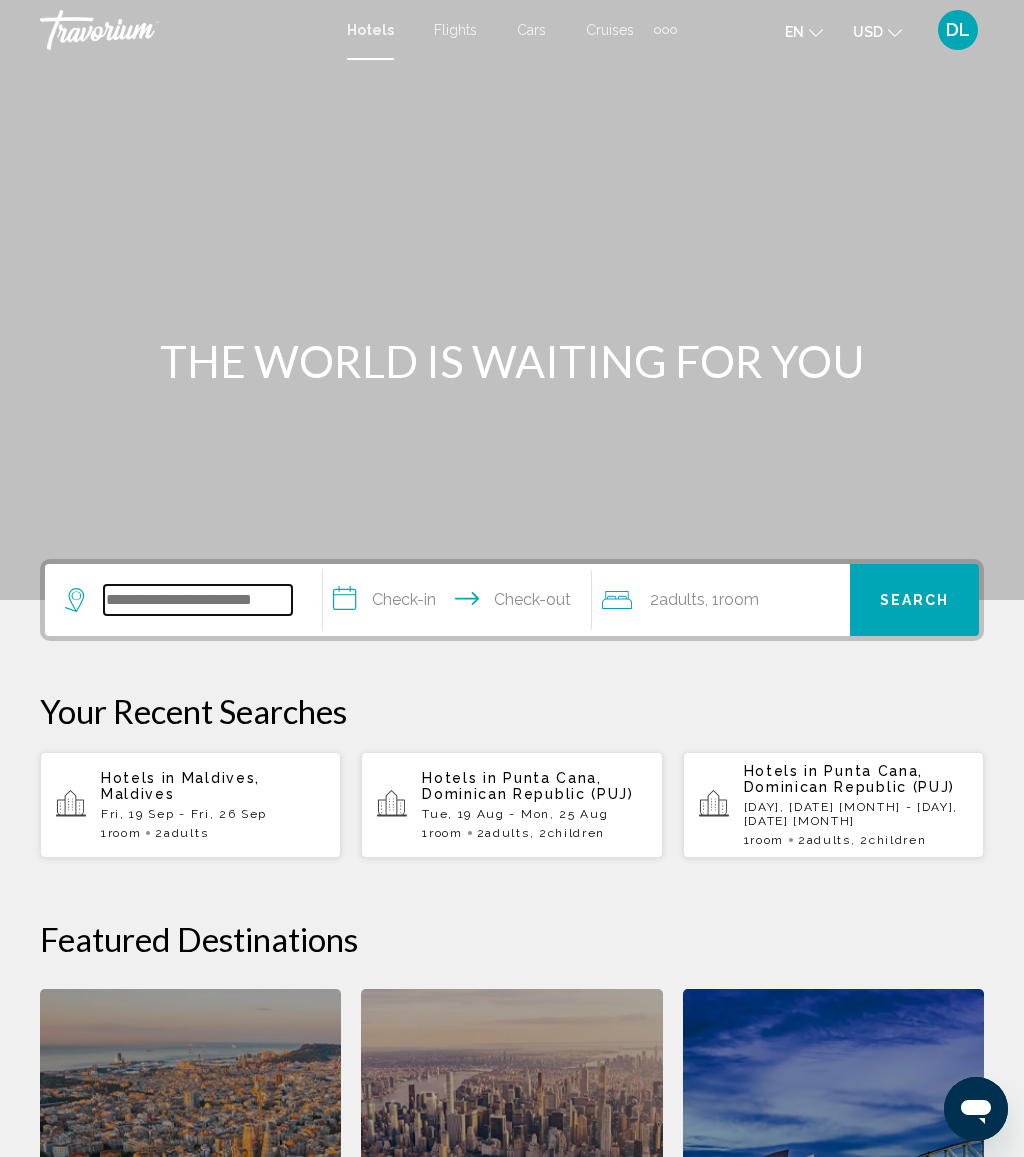 click at bounding box center (198, 600) 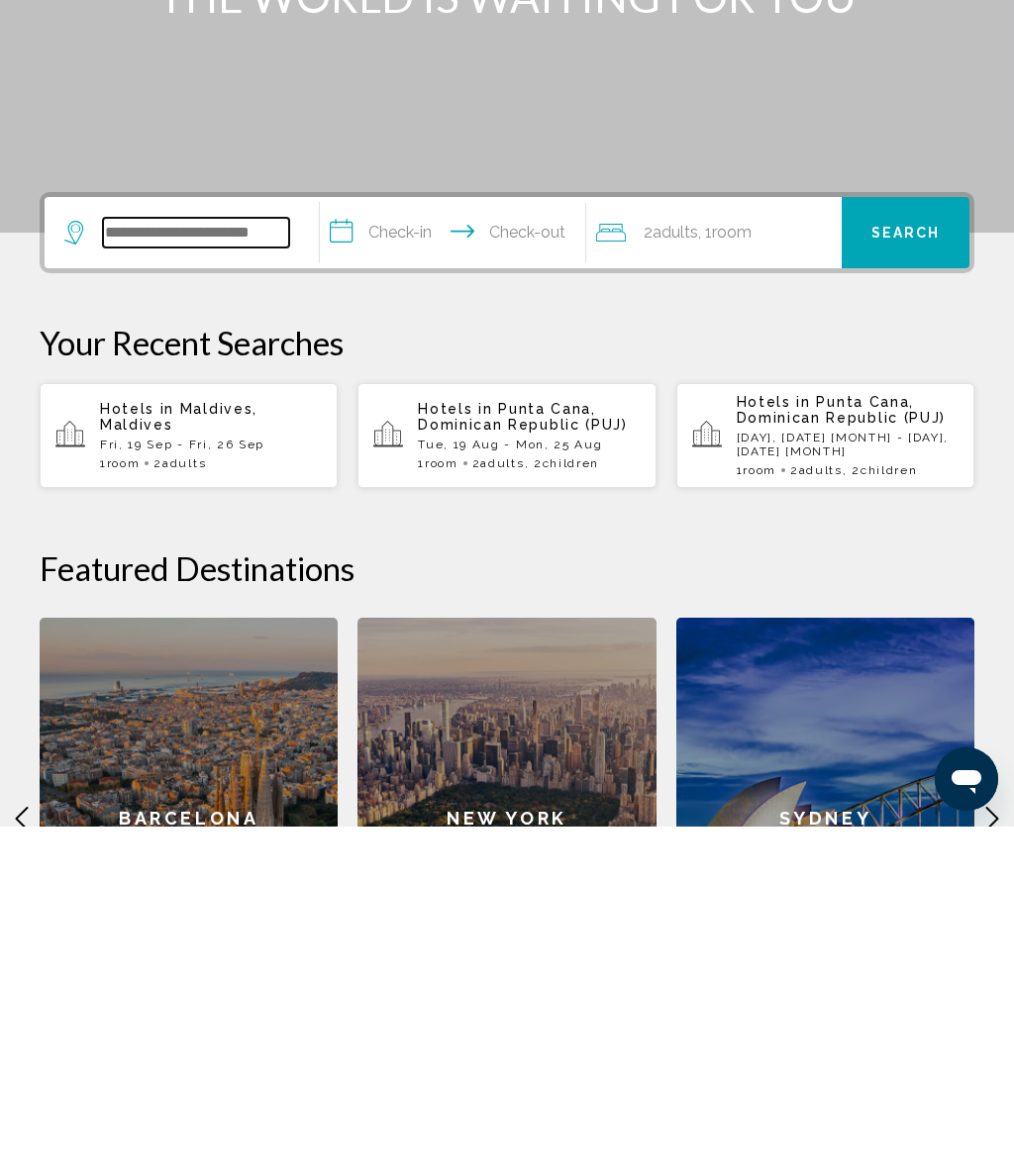 scroll, scrollTop: 140, scrollLeft: 0, axis: vertical 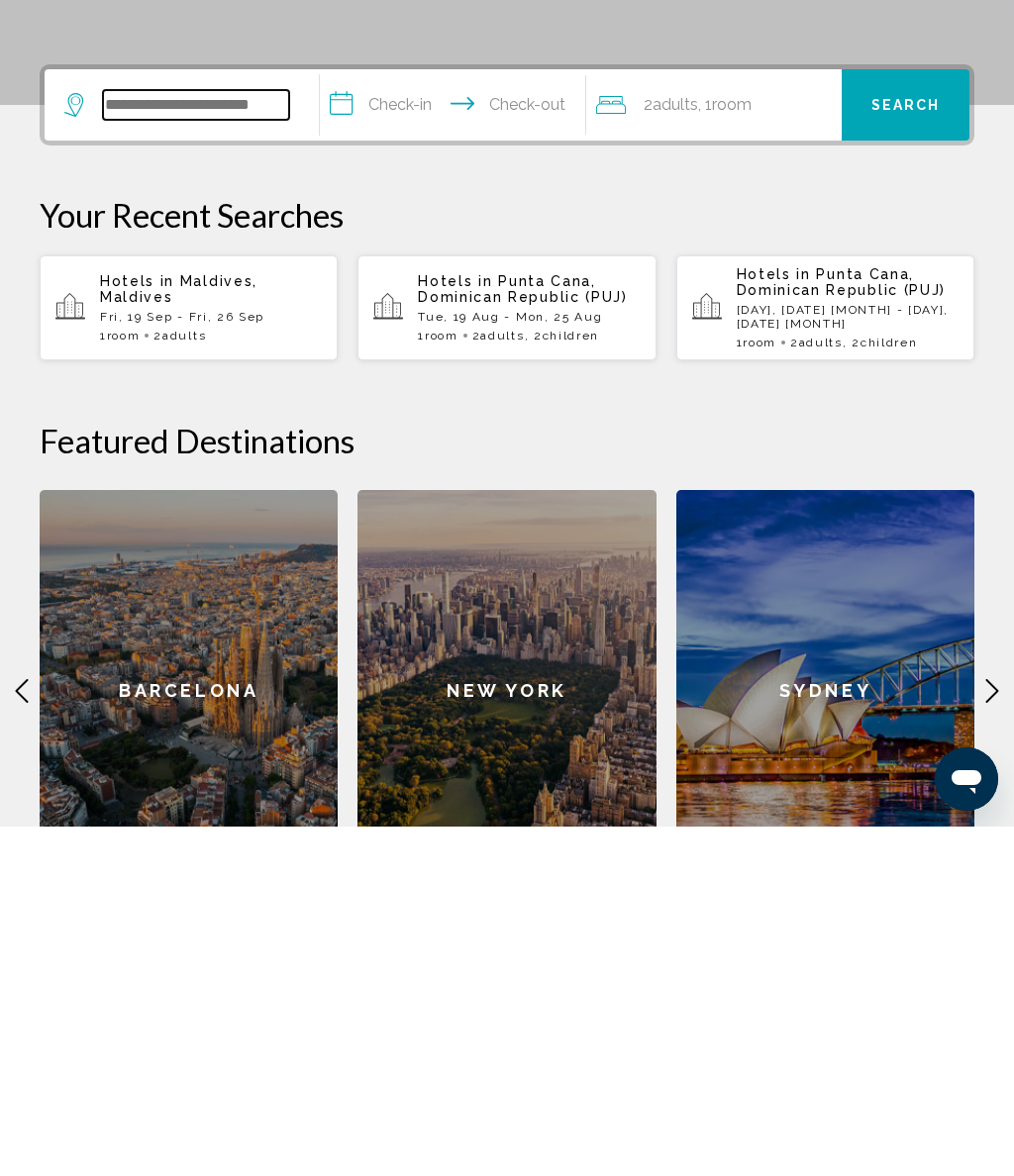 type on "*" 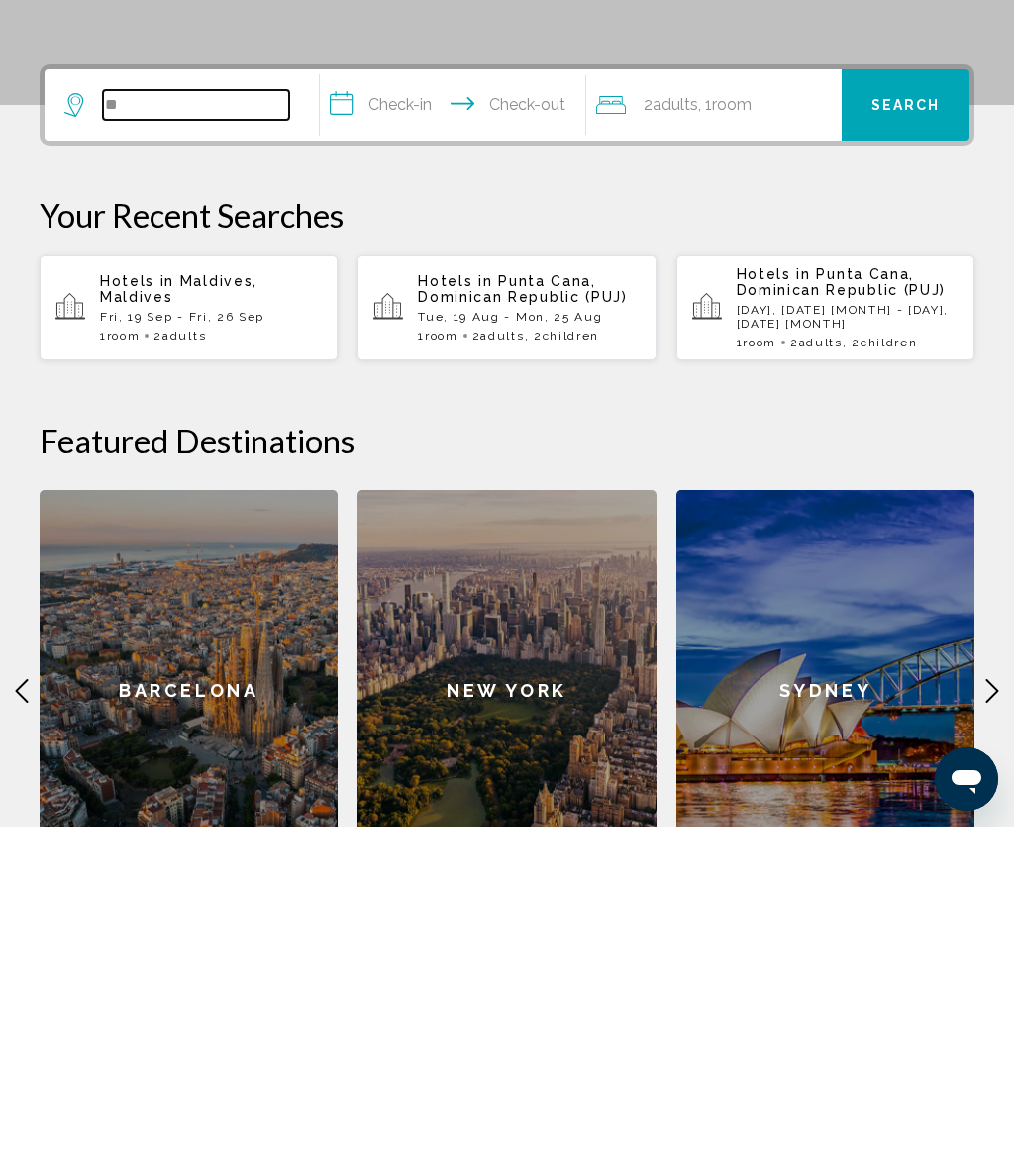 type on "*" 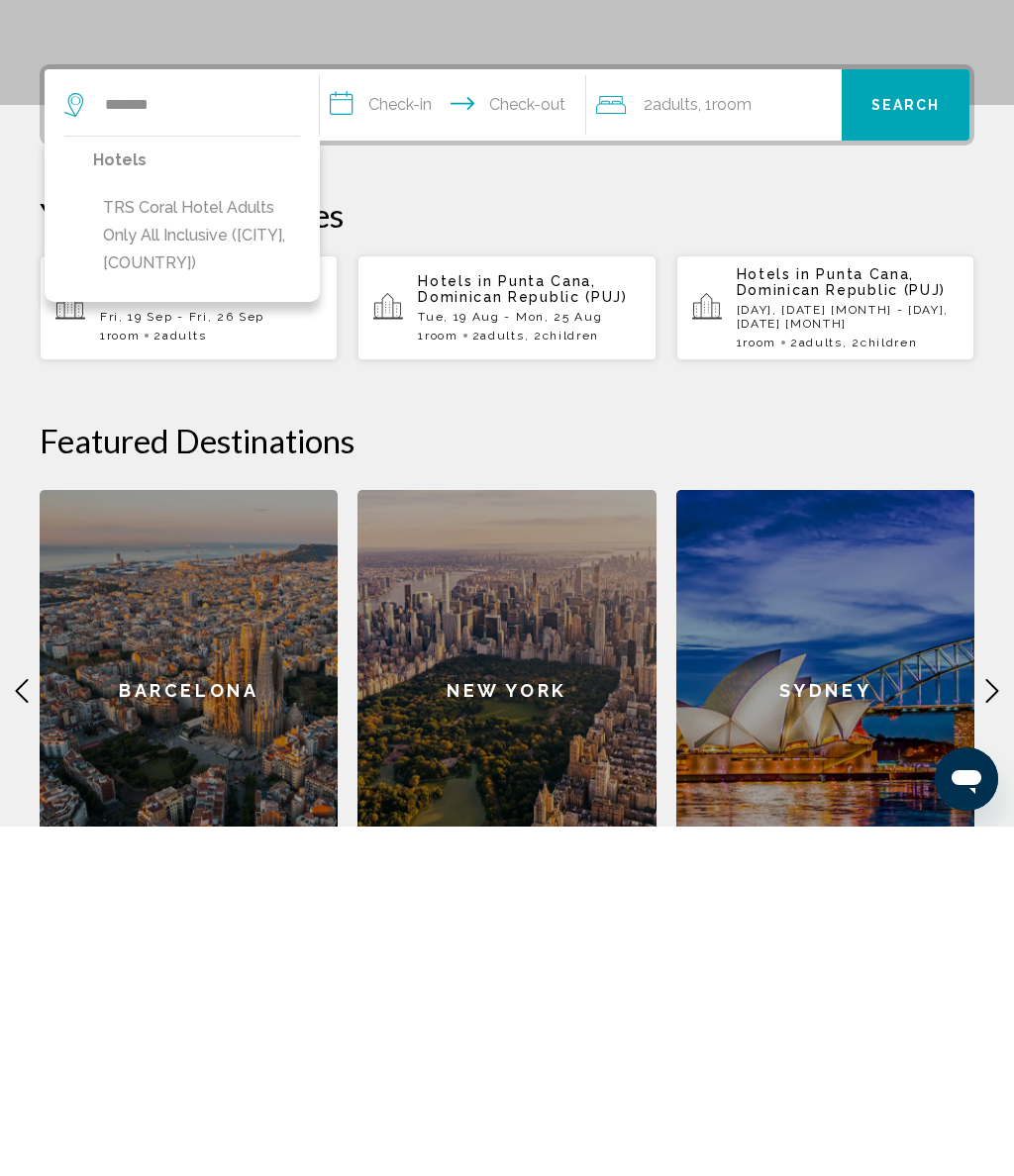 click on "TRS Coral Hotel Adults Only All Inclusive ([CITY], [COUNTRY])" at bounding box center (196, 585) 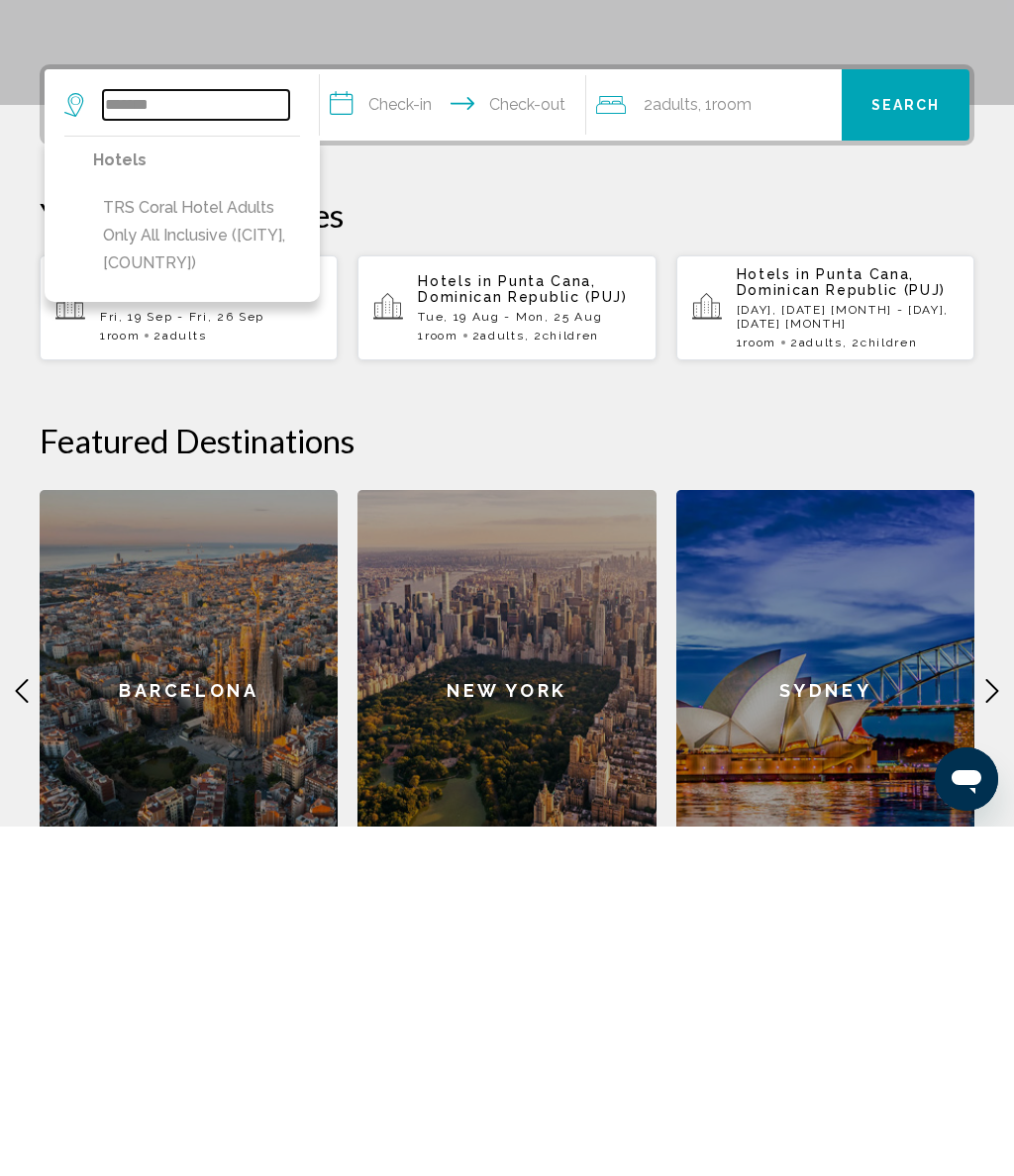 type on "**********" 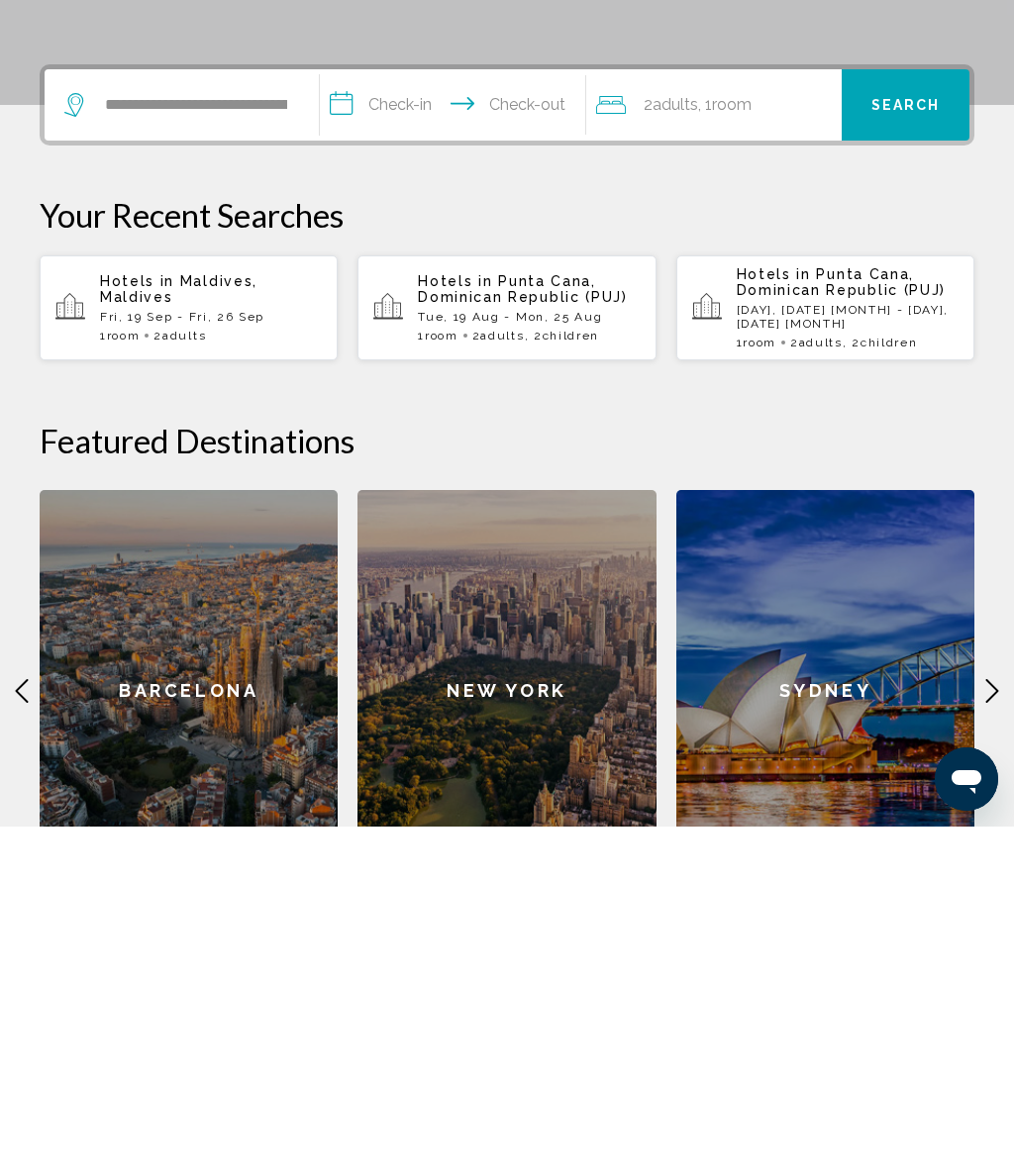 click on "**********" at bounding box center (456, 457) 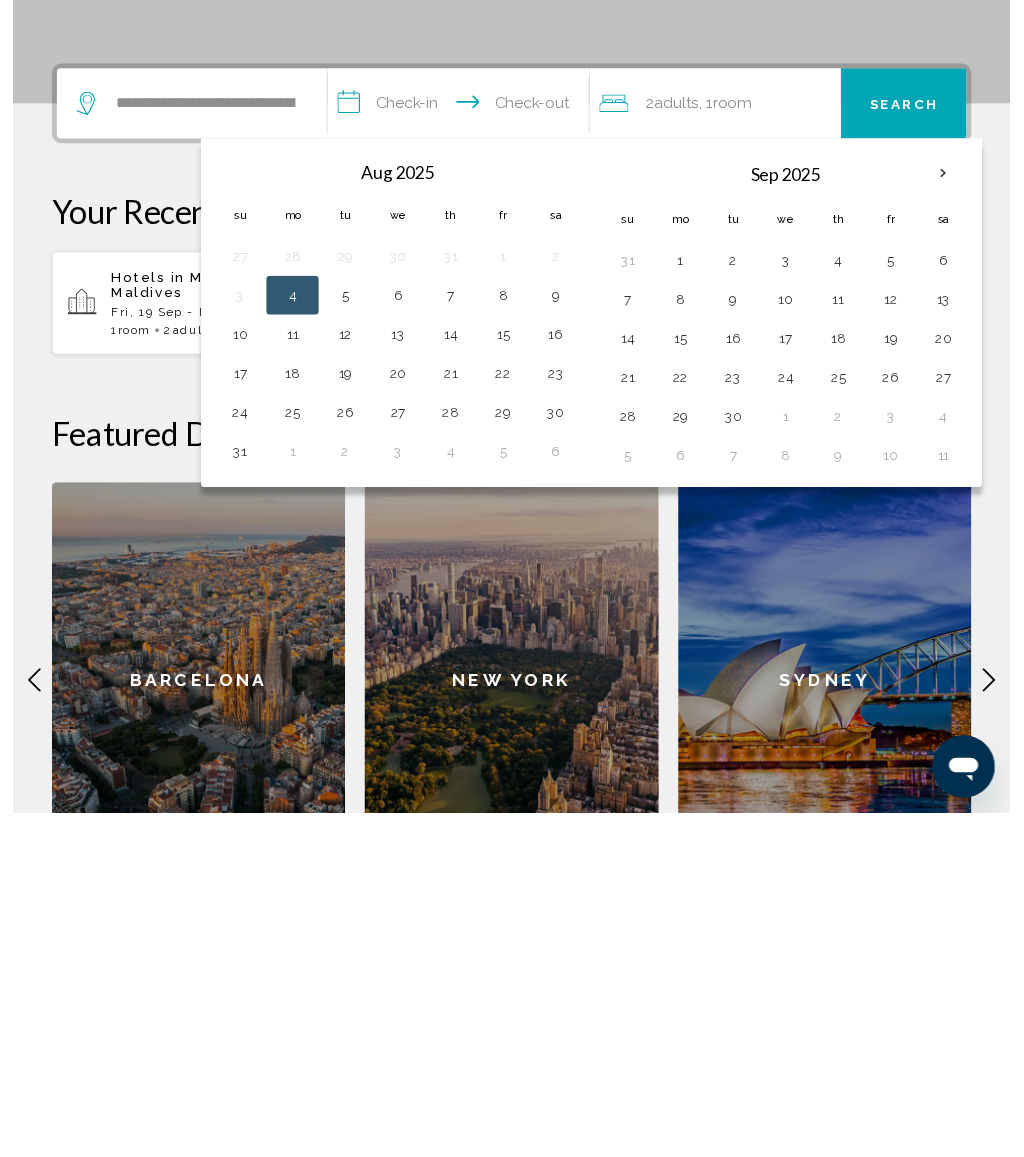 scroll, scrollTop: 494, scrollLeft: 0, axis: vertical 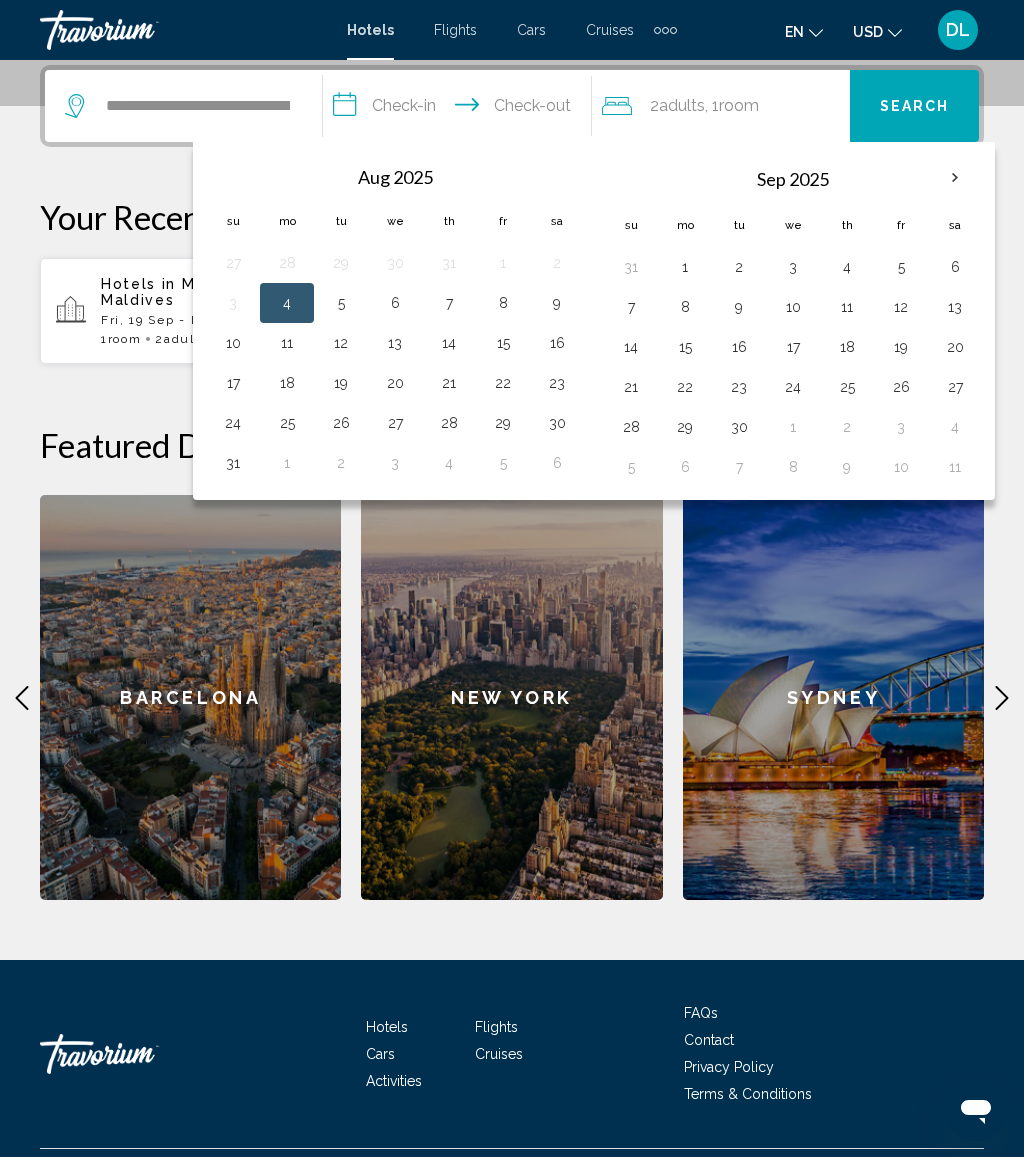 click at bounding box center (955, 178) 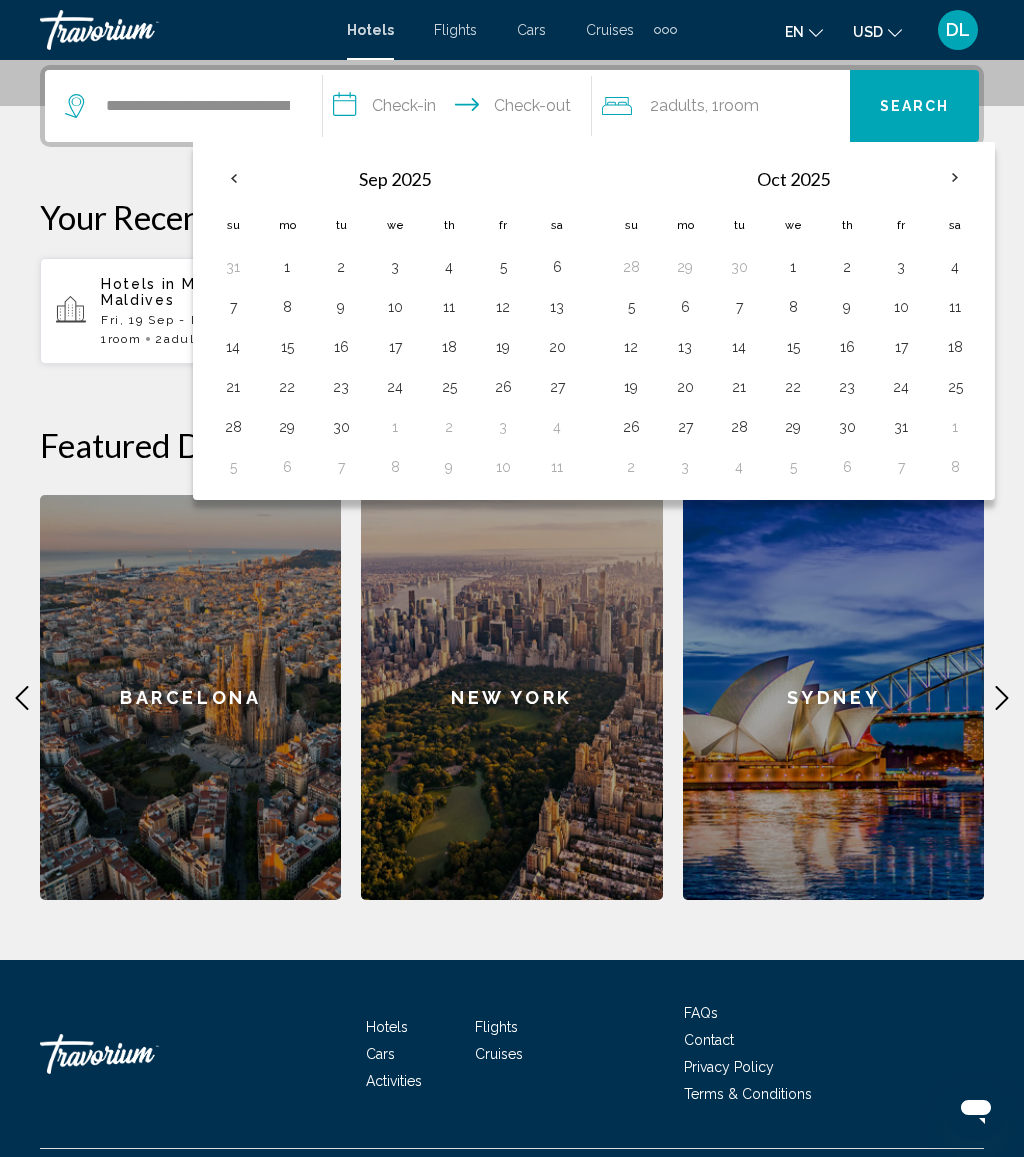click on "9" at bounding box center (847, 307) 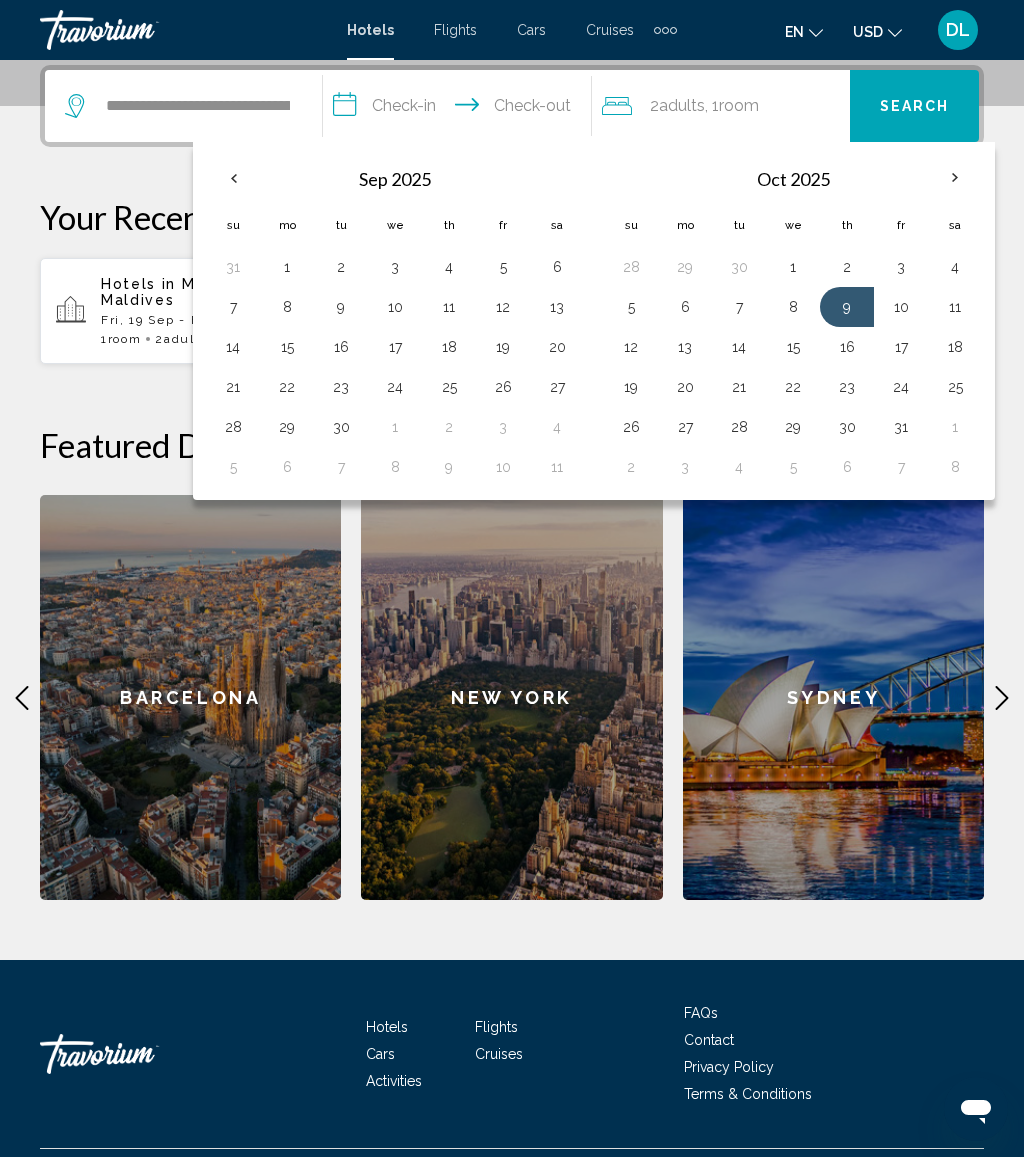 click on "15" at bounding box center (793, 347) 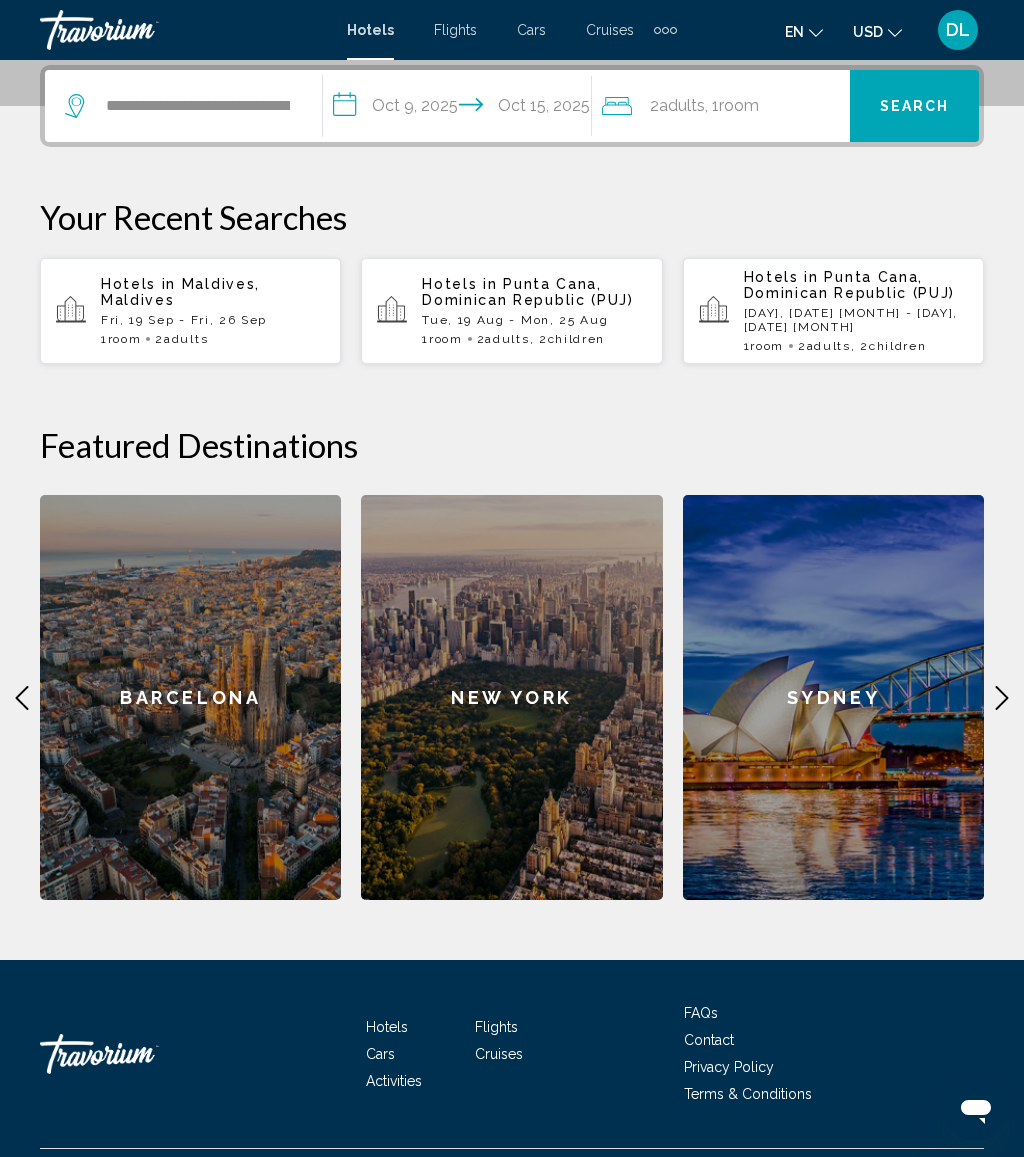 click on "Search" at bounding box center [914, 106] 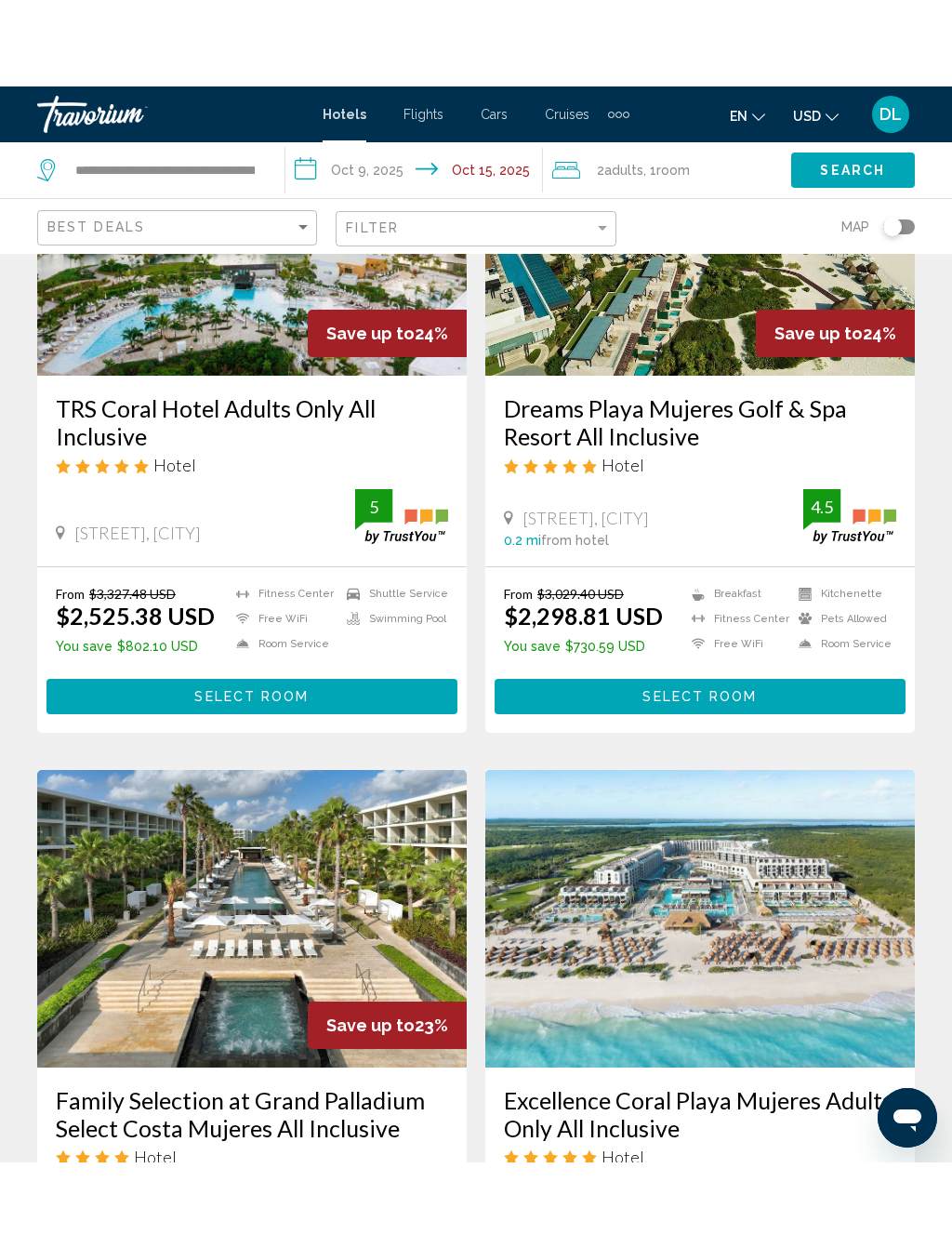 scroll, scrollTop: 0, scrollLeft: 0, axis: both 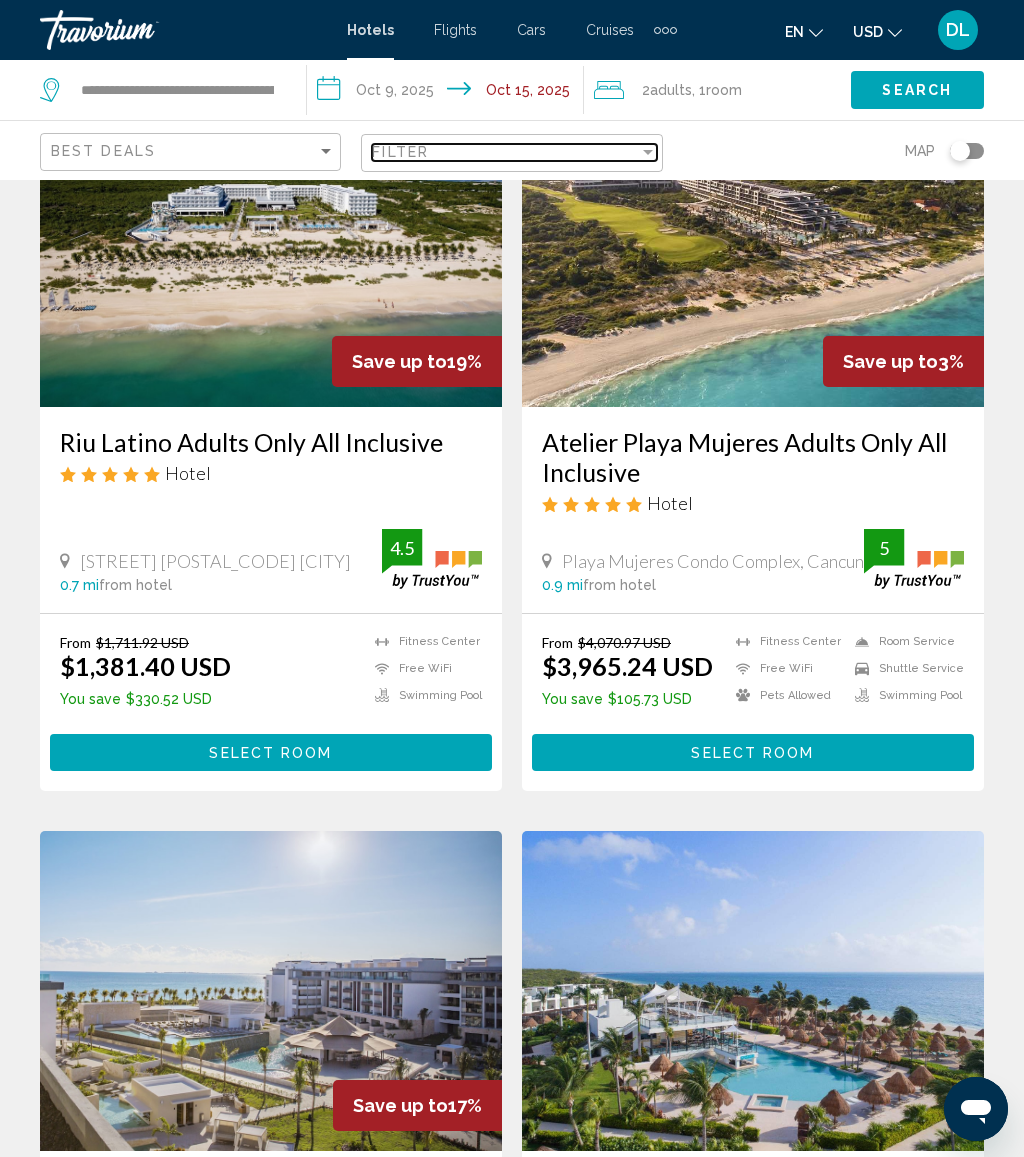 click on "Filter" at bounding box center (505, 152) 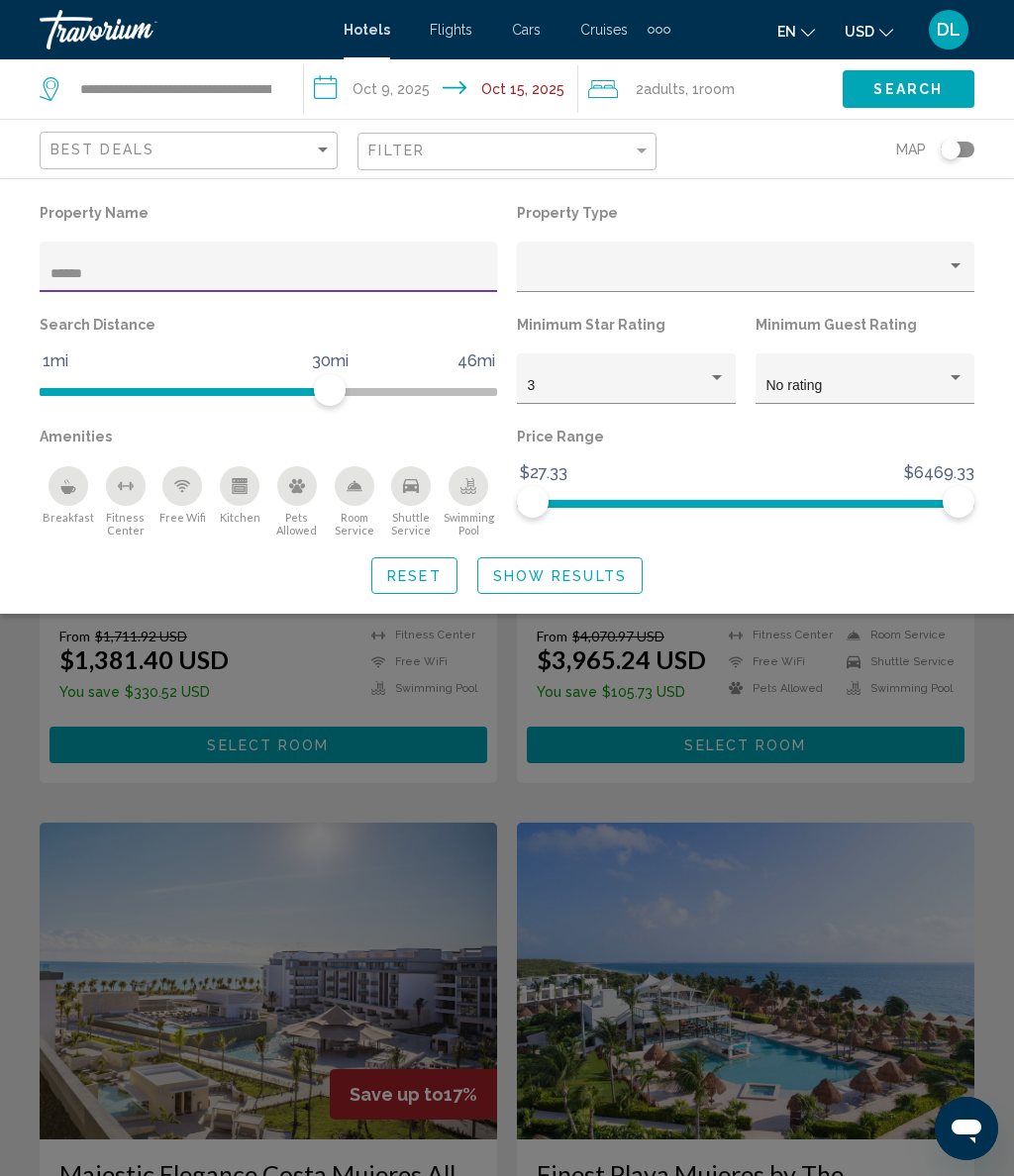 type on "*******" 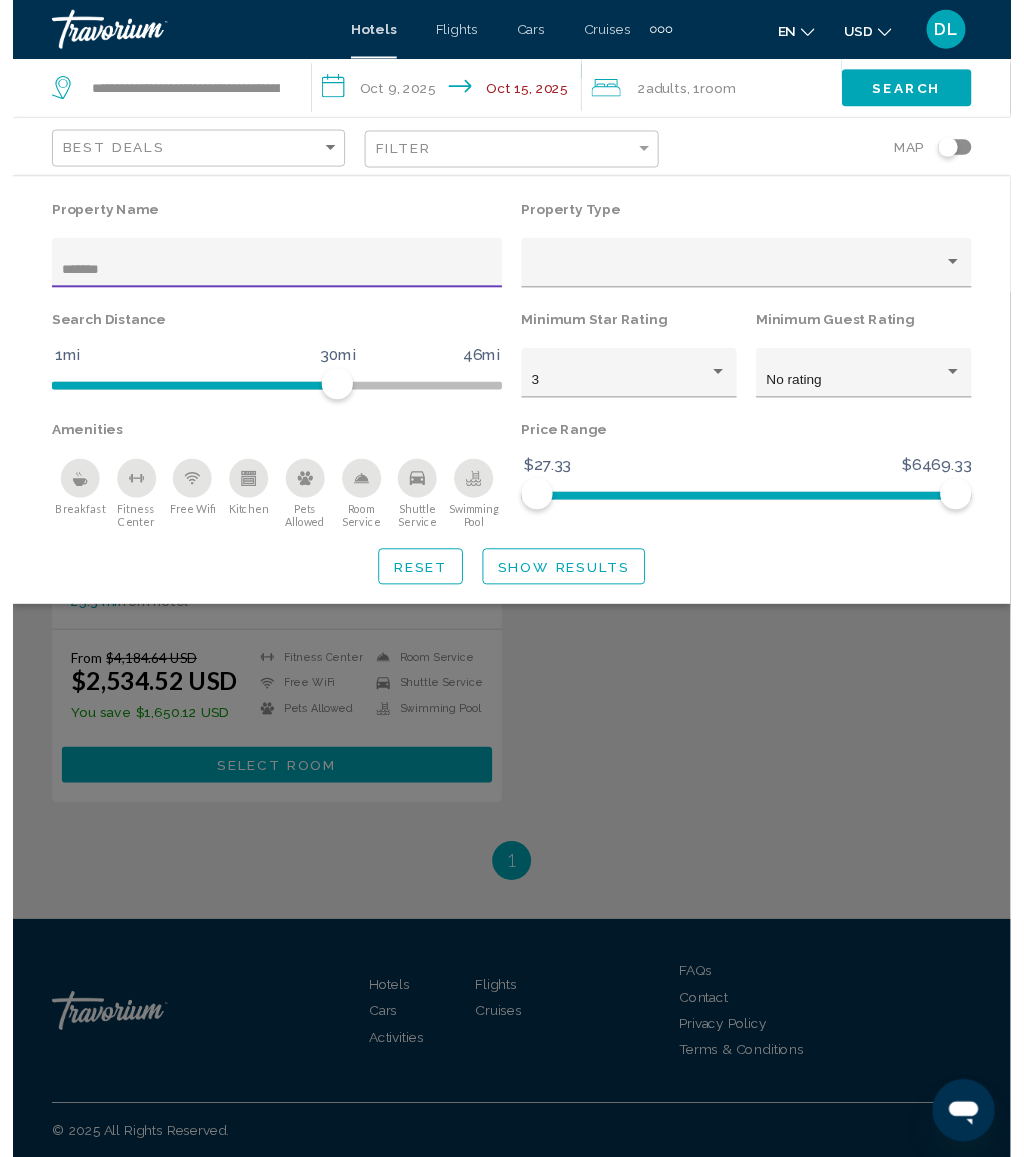 scroll, scrollTop: 822, scrollLeft: 0, axis: vertical 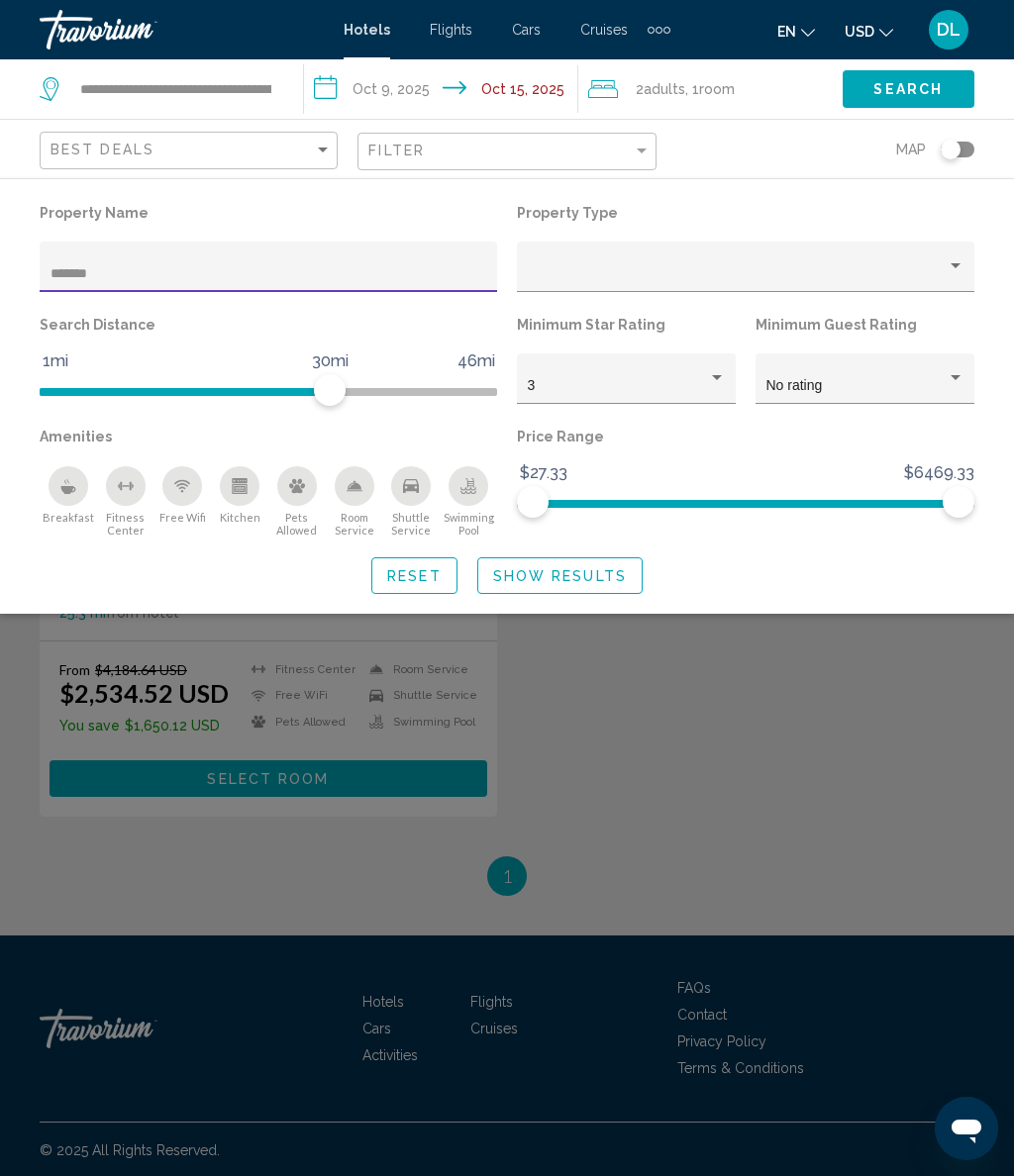 click on "Show Results" 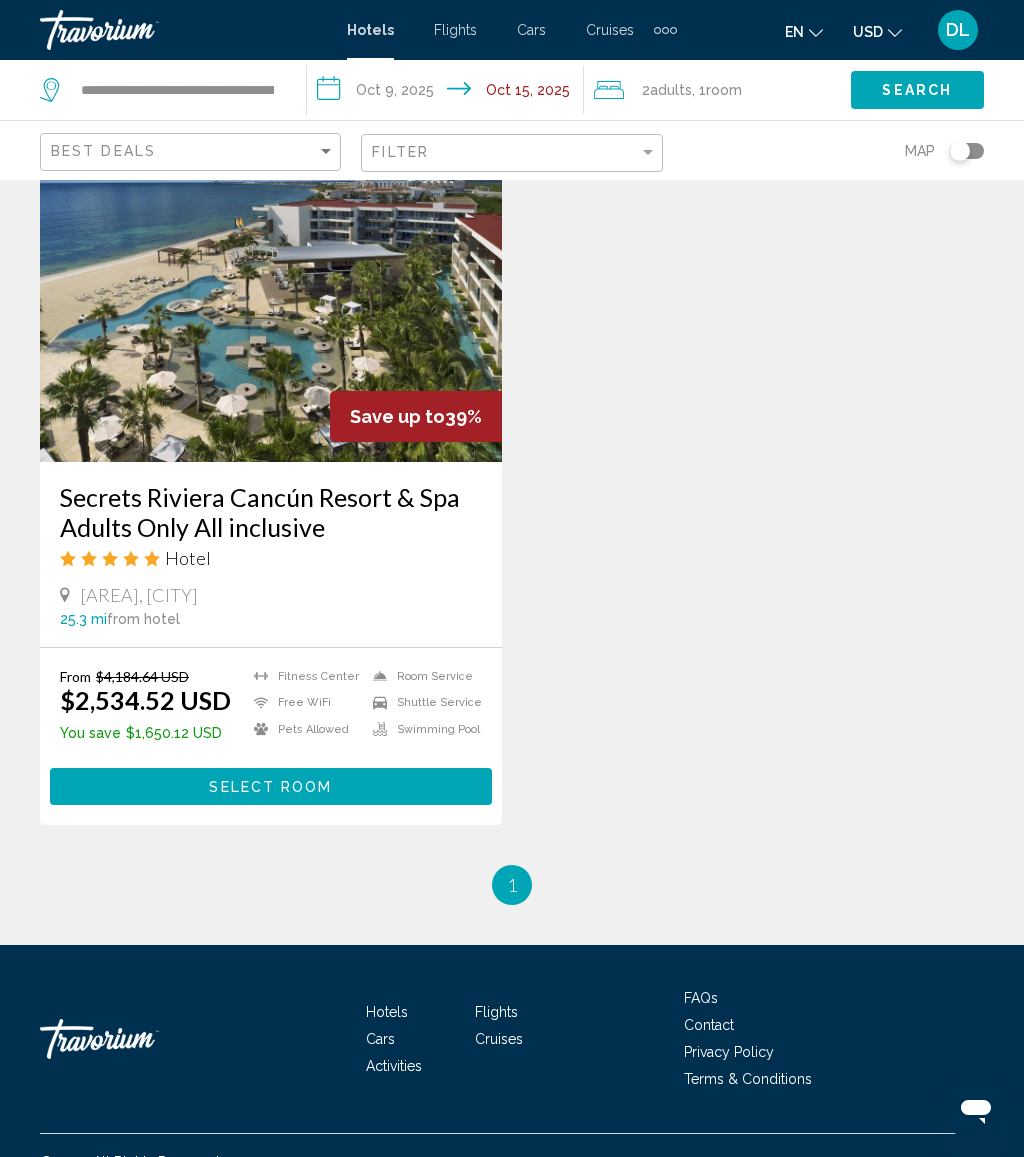 scroll, scrollTop: 819, scrollLeft: 0, axis: vertical 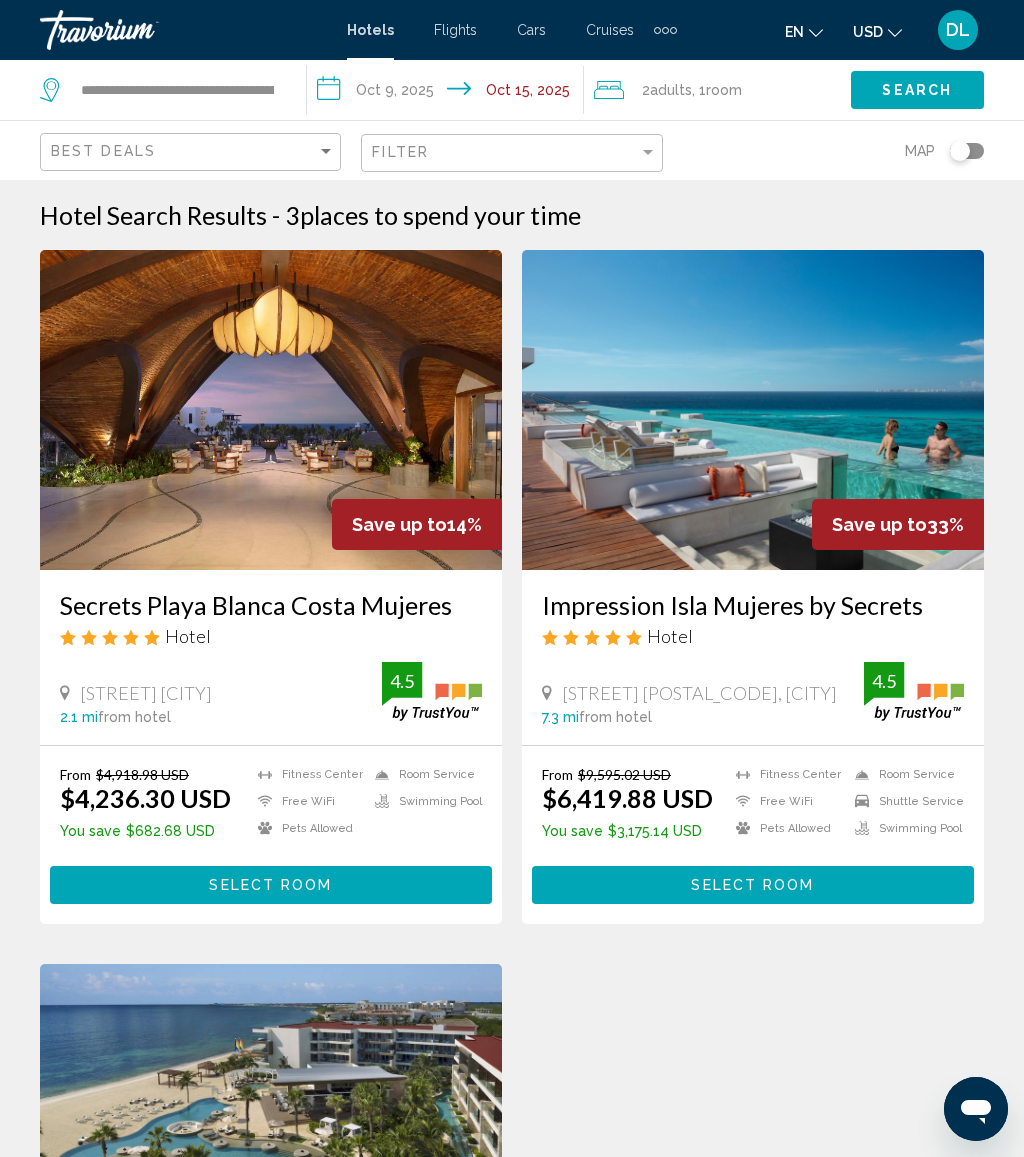 click on "Select Room" at bounding box center [753, 884] 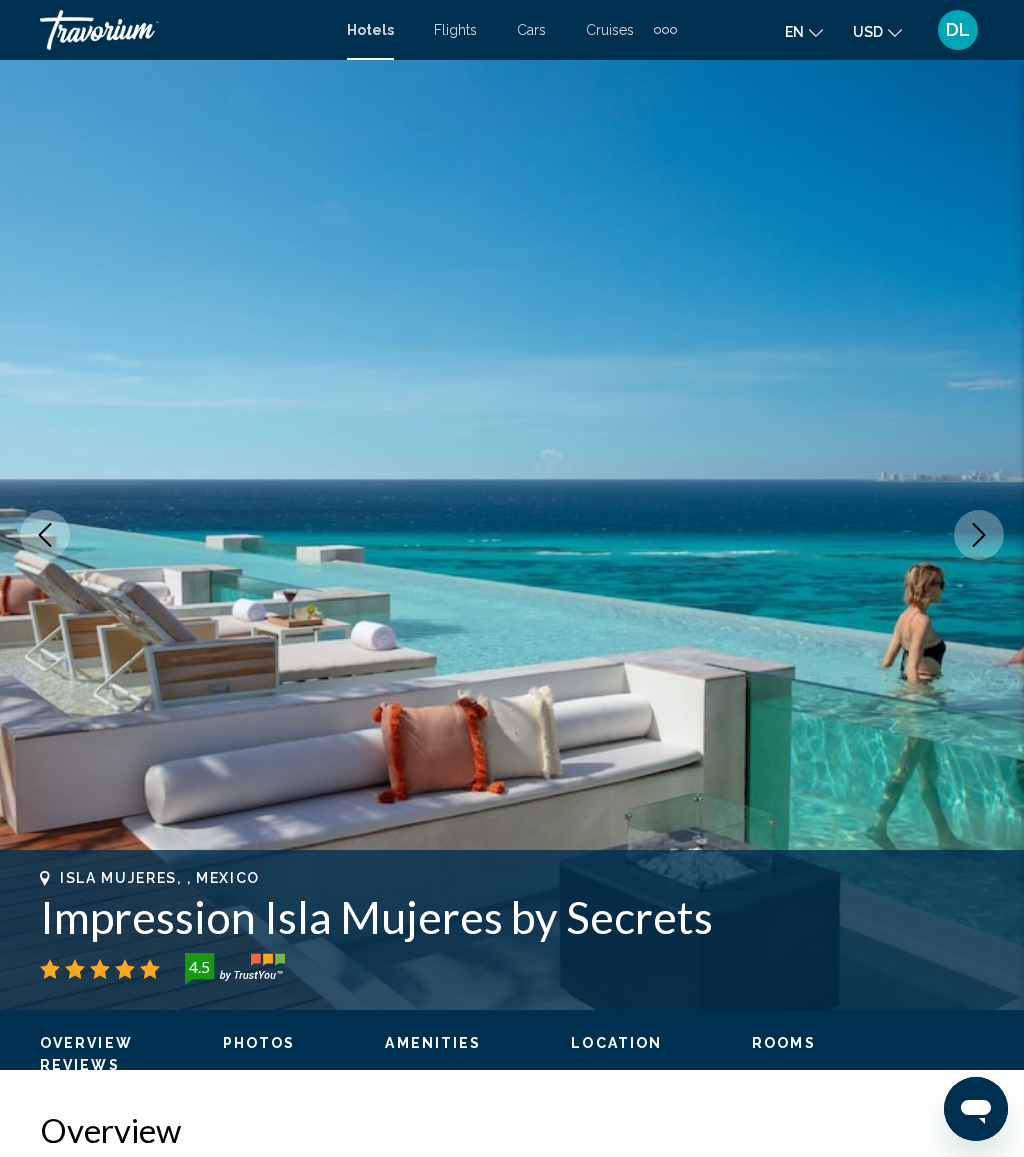 click at bounding box center (979, 535) 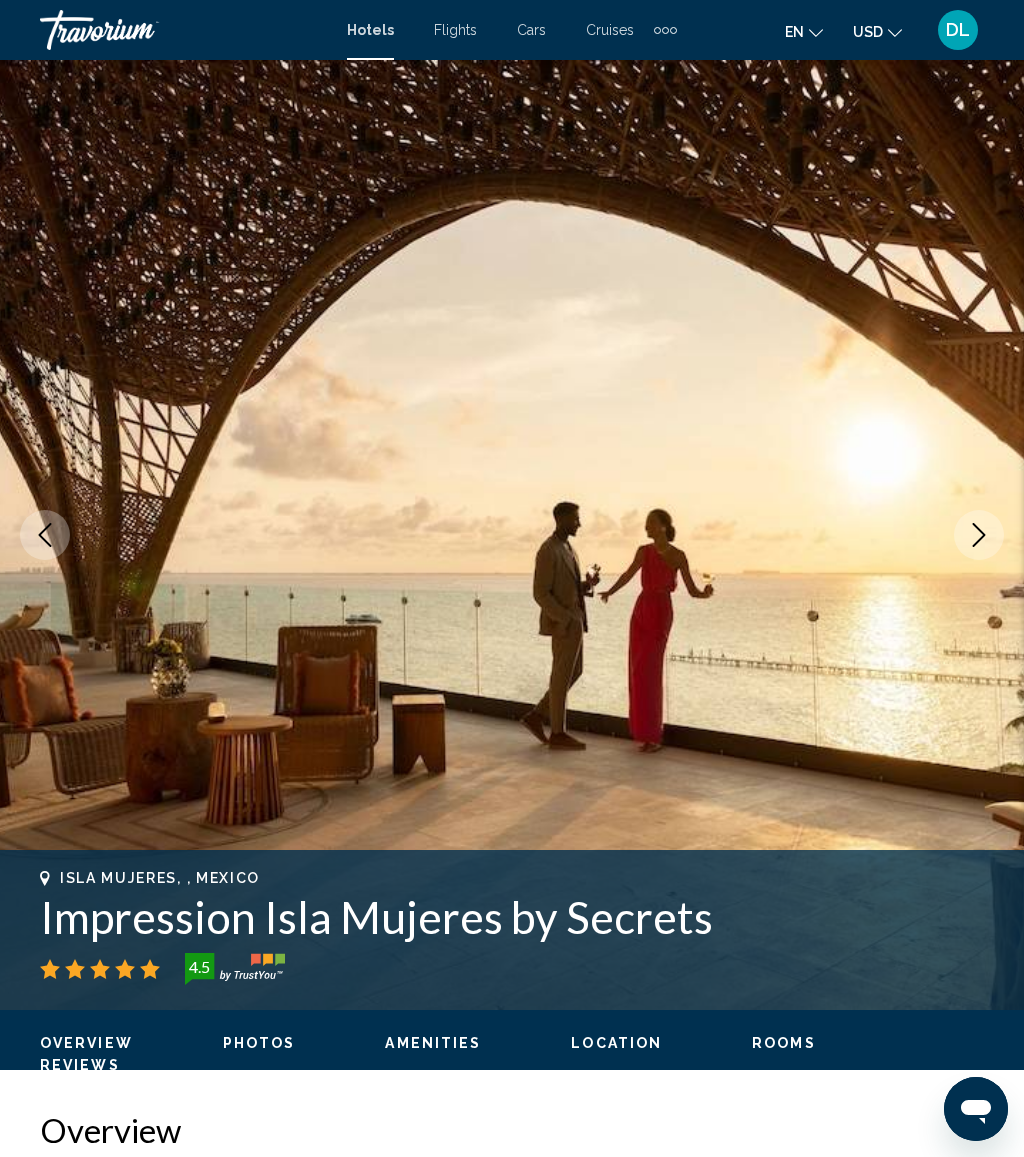click 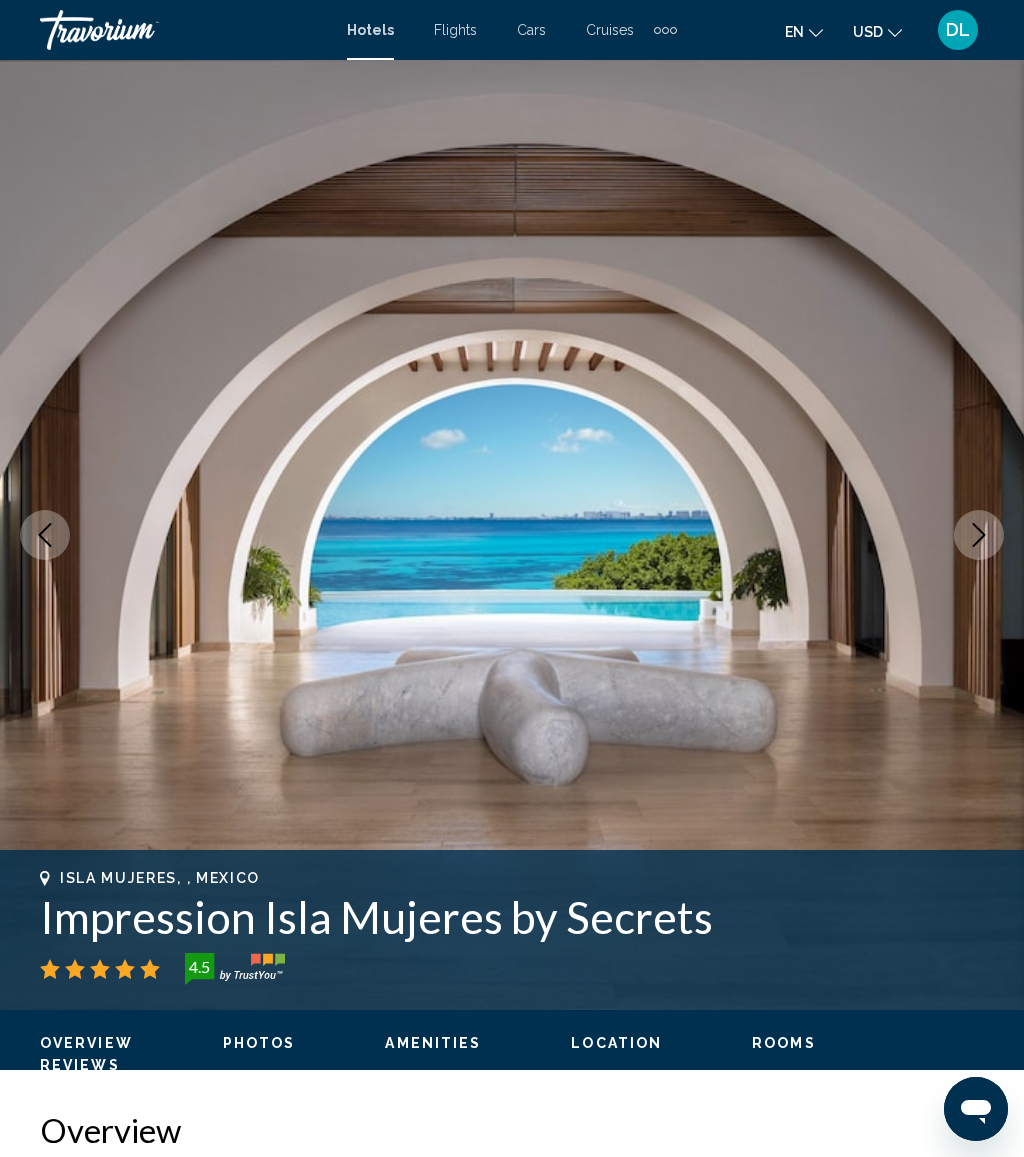 click 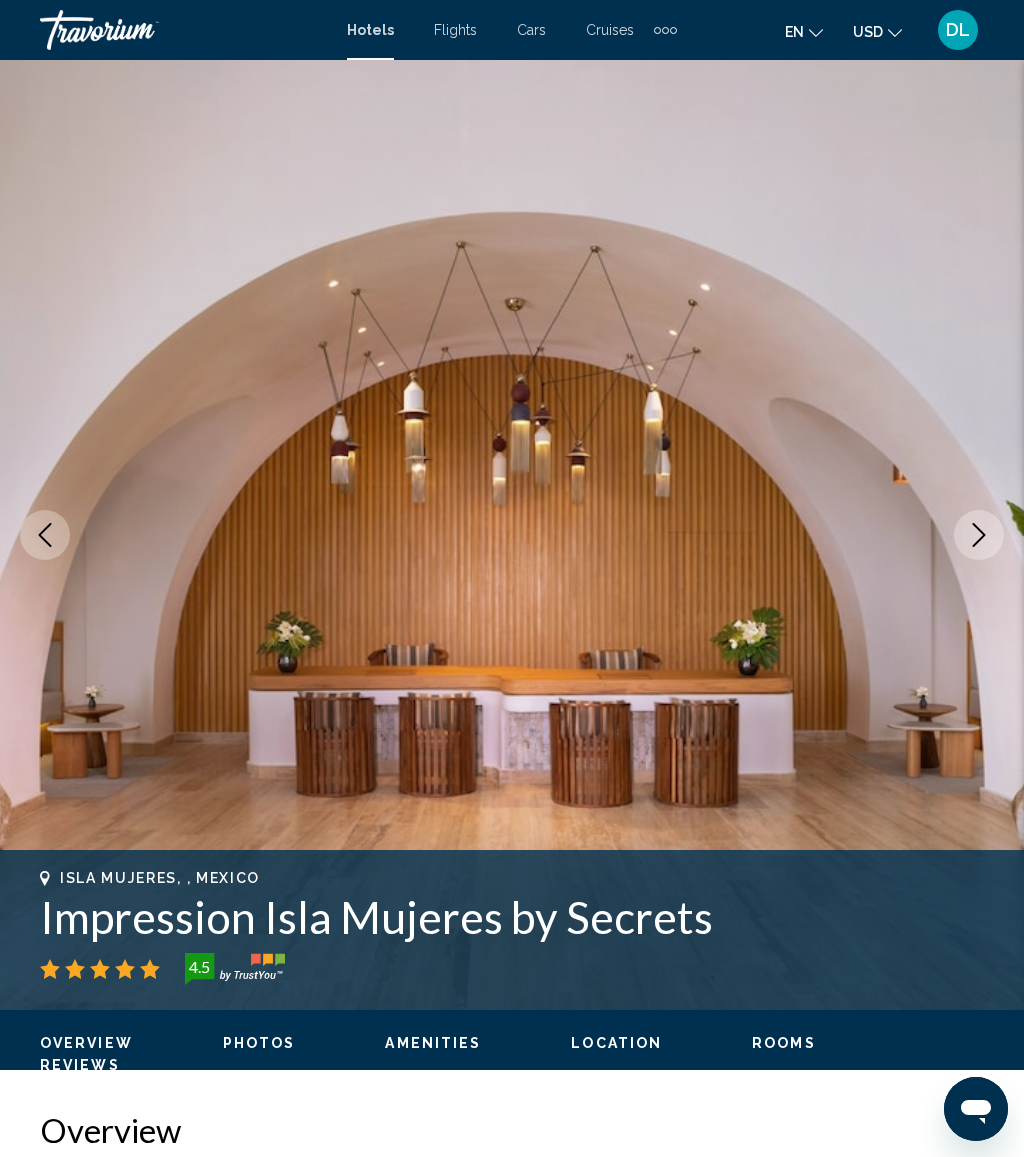 click 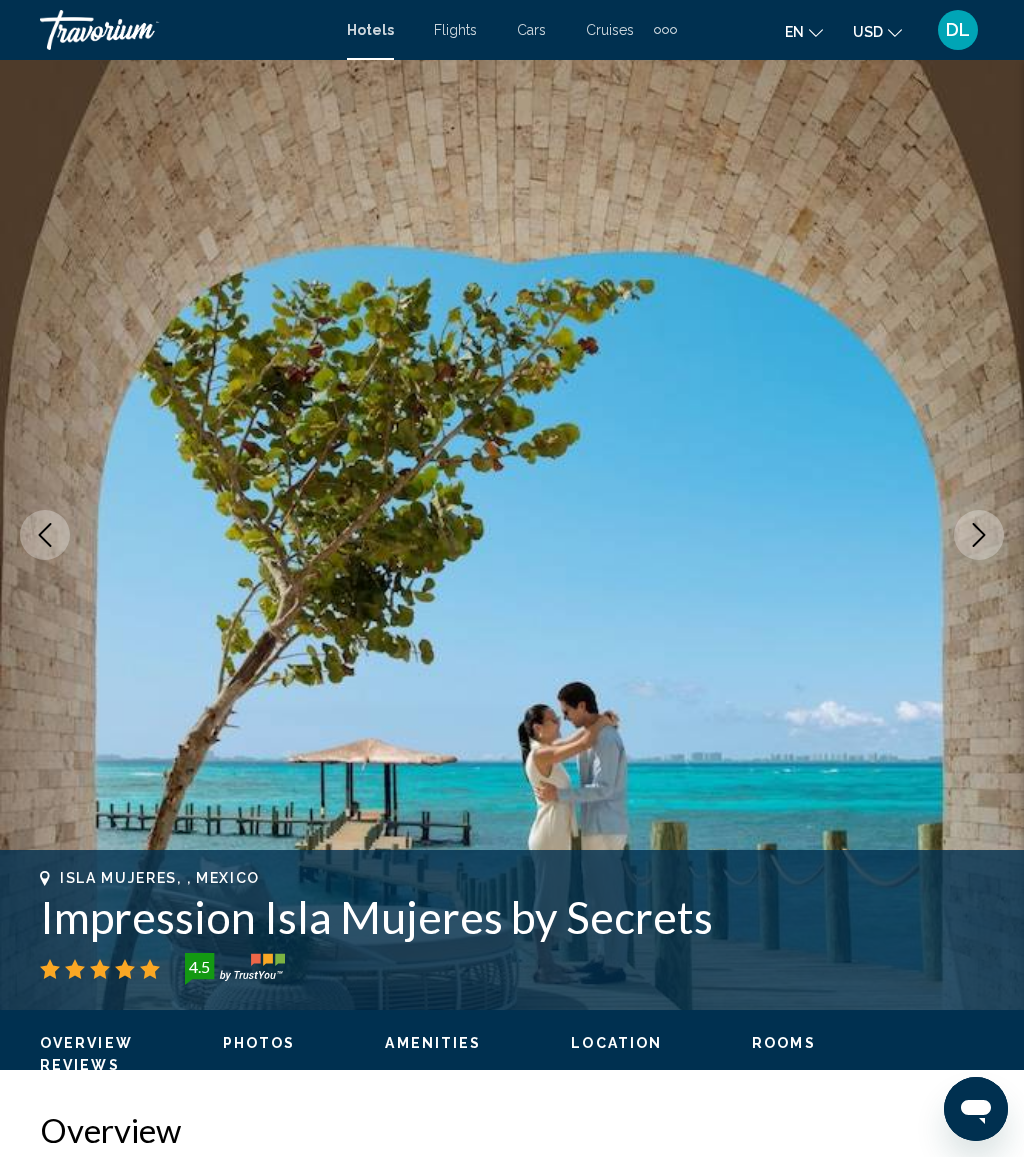 click at bounding box center [979, 535] 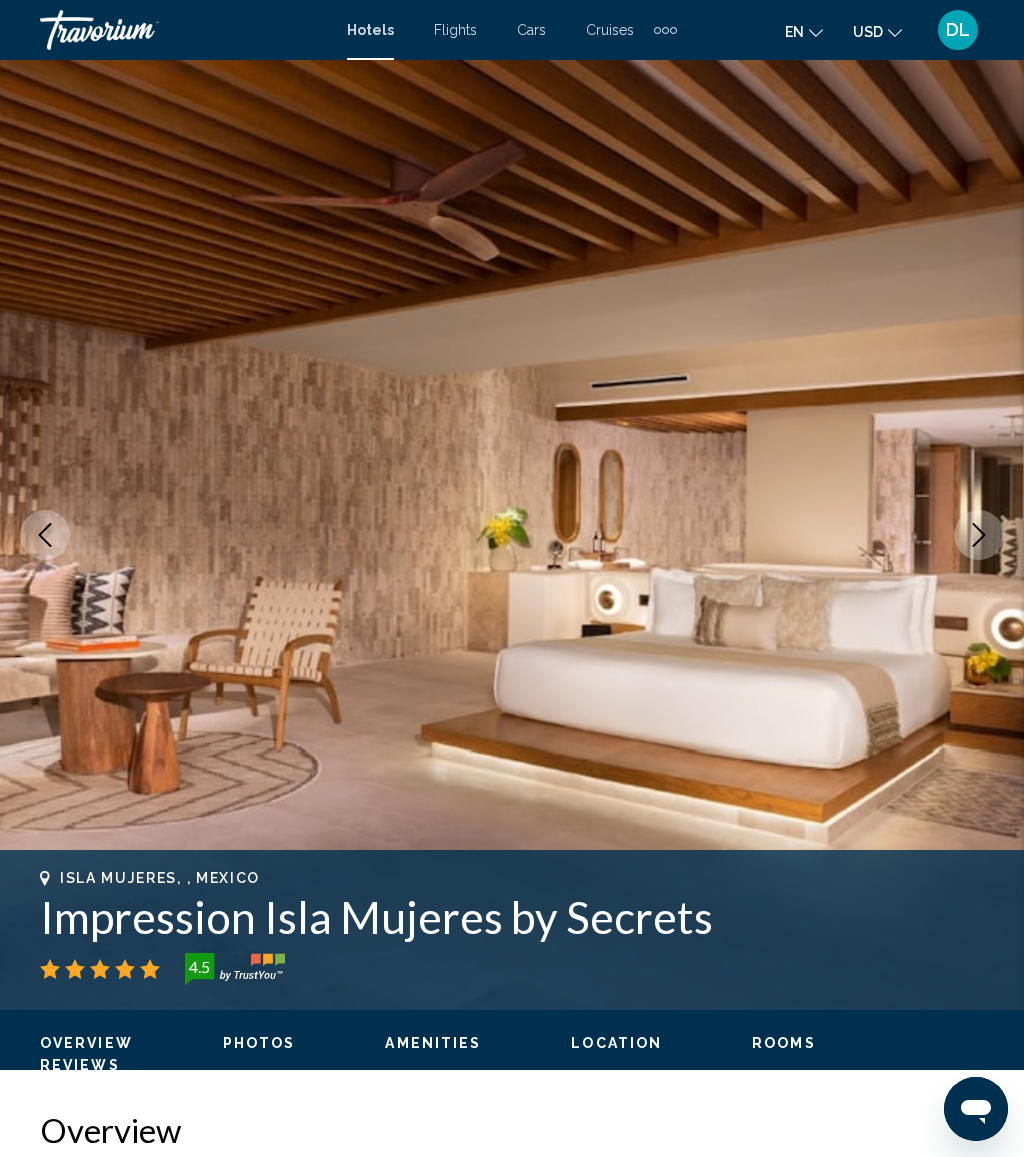 click 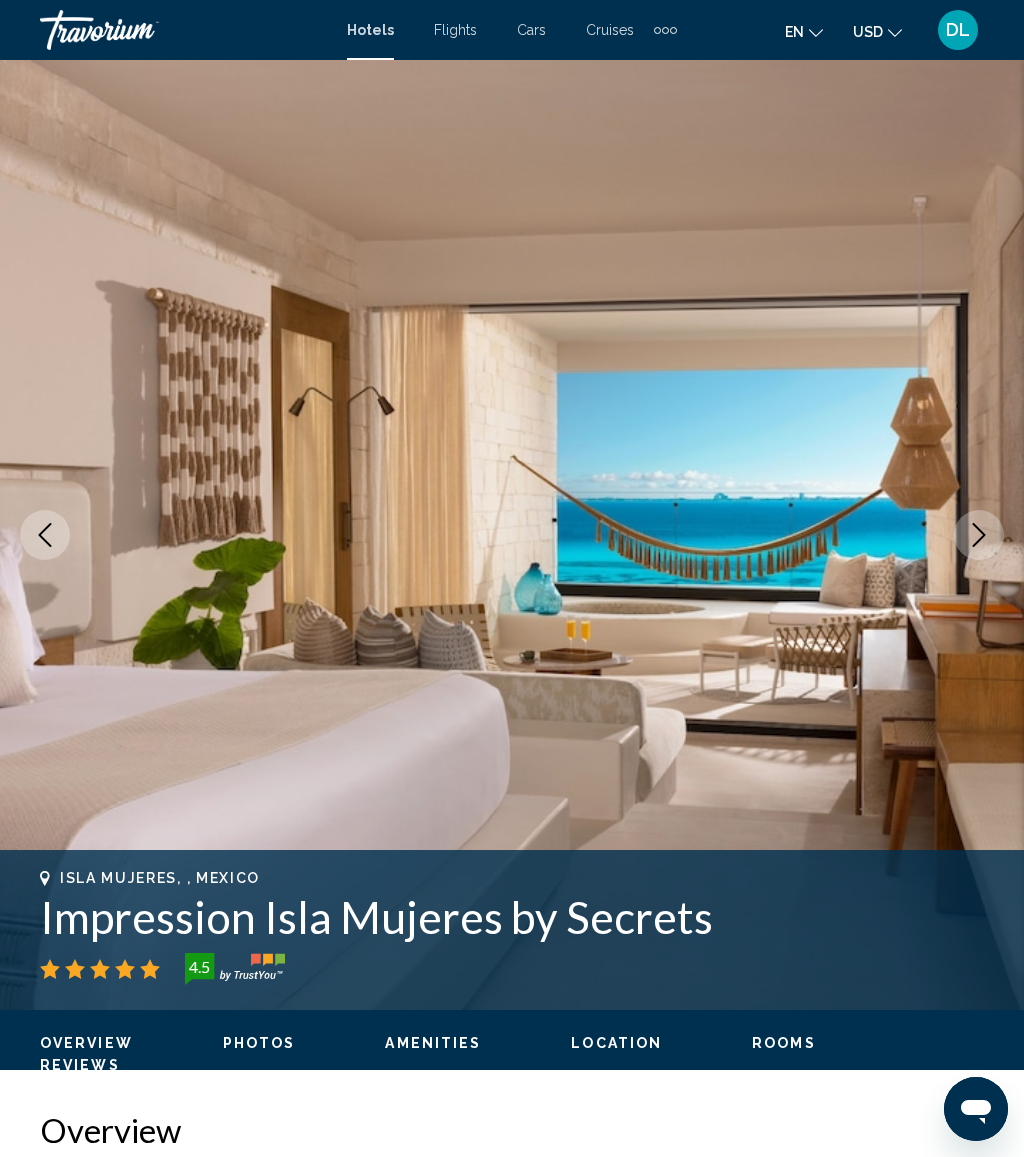 click at bounding box center (979, 535) 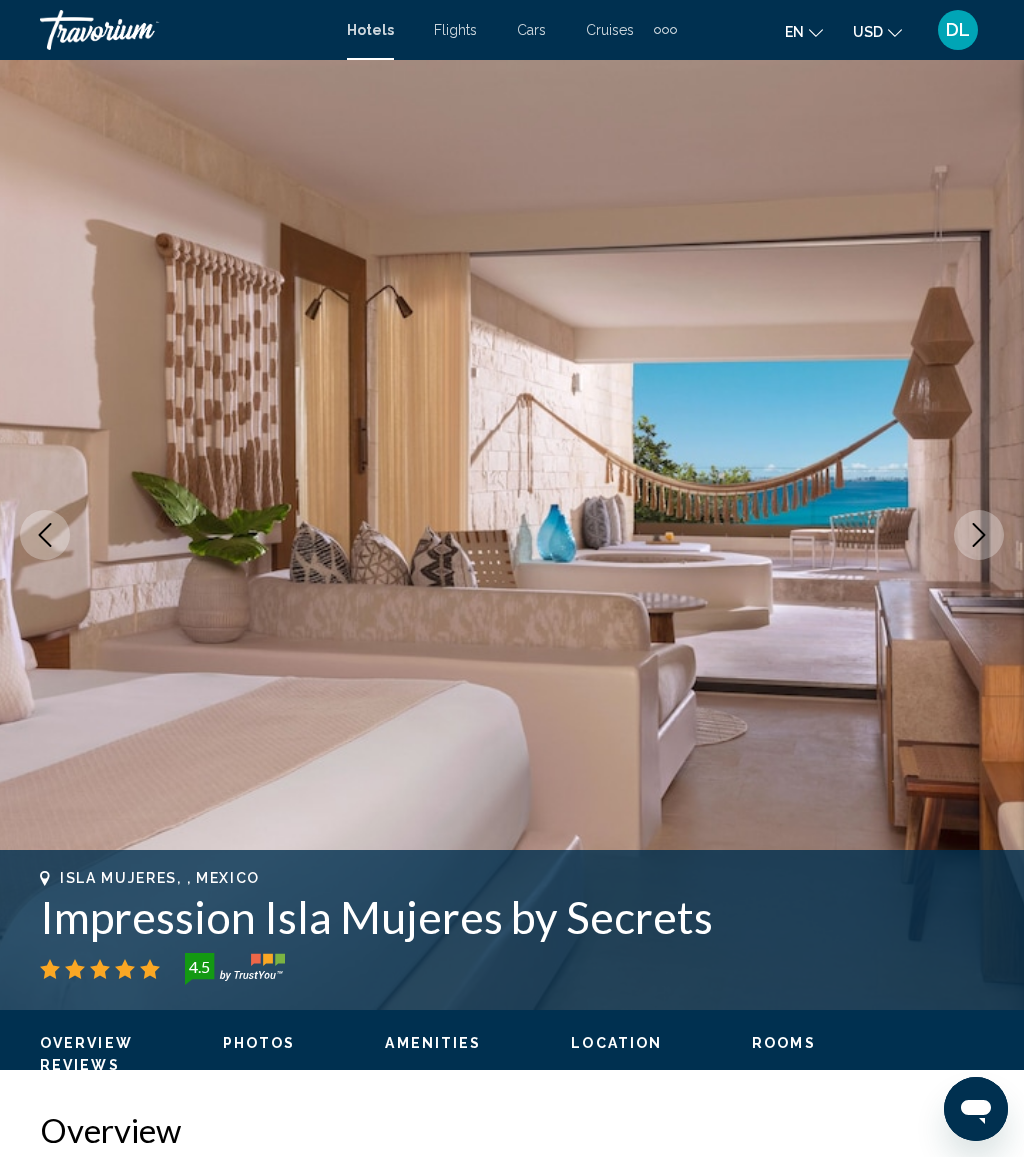 click 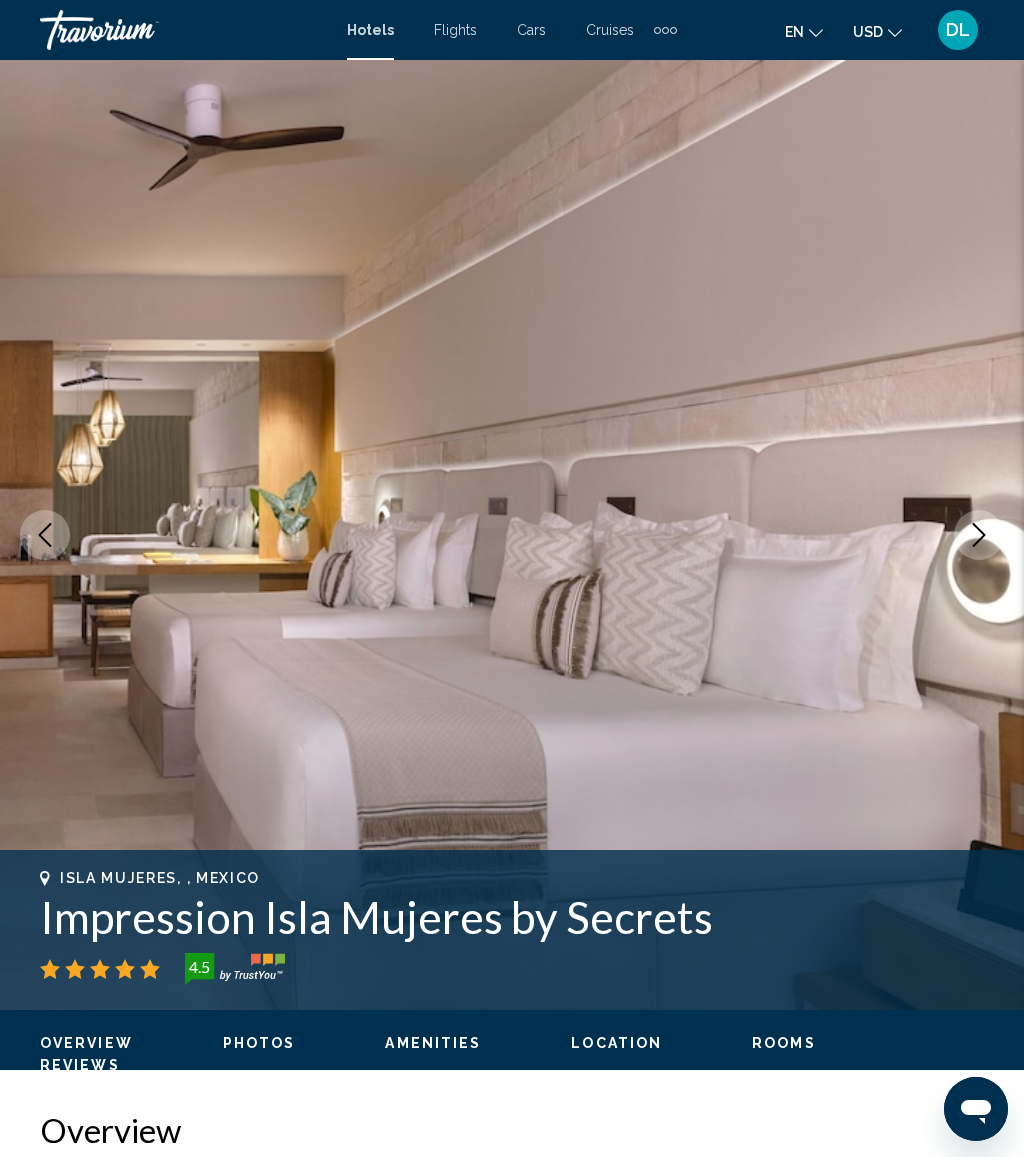 click 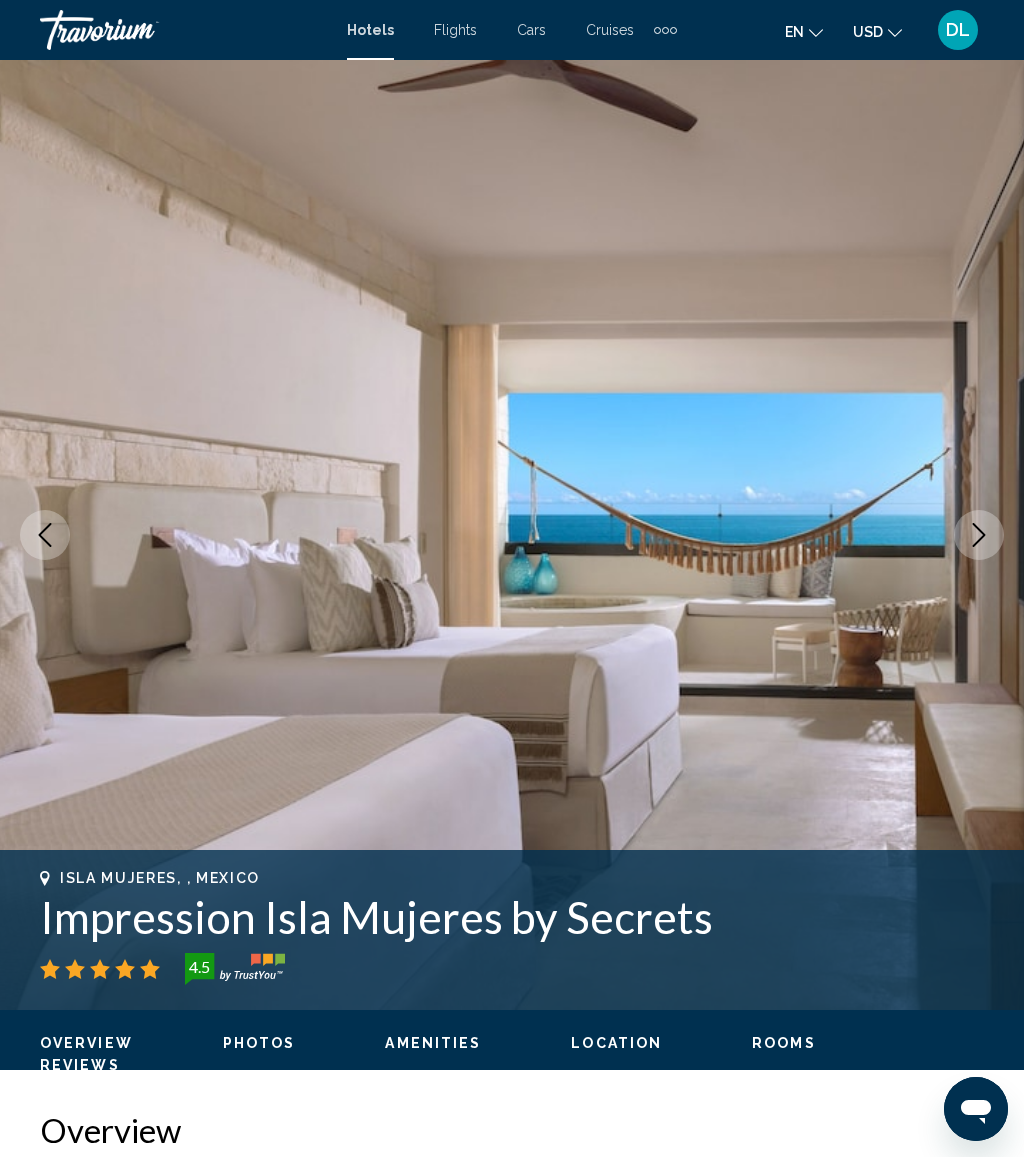 click 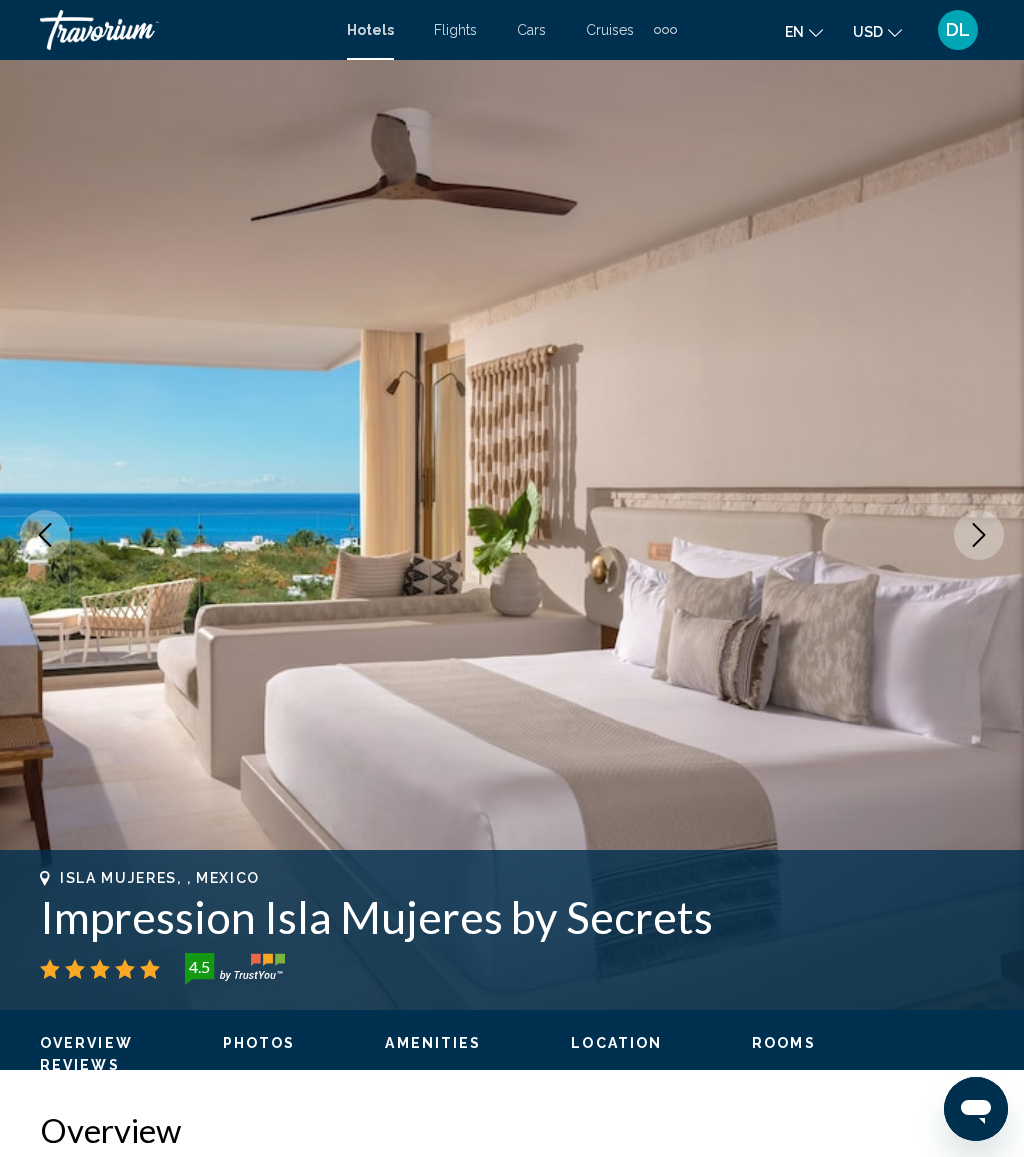 click at bounding box center [979, 535] 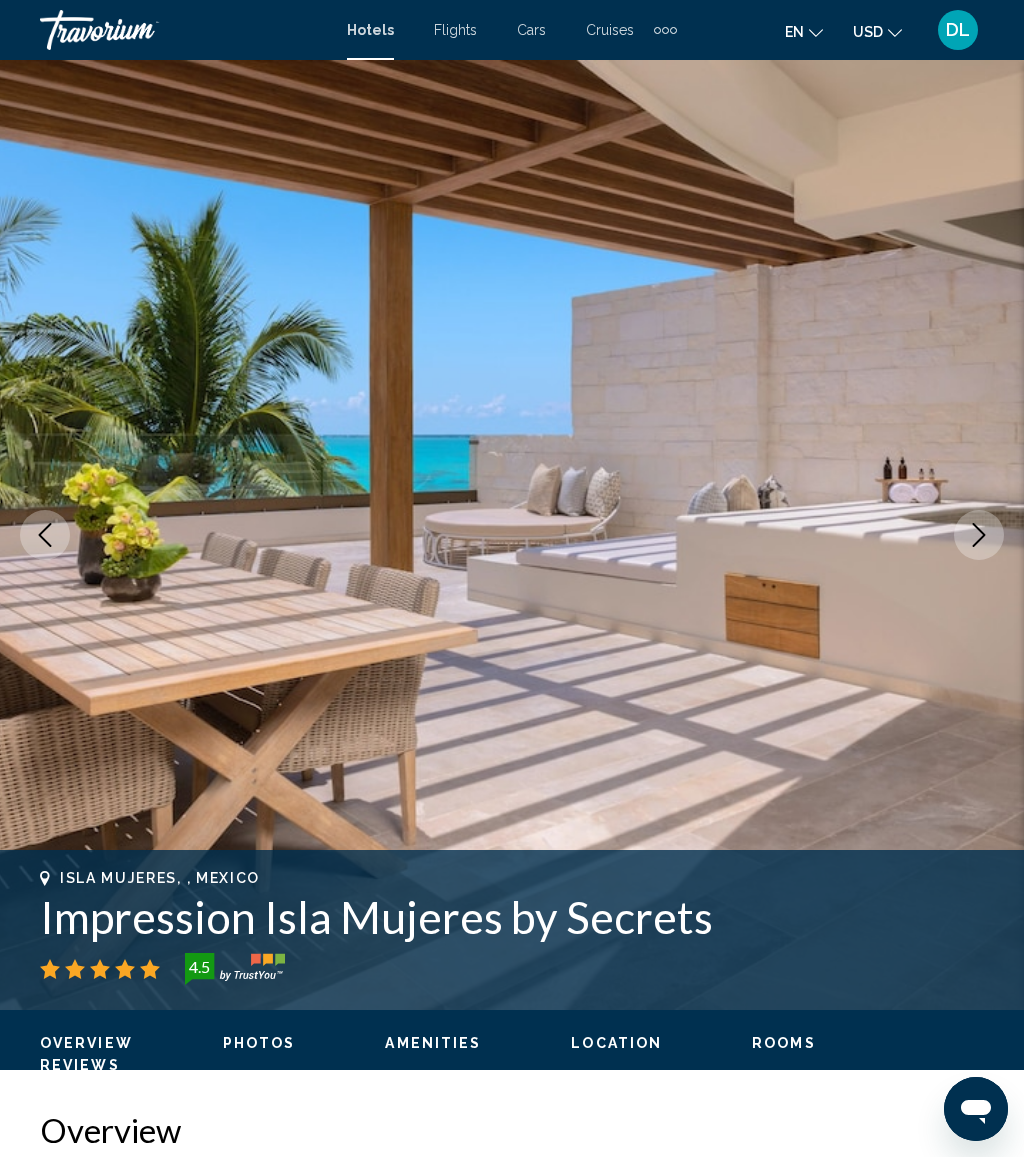 click at bounding box center (979, 535) 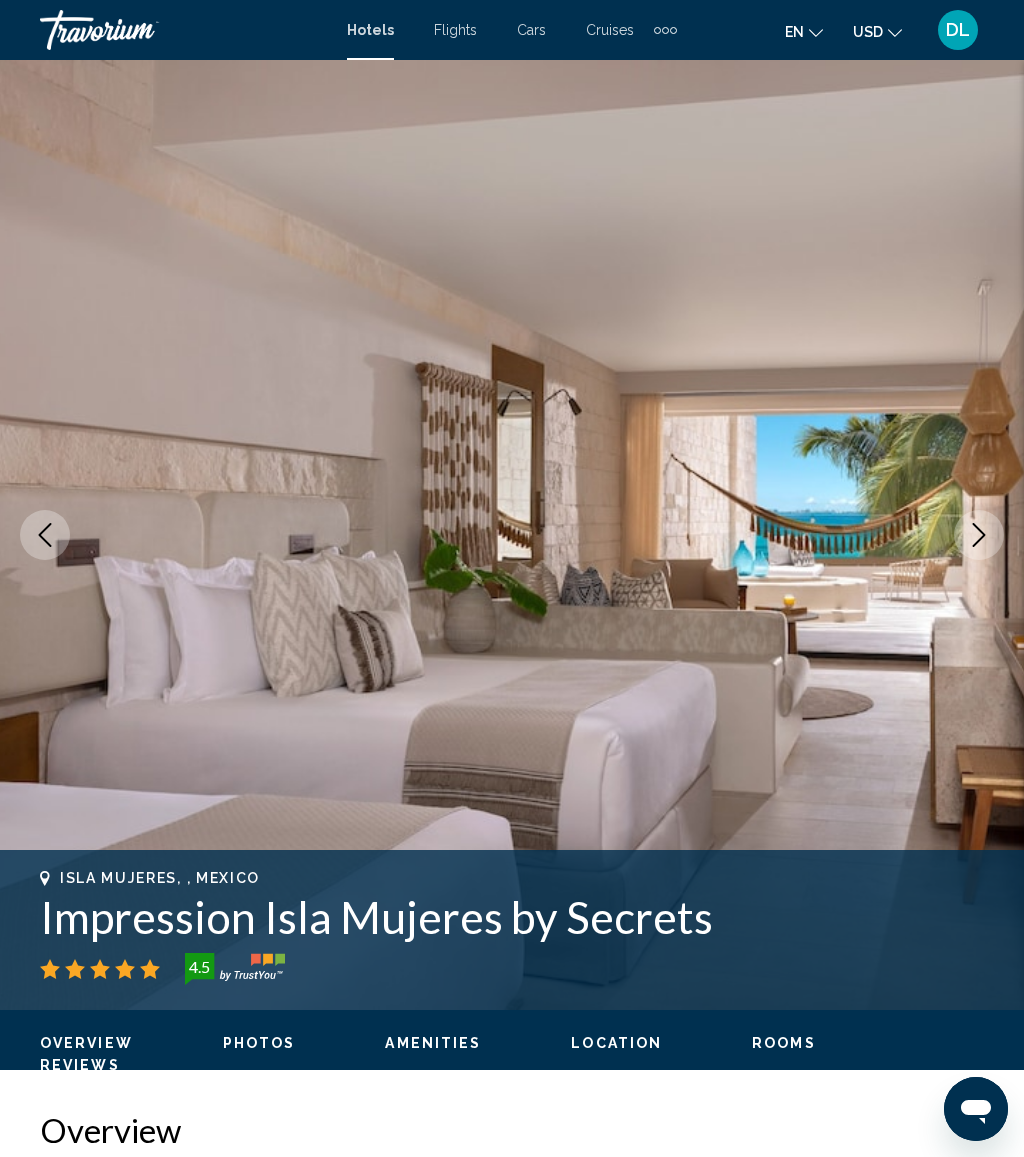 click at bounding box center (979, 535) 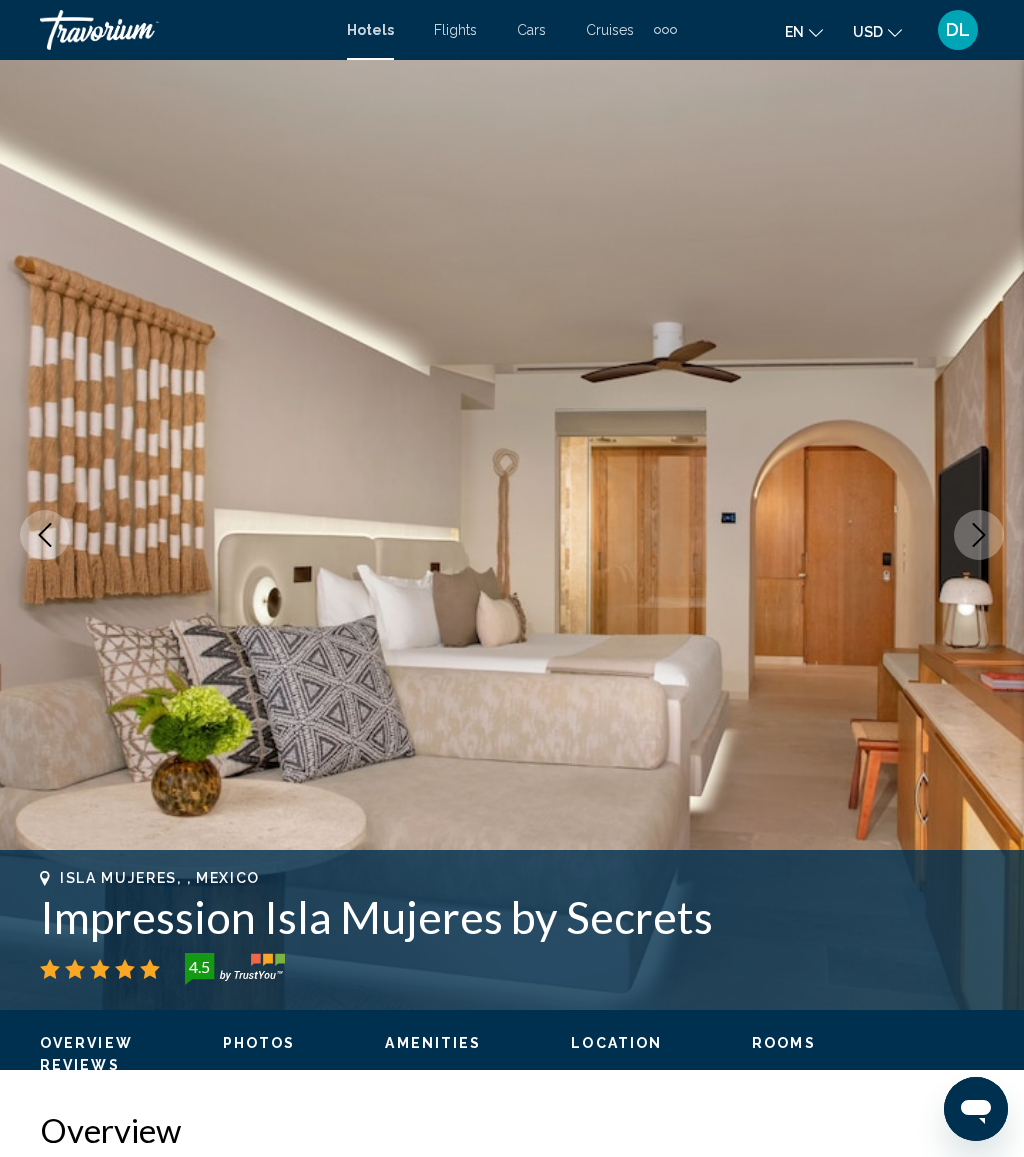 click at bounding box center [979, 535] 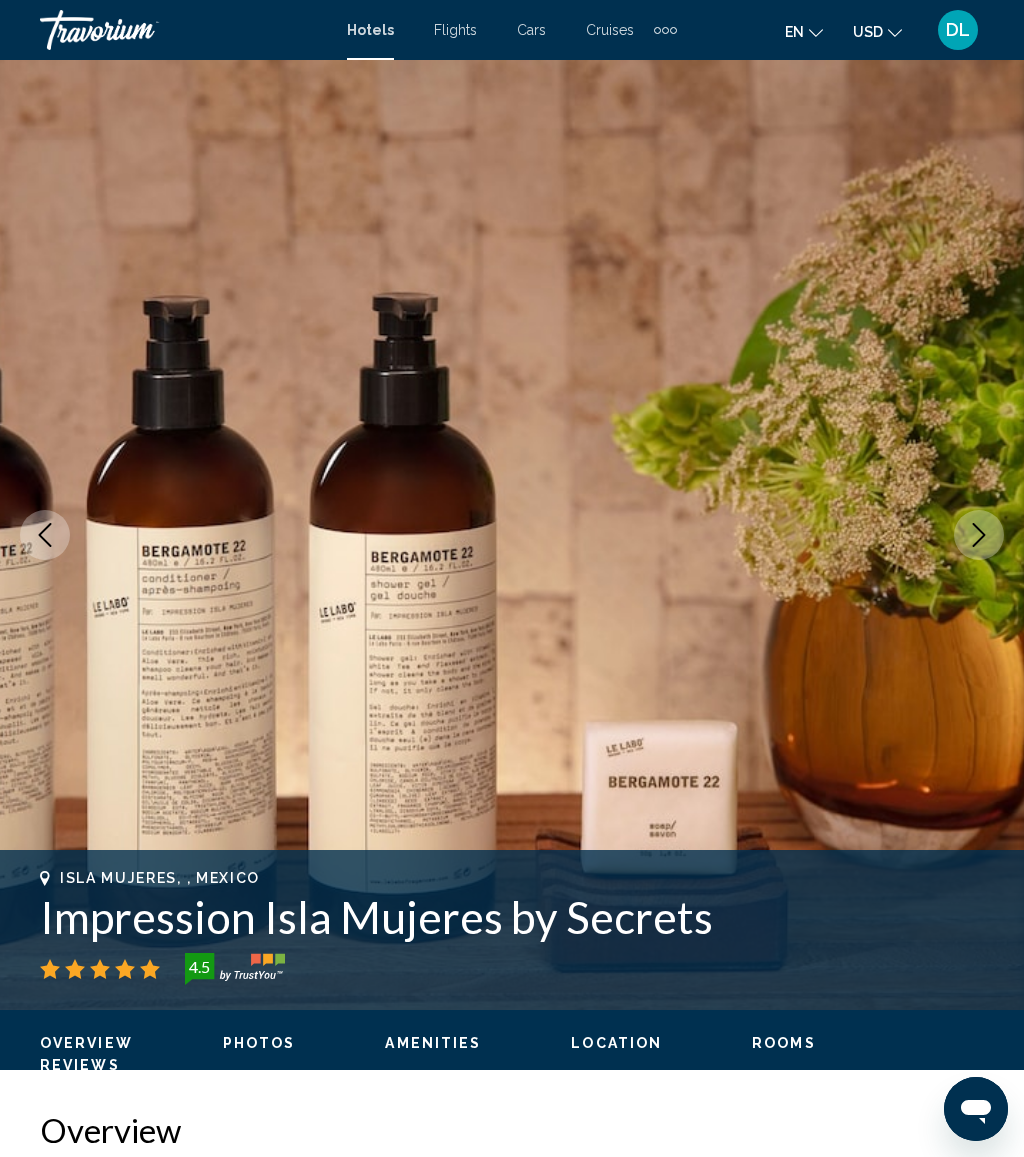 click 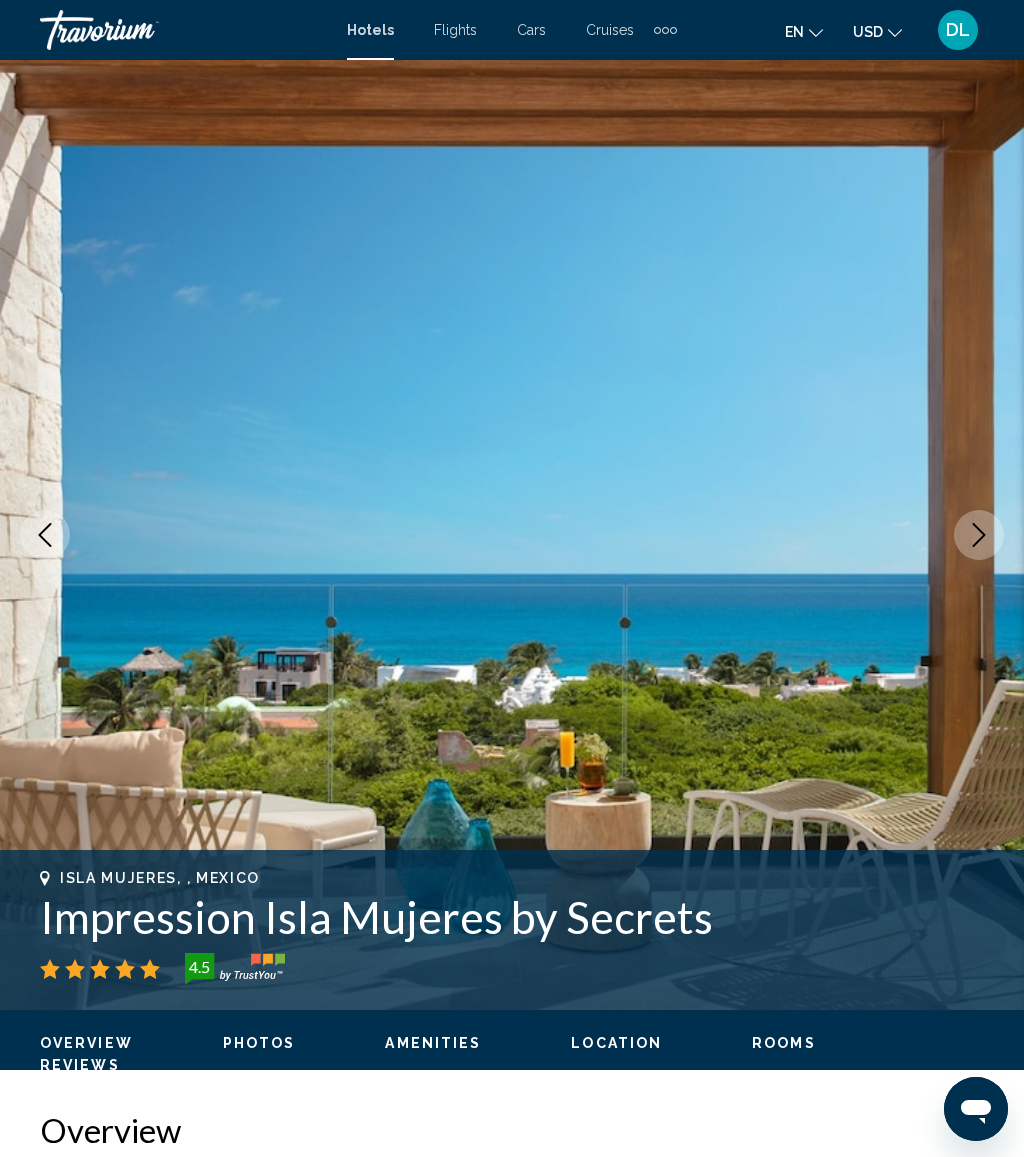 click at bounding box center (979, 535) 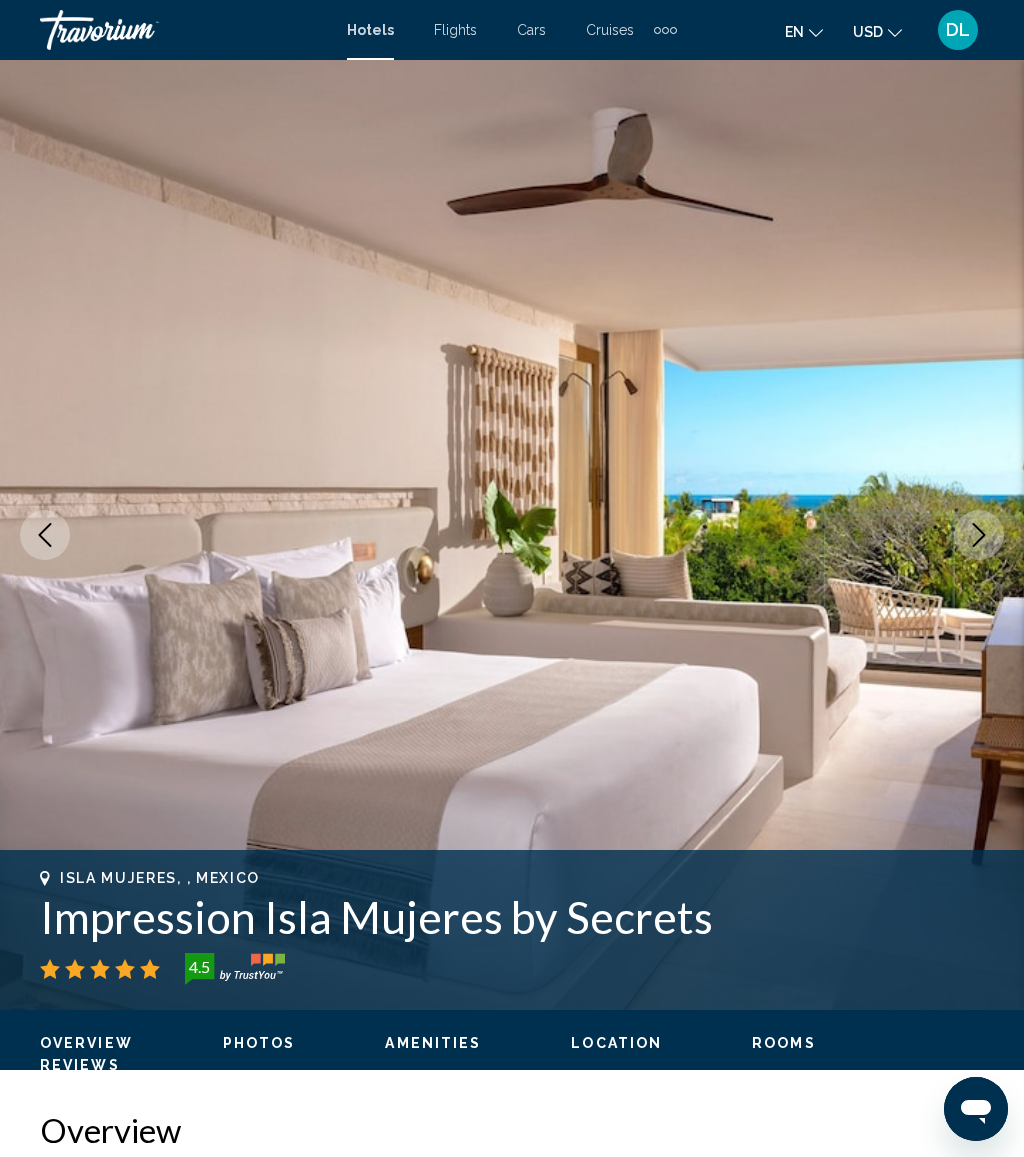 click 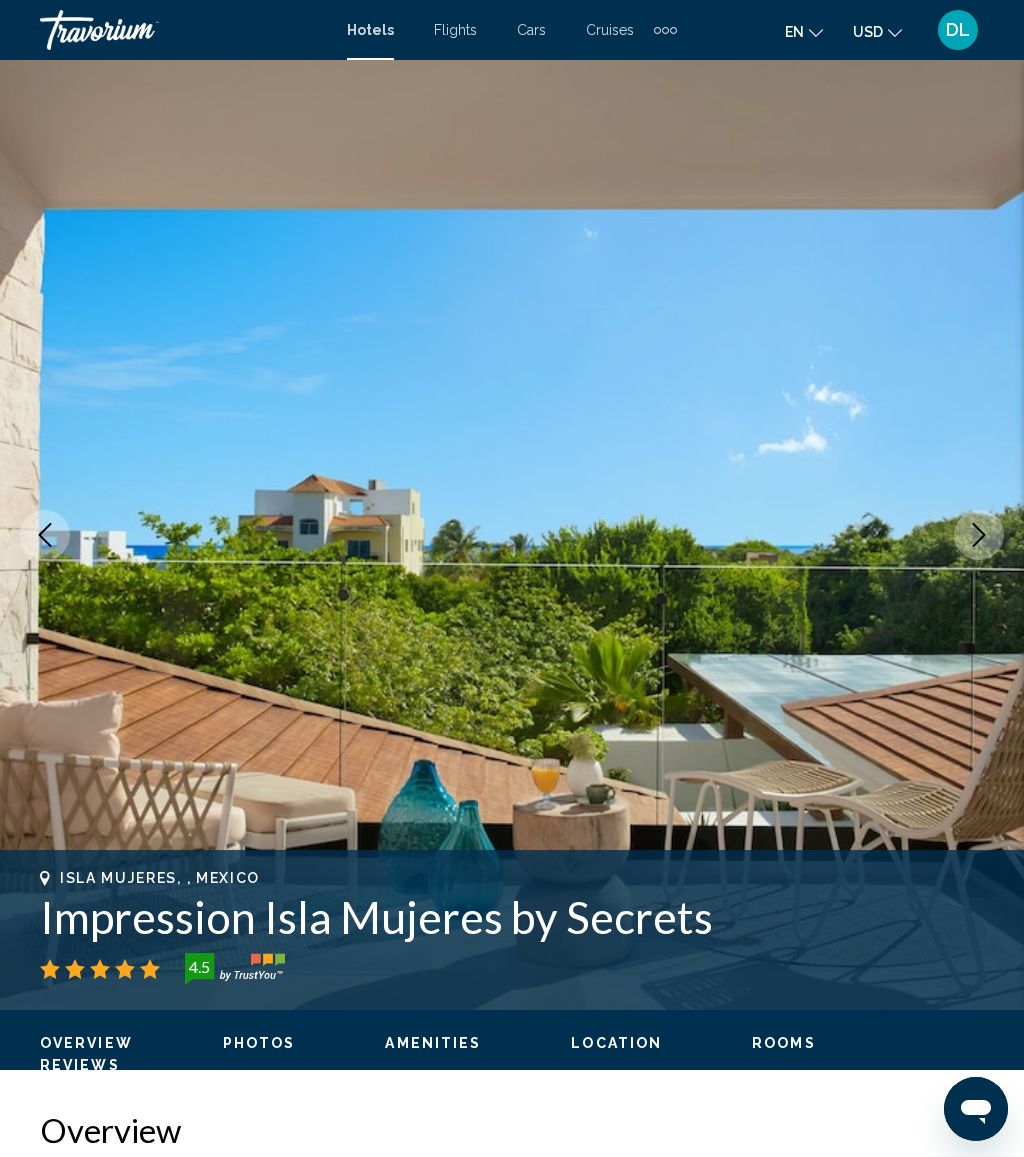 click 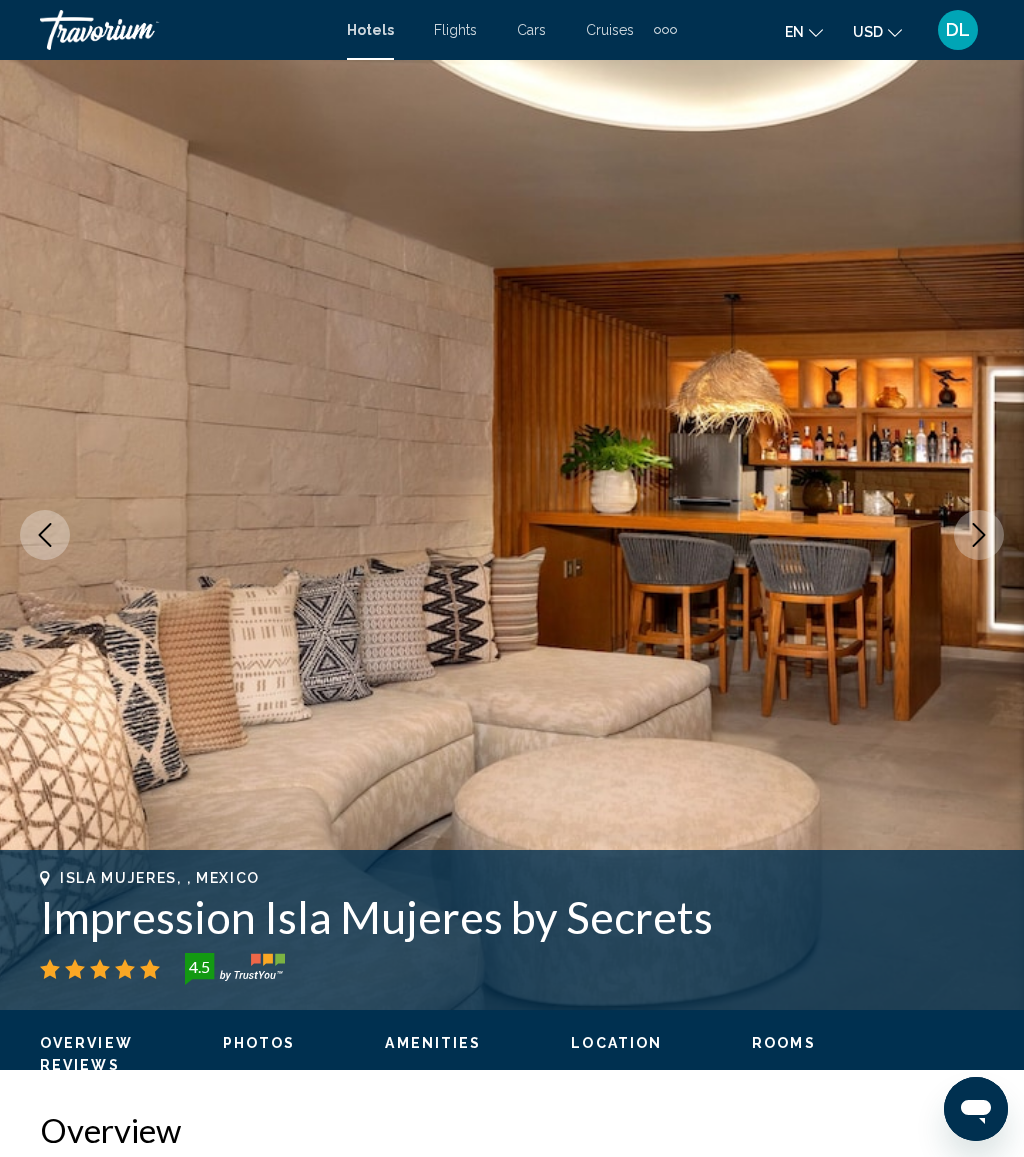 click 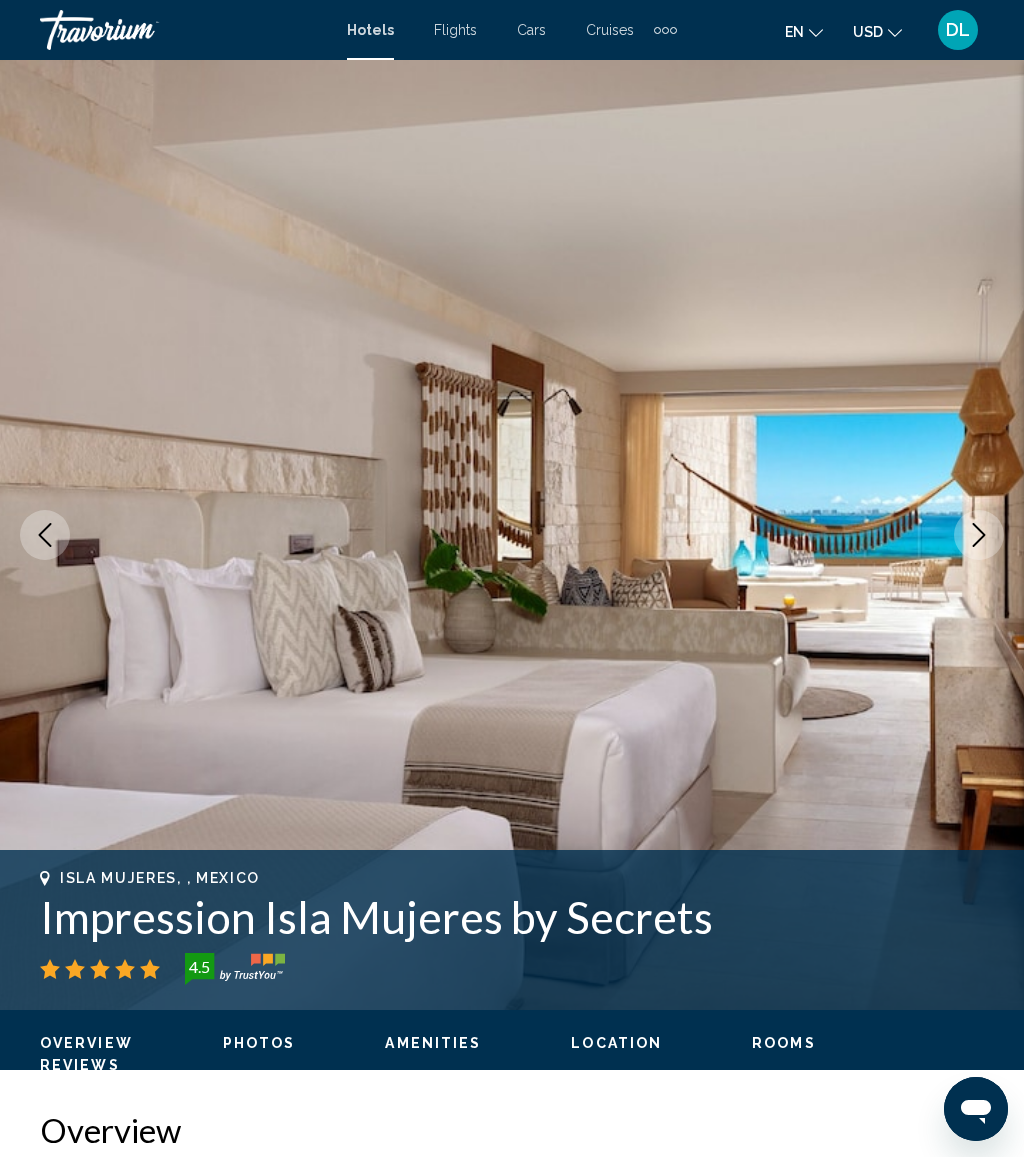 click 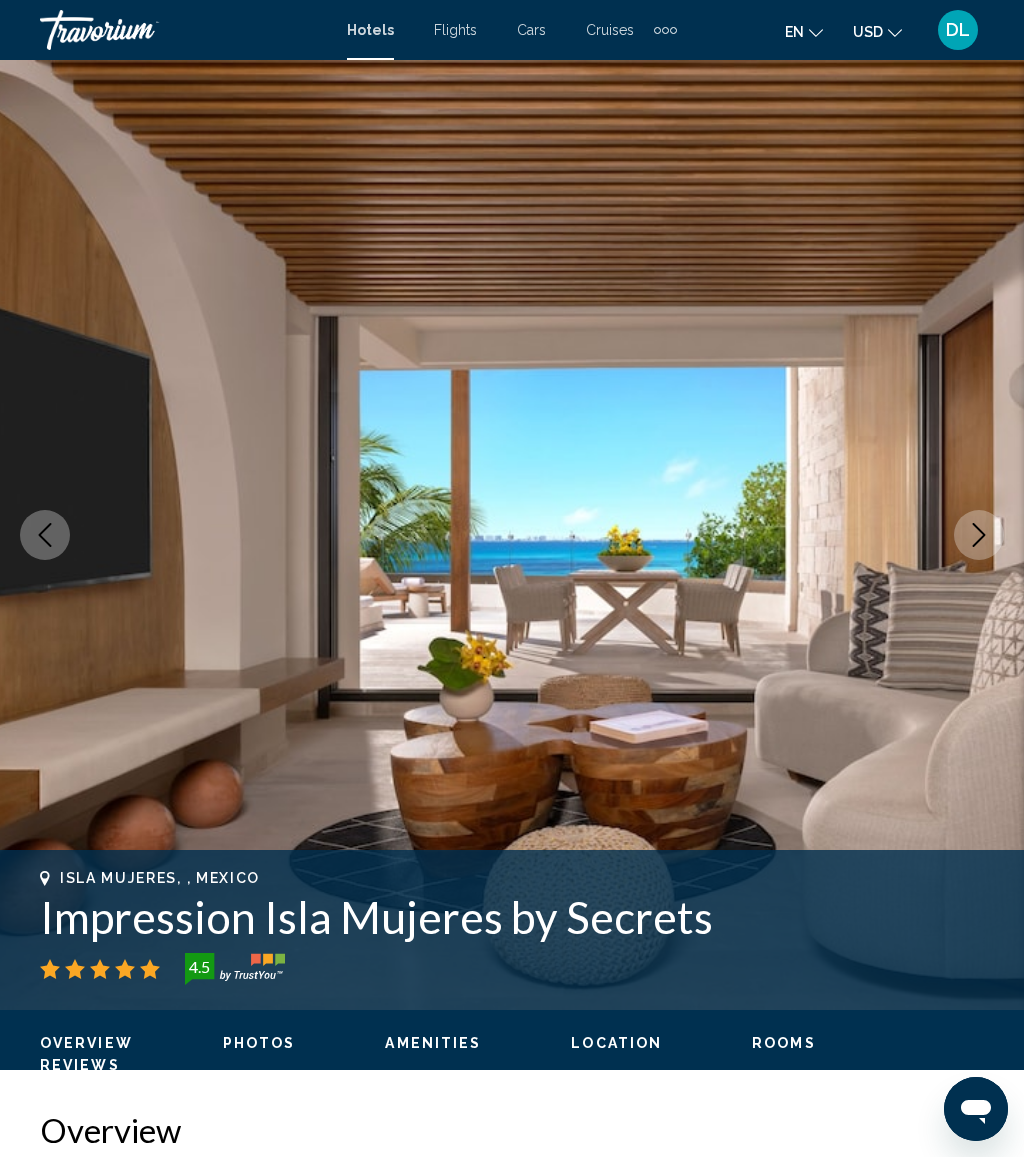 click 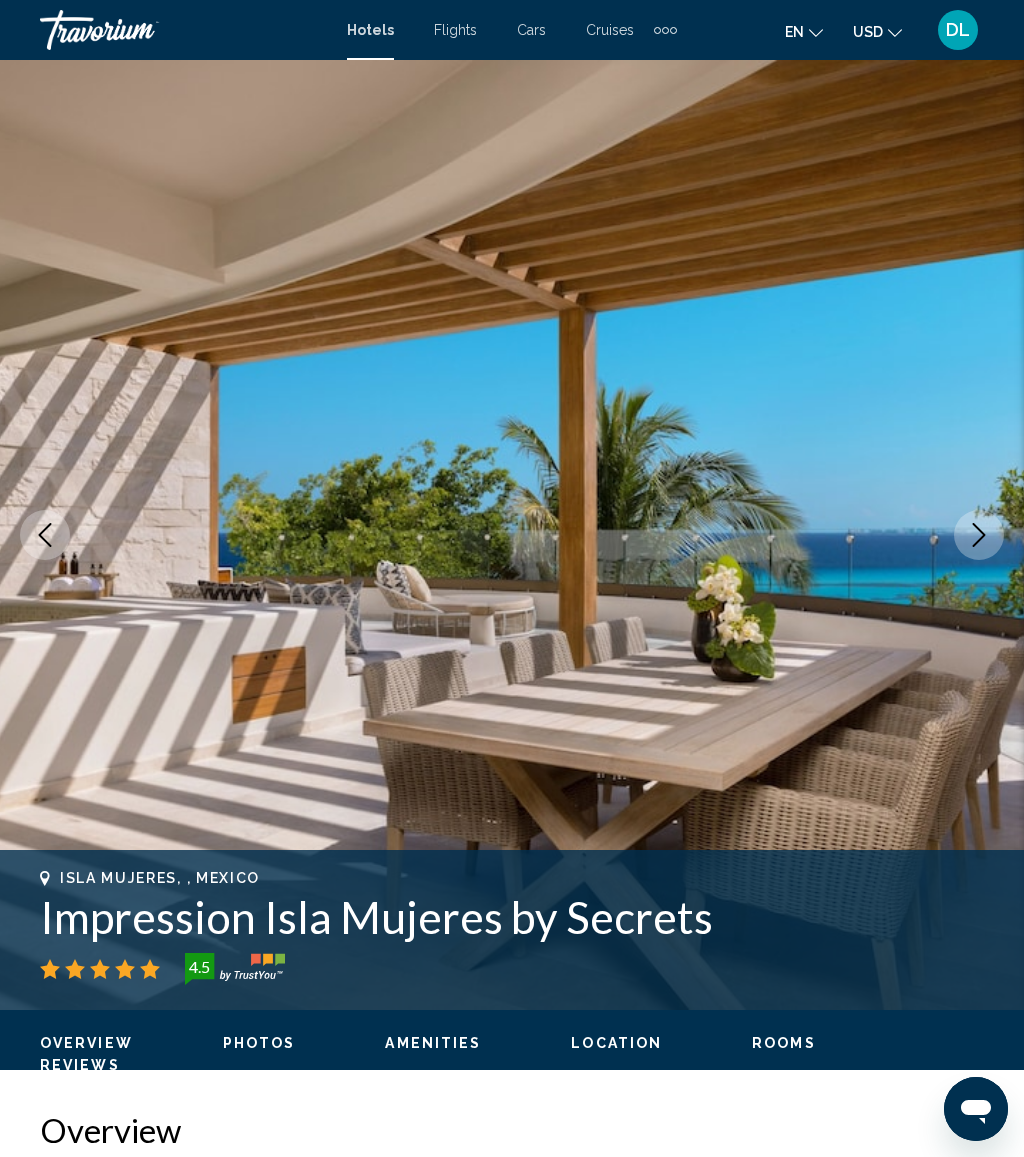 click 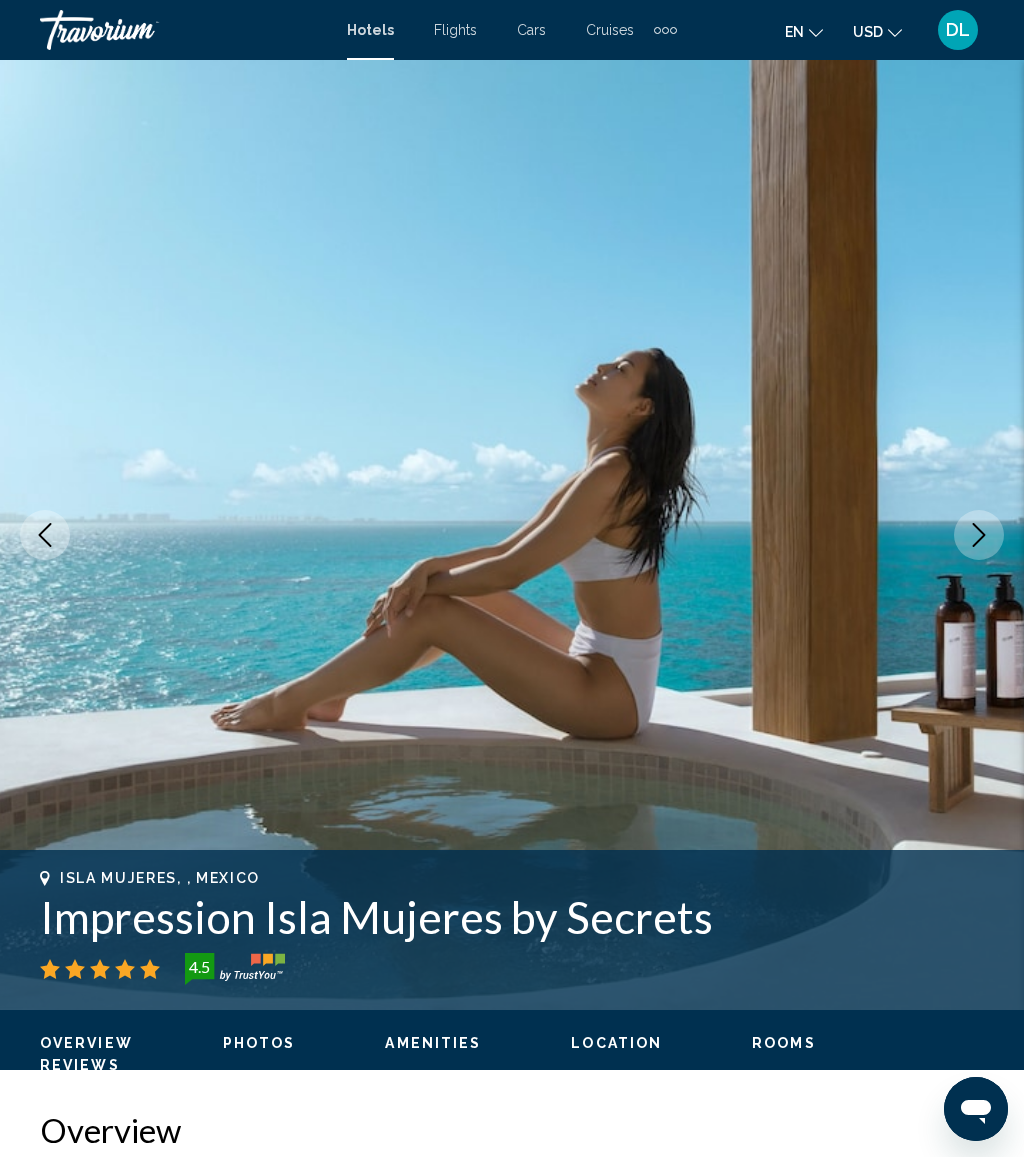 click 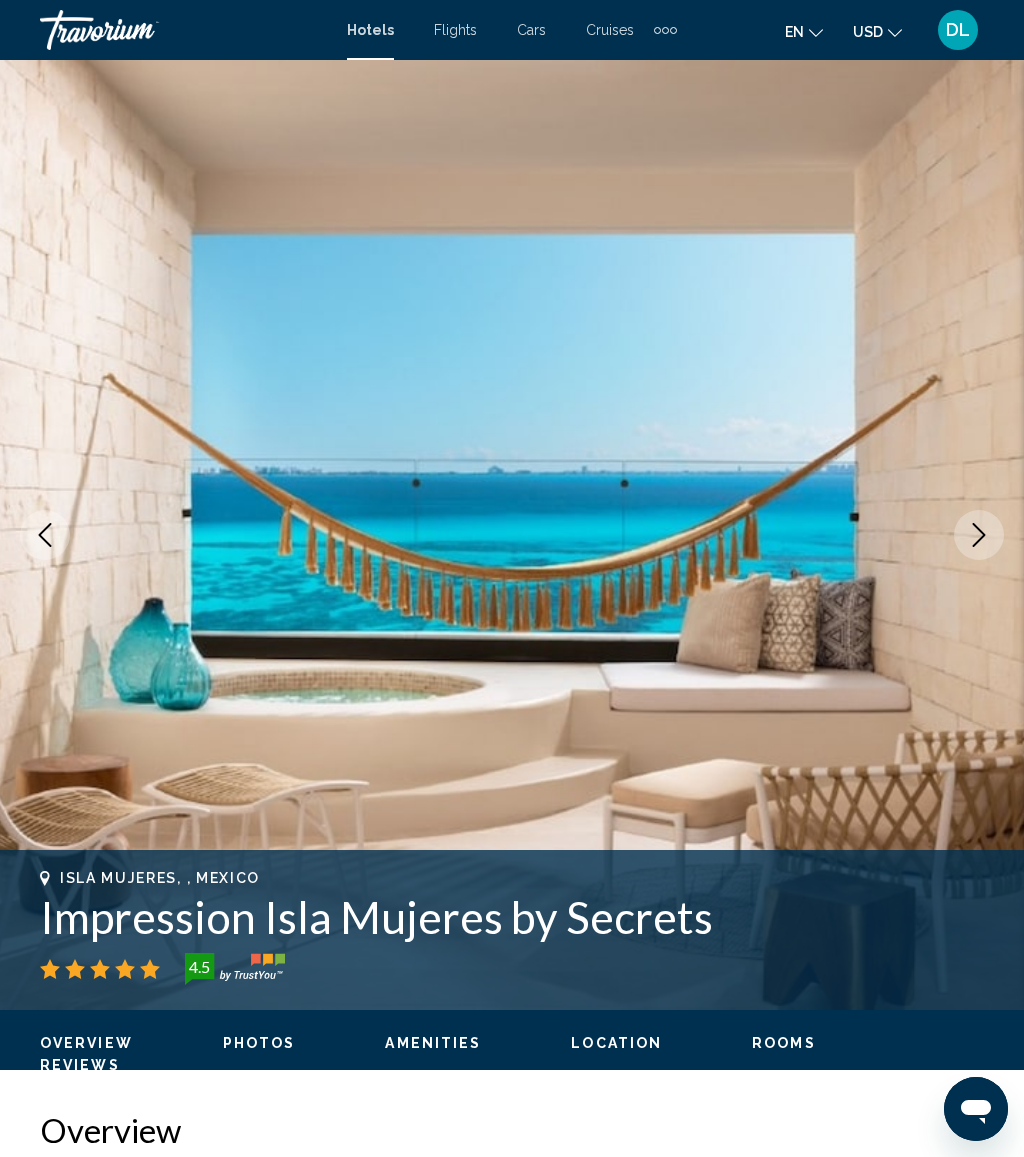 click 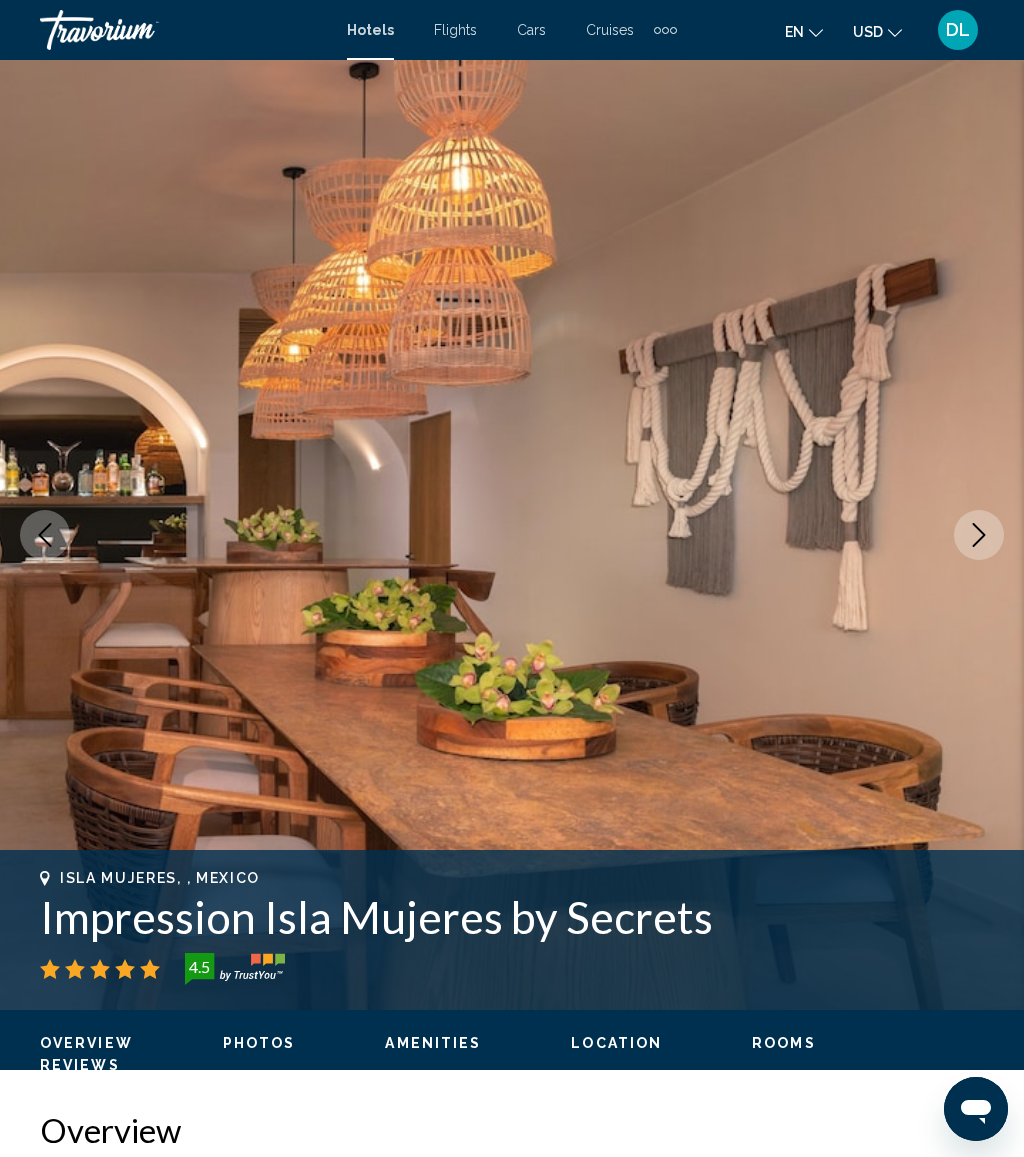 click at bounding box center (979, 535) 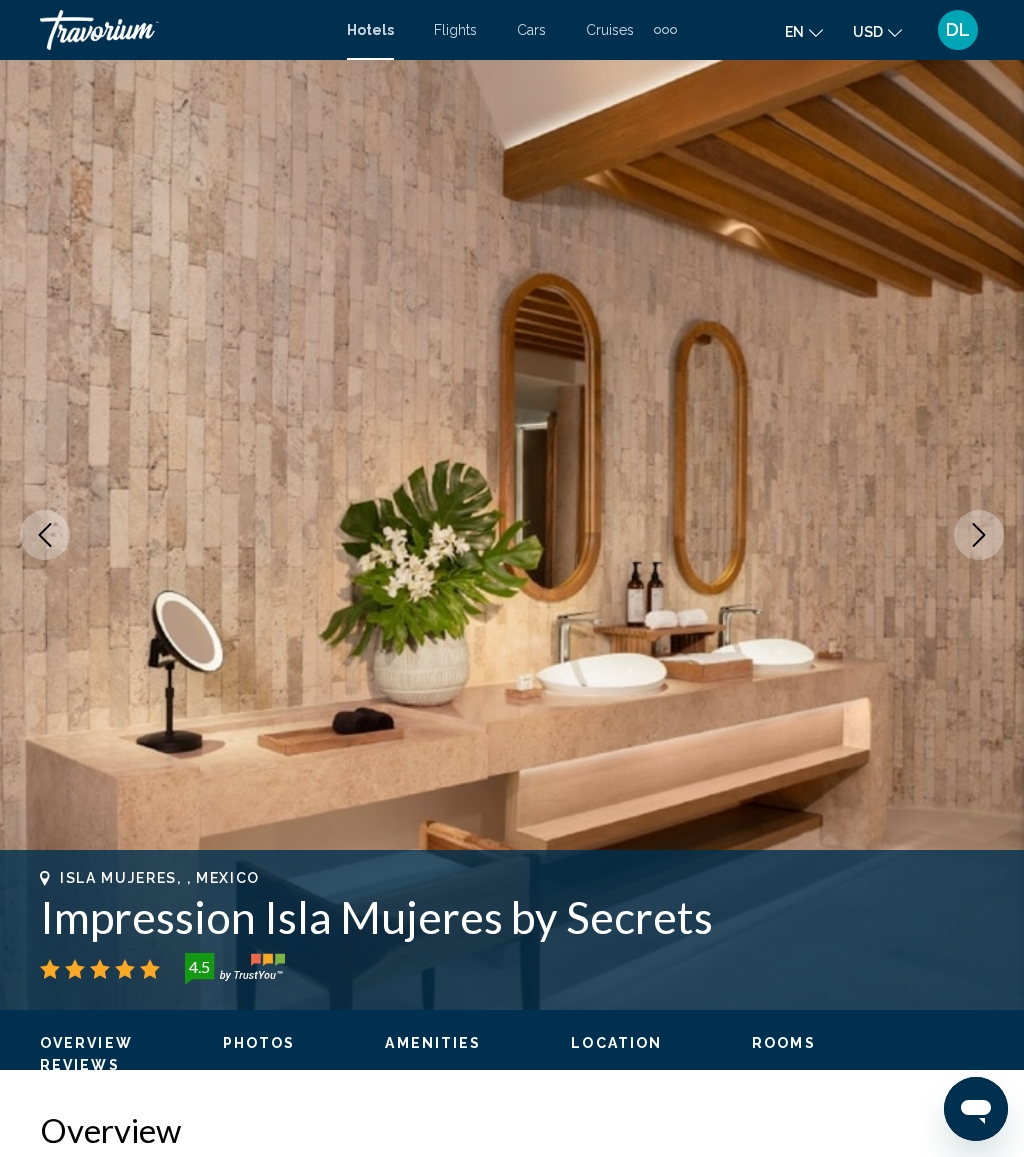 click 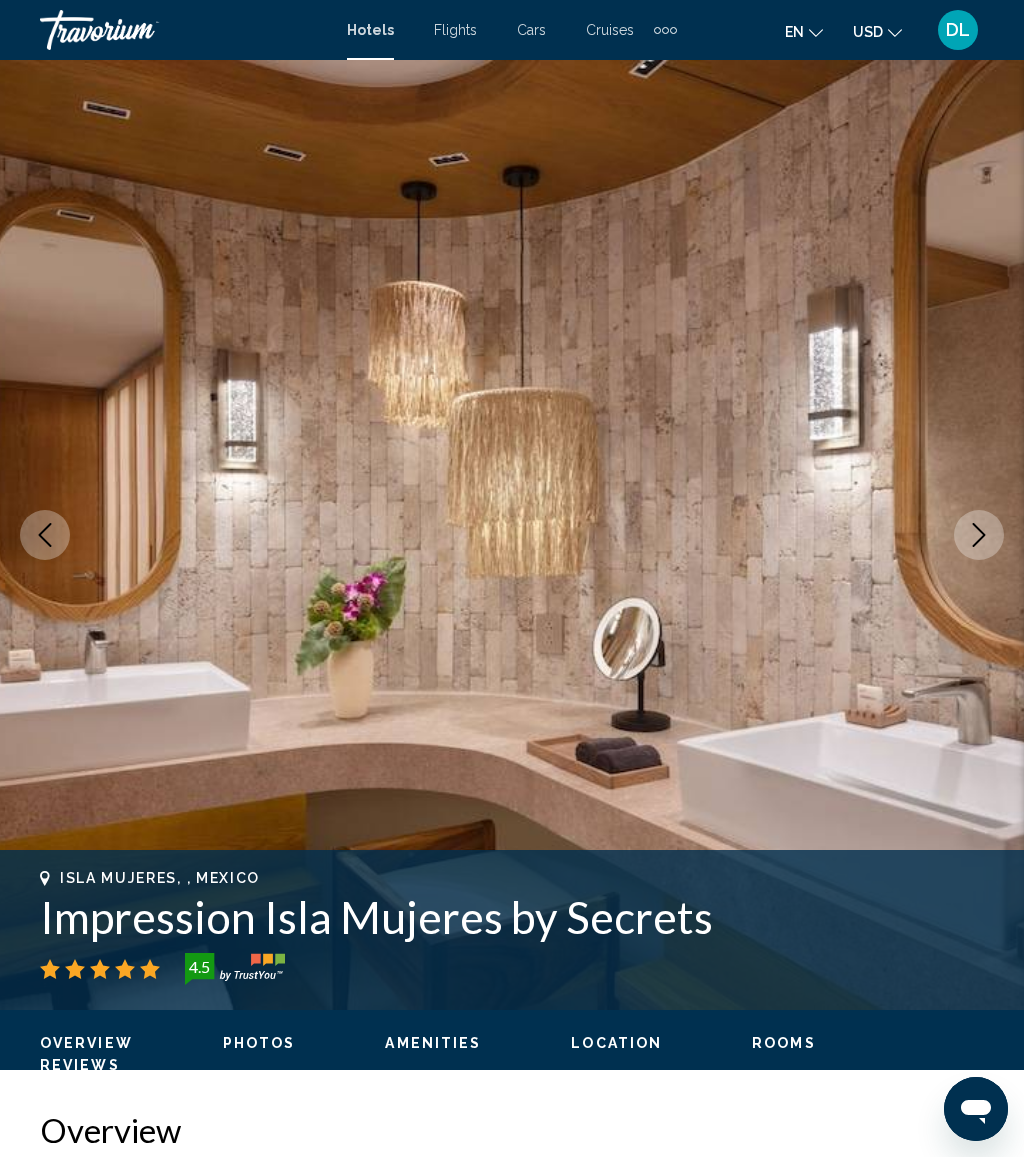 click 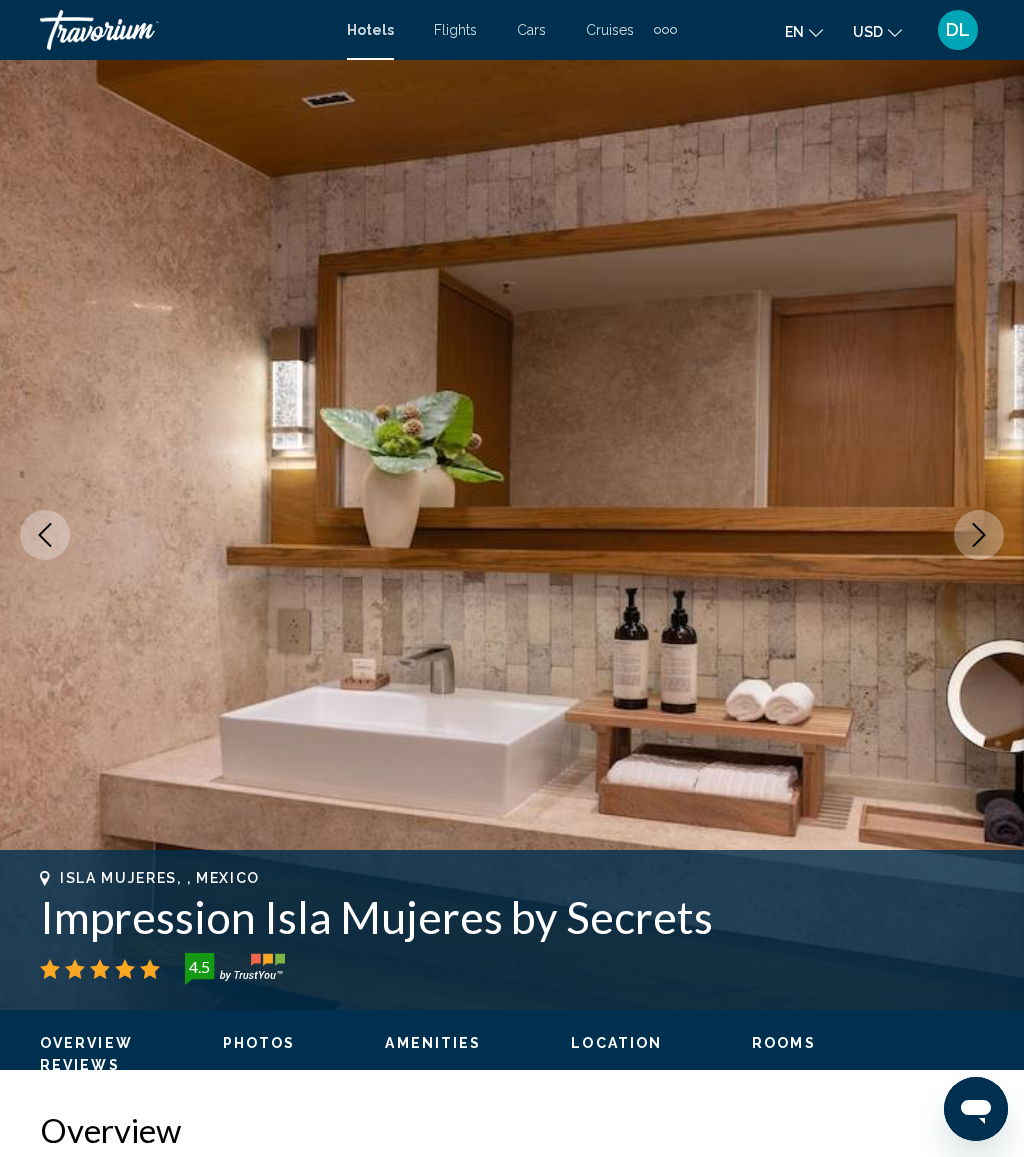 click 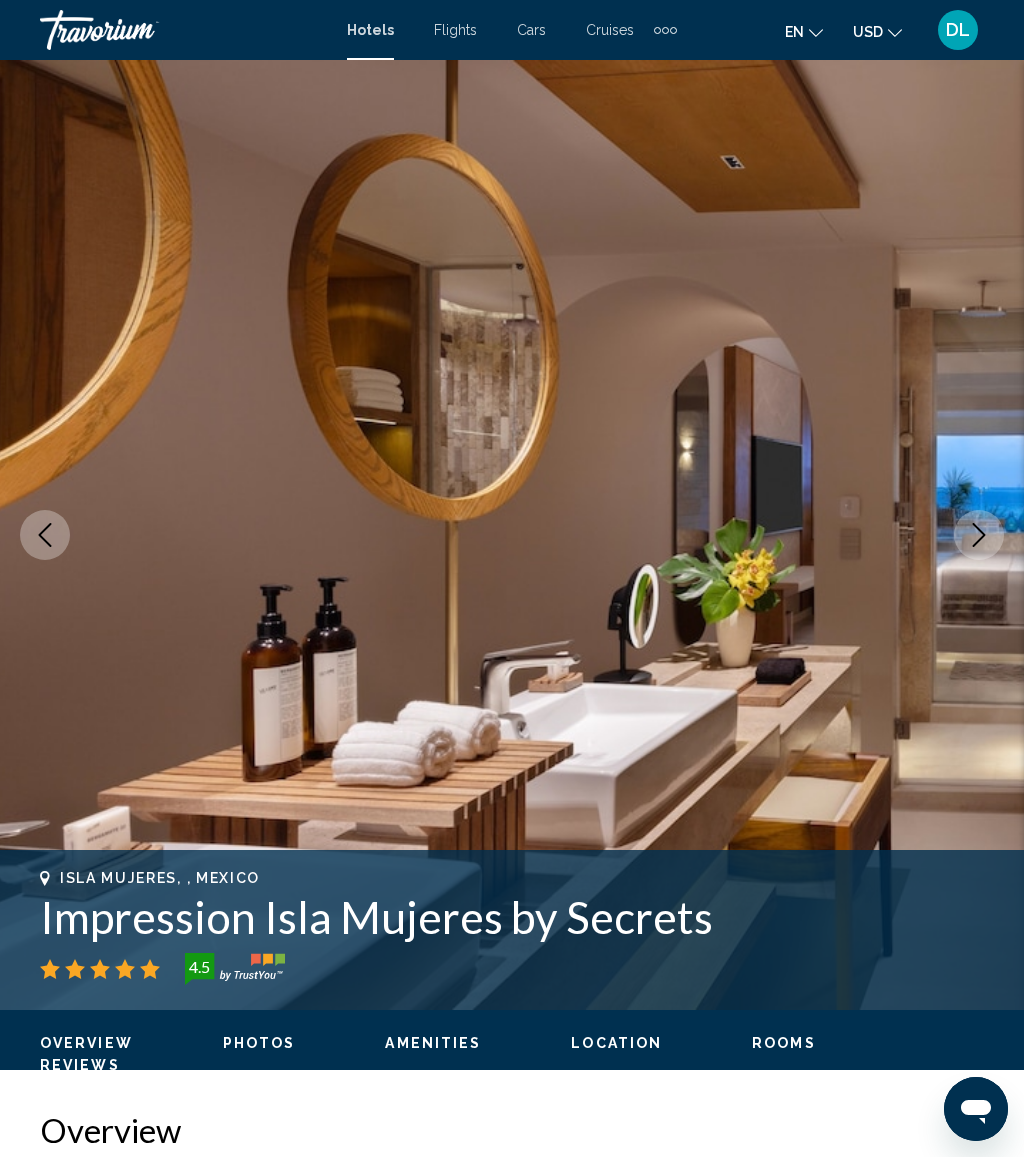 click at bounding box center [979, 535] 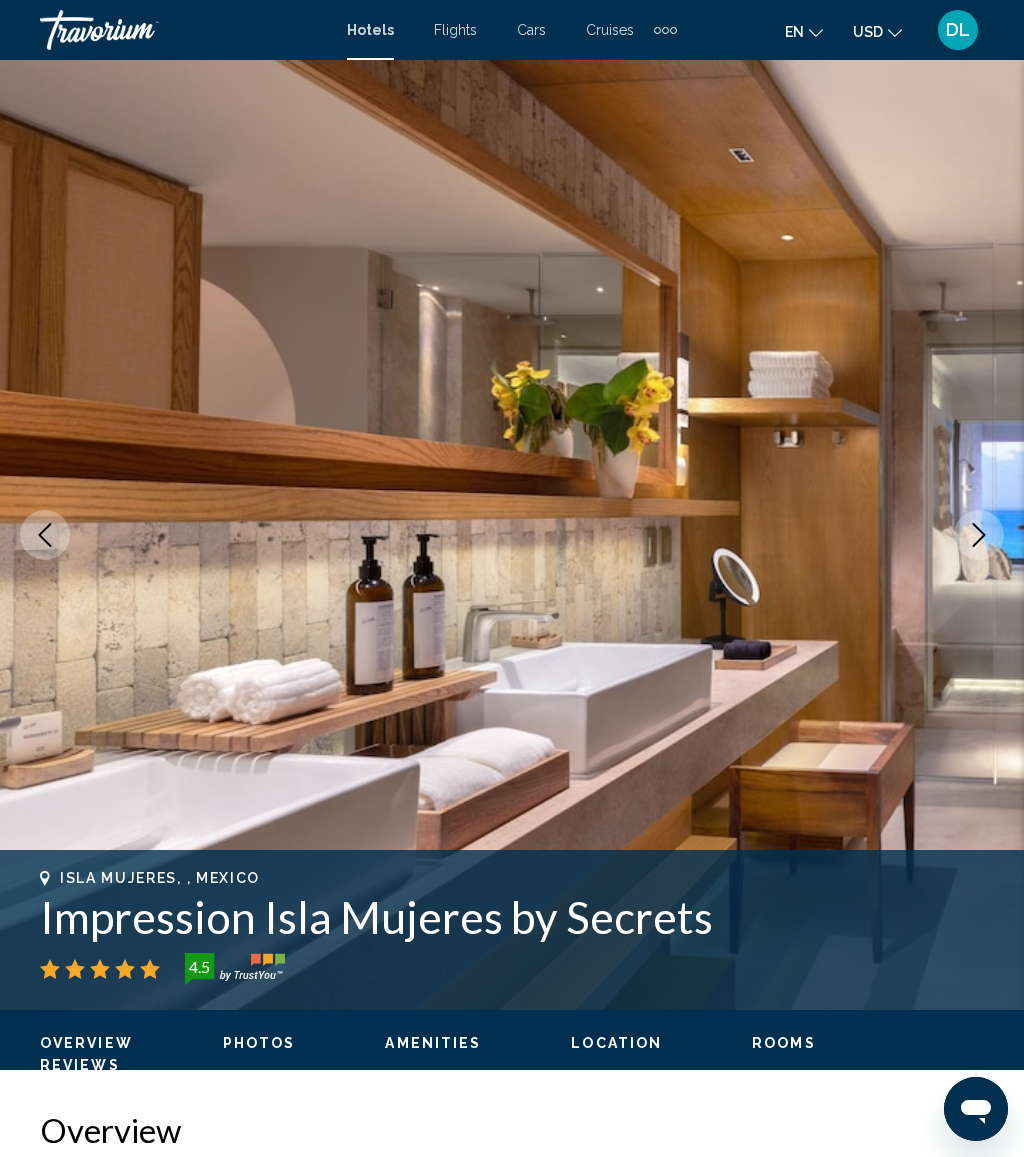 click 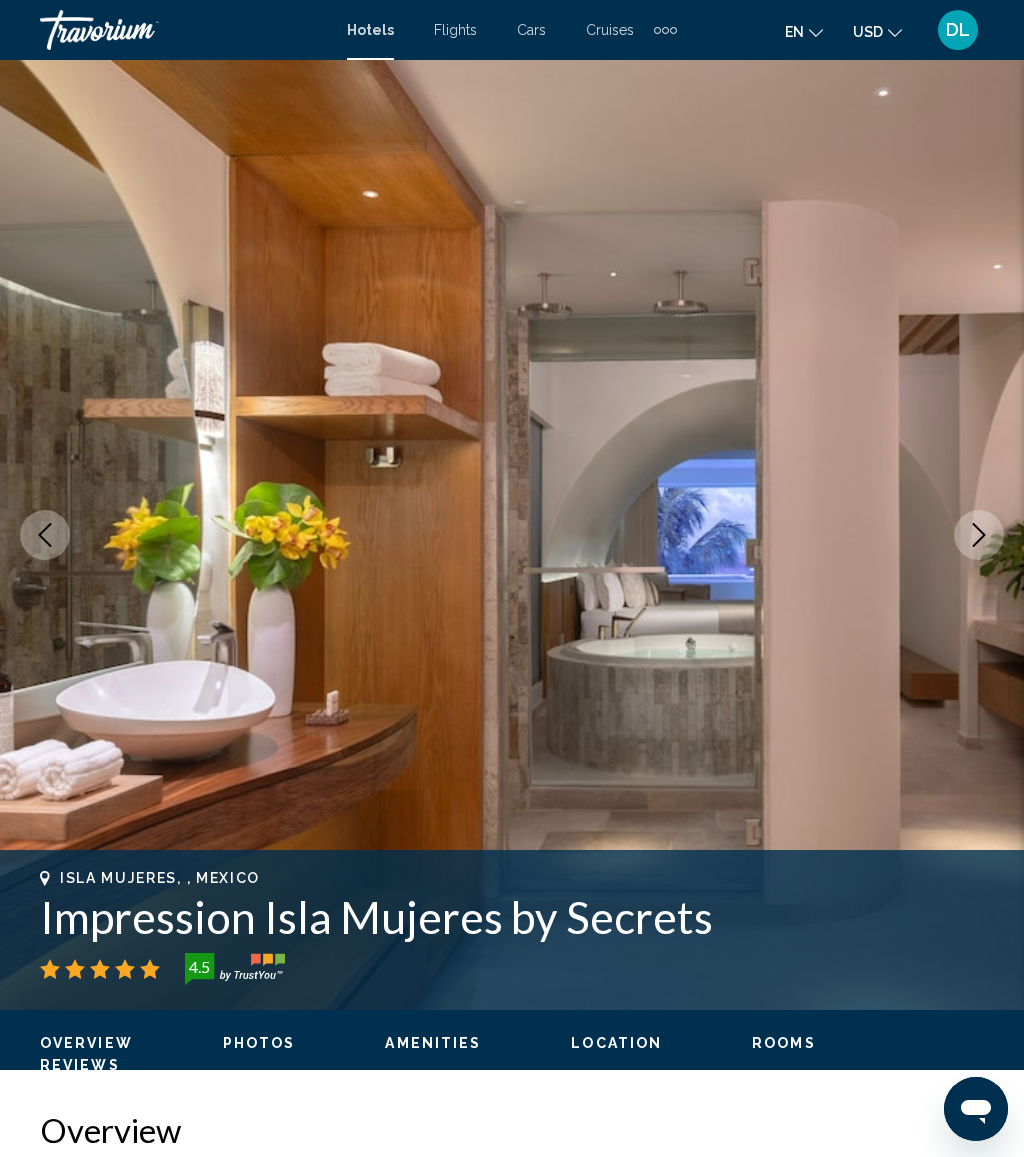 click at bounding box center (979, 535) 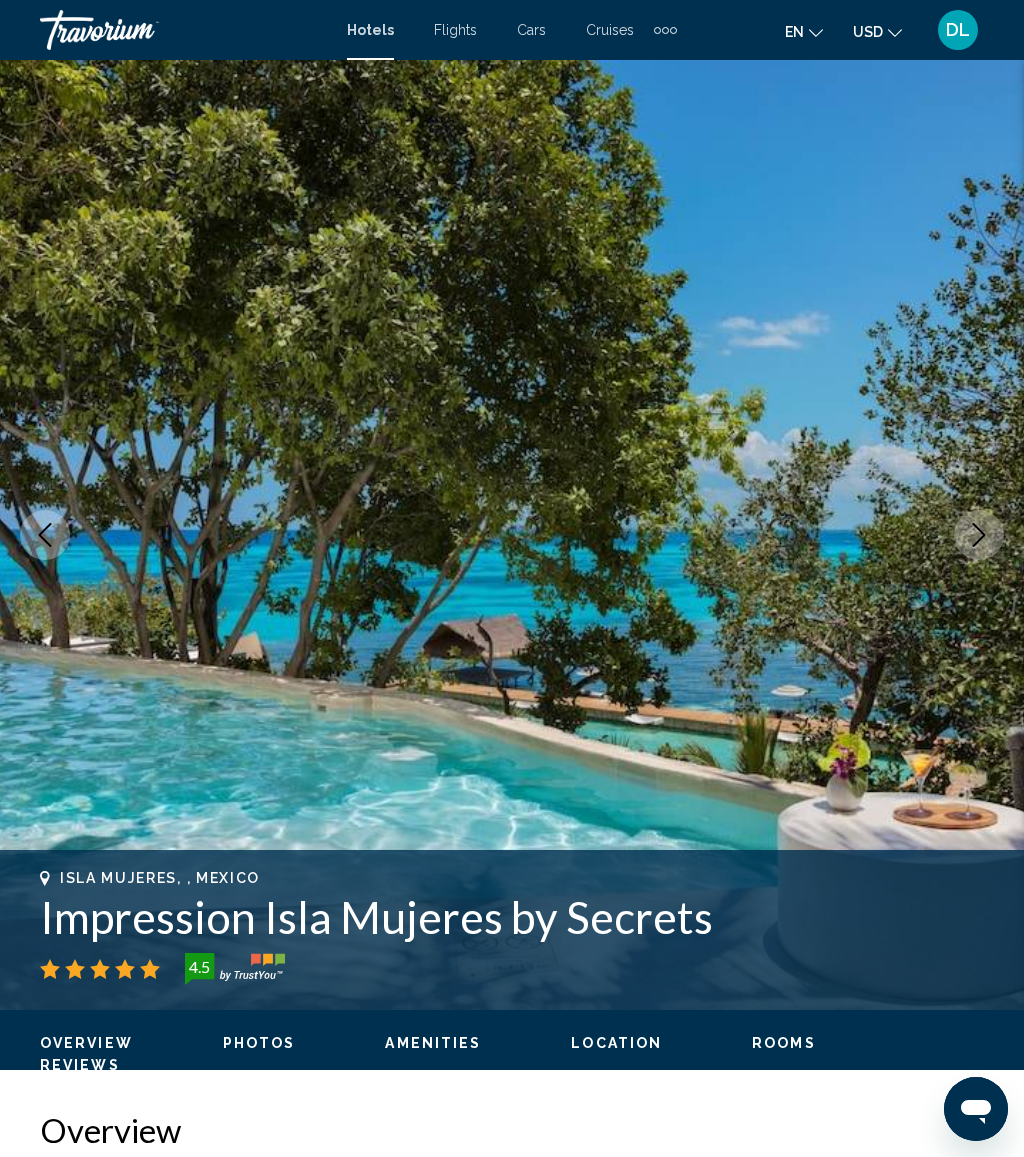click 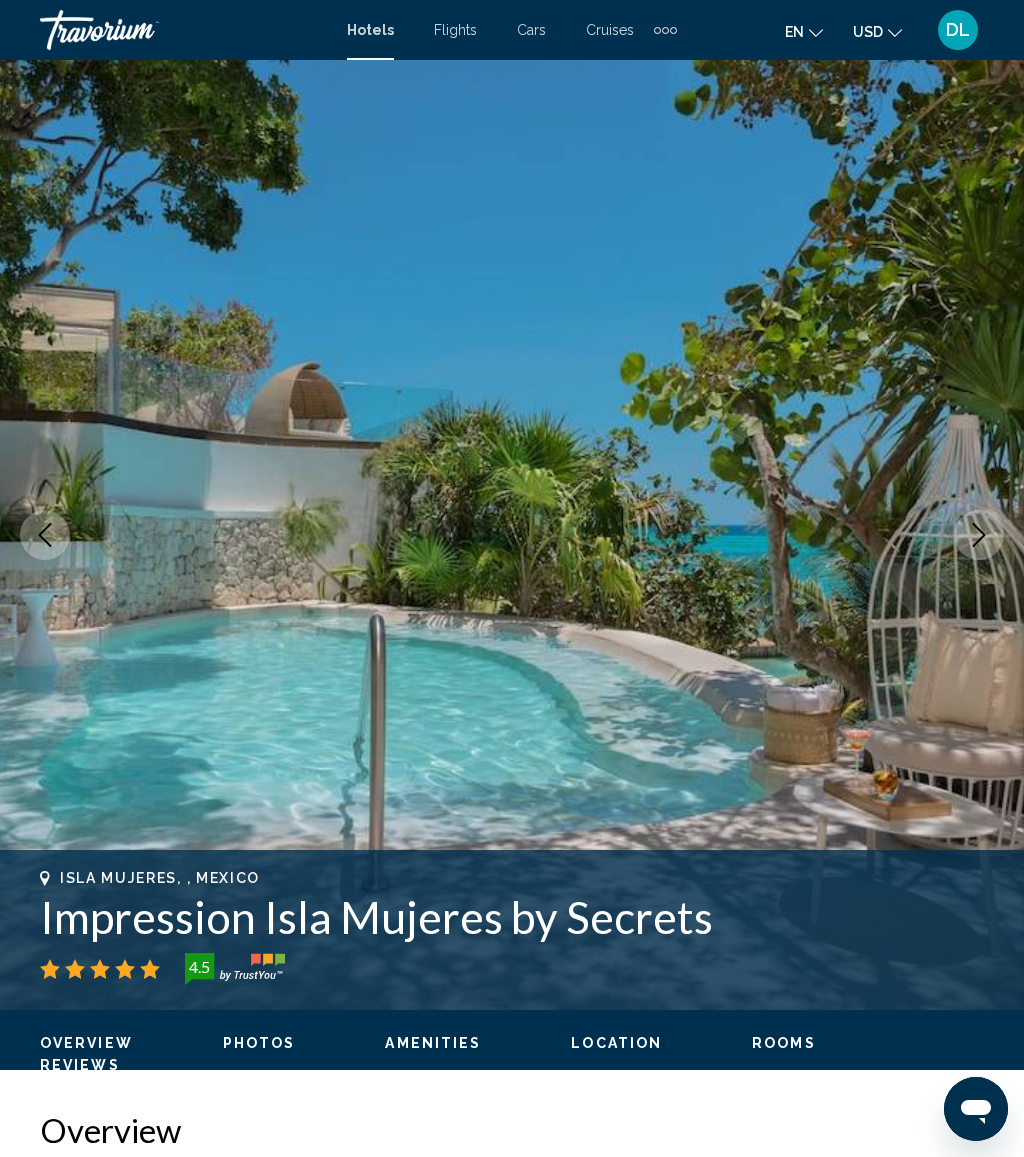 click at bounding box center [979, 535] 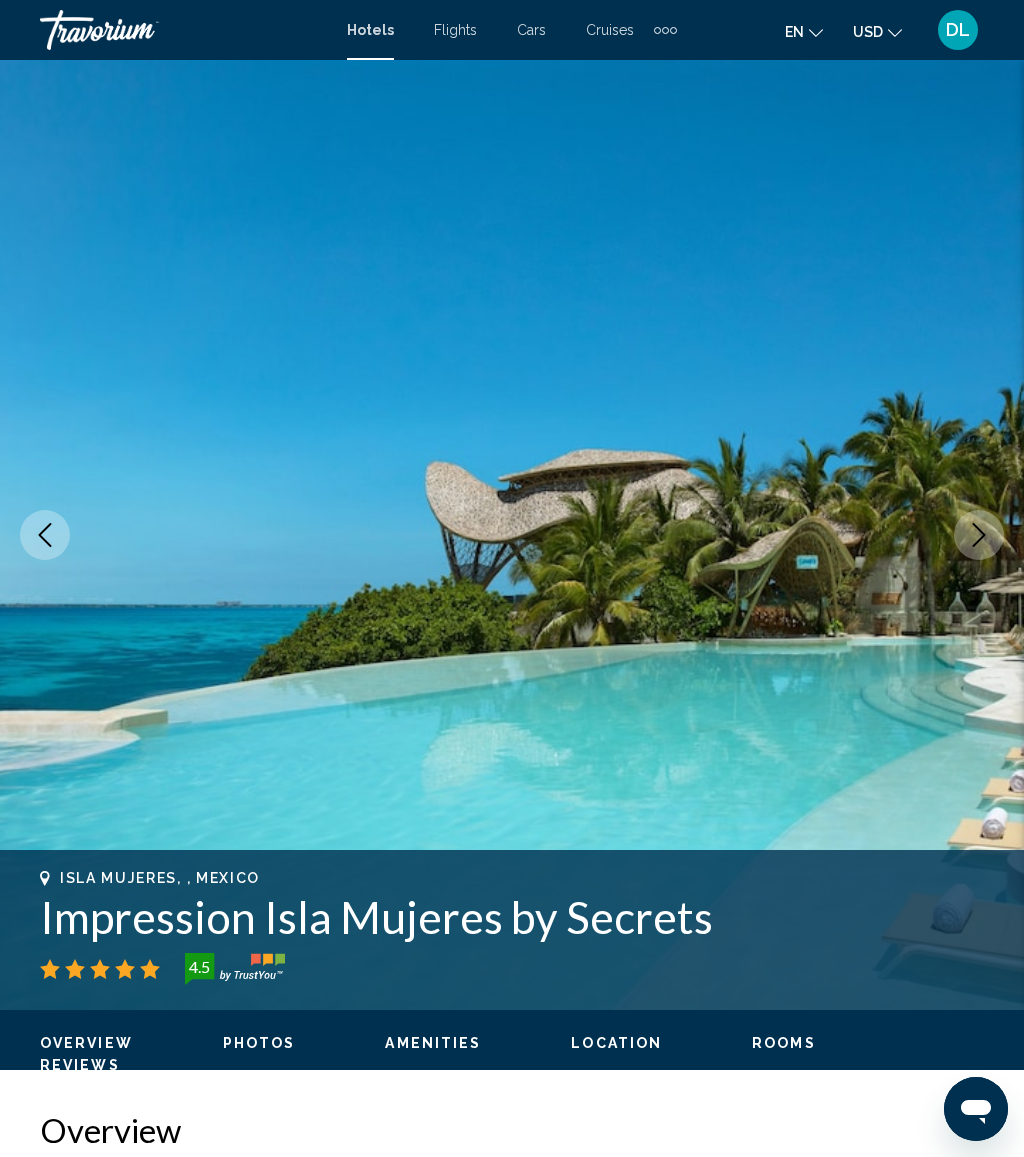 click 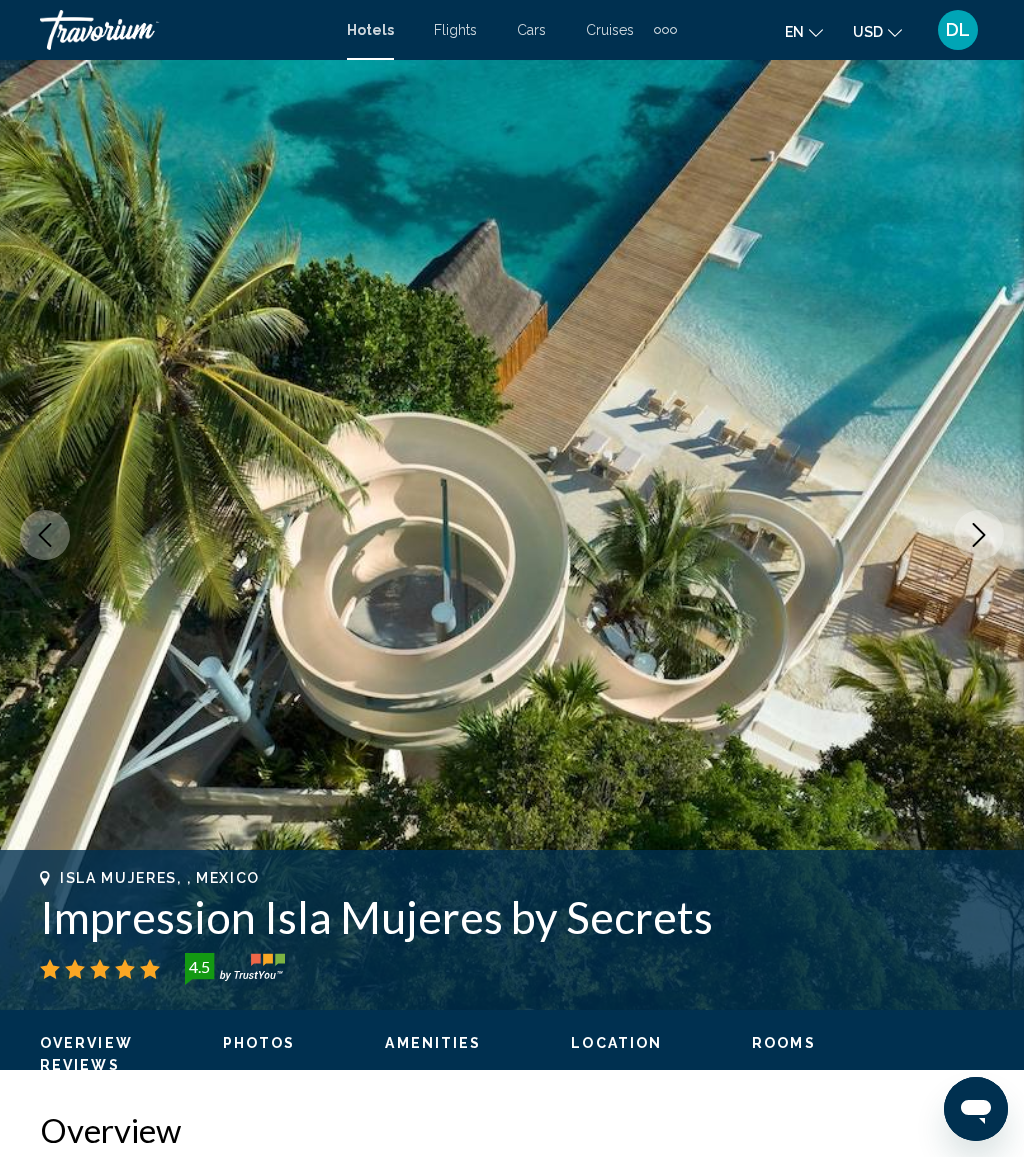 click 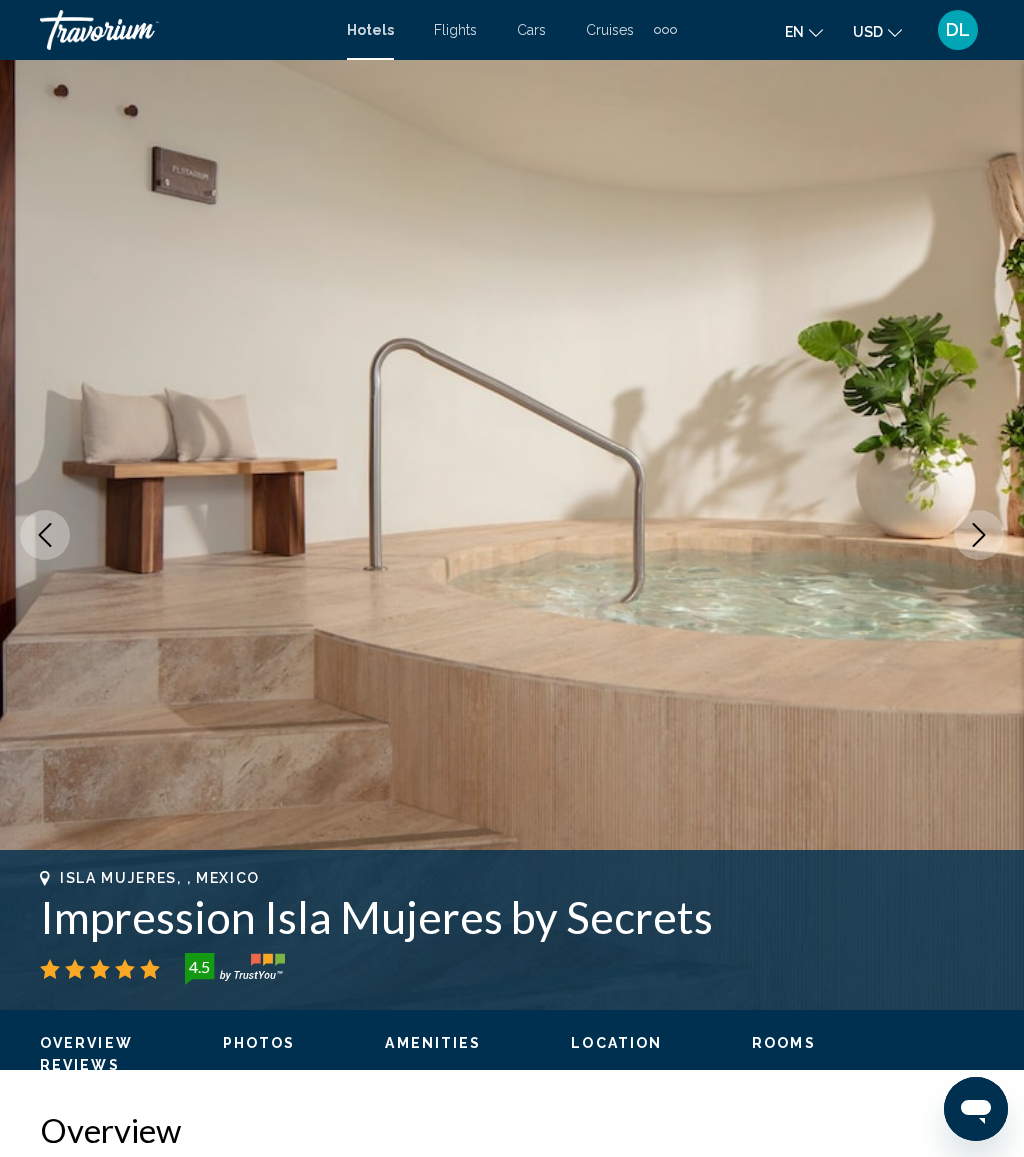click 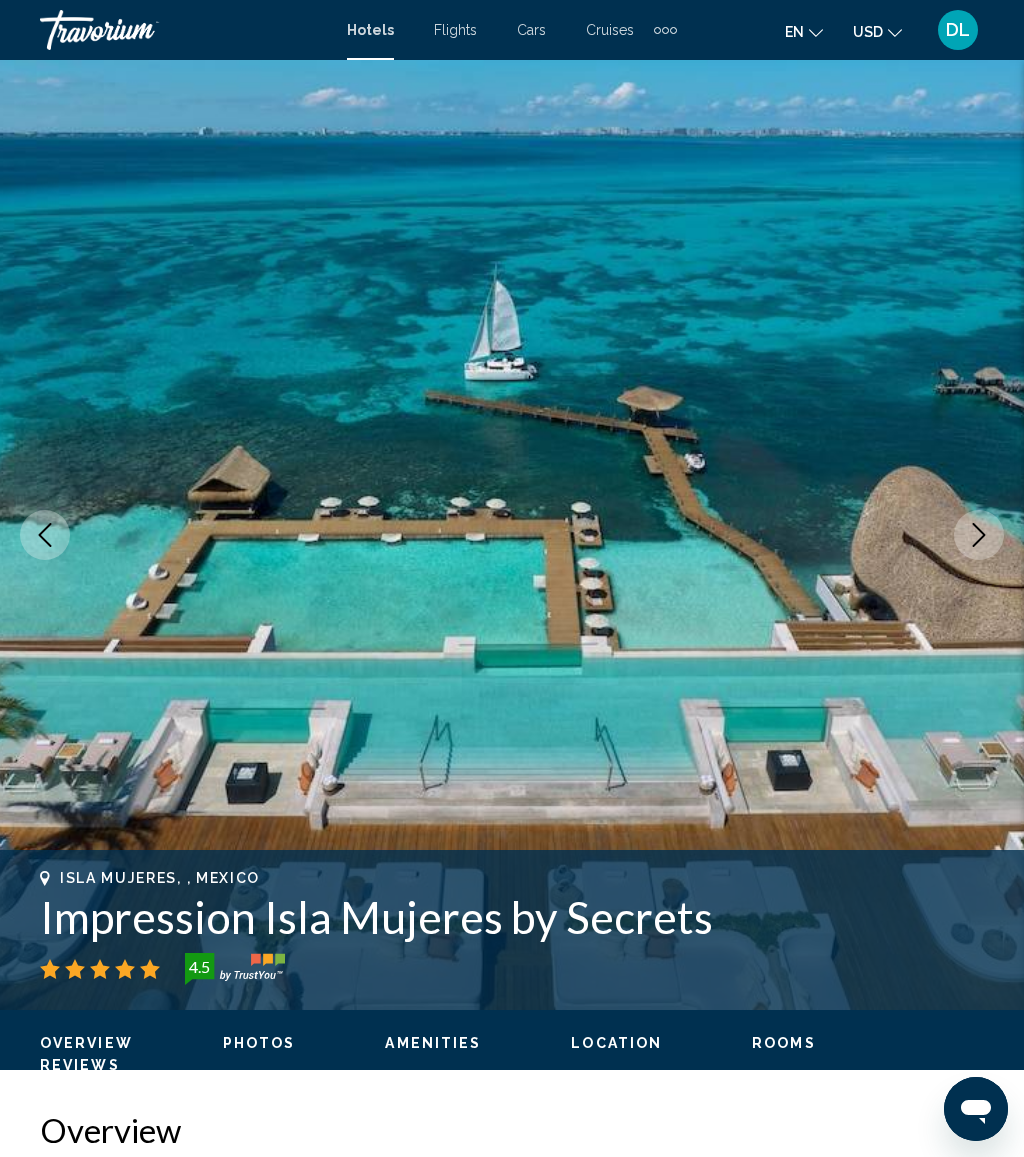click 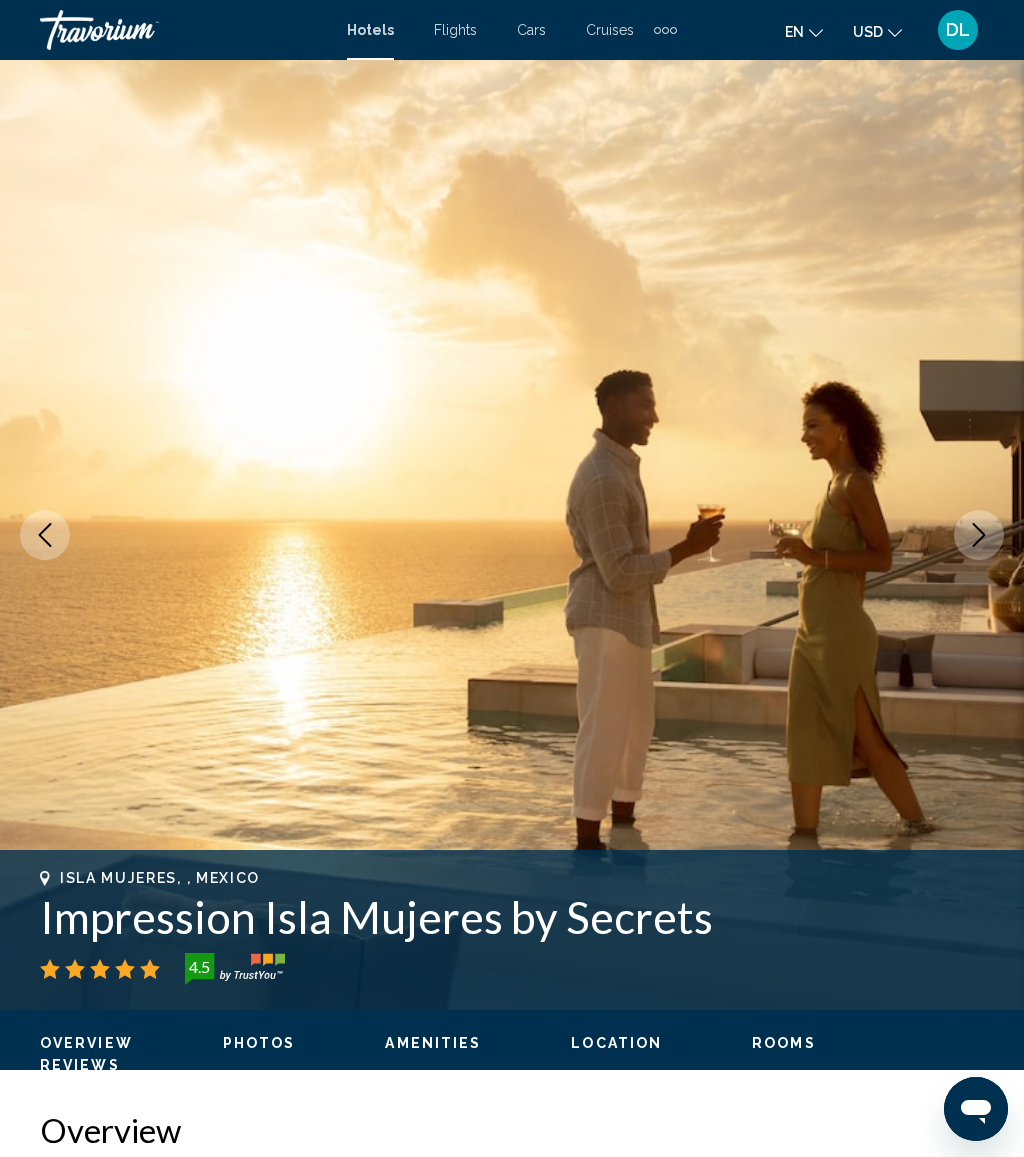 click at bounding box center [45, 535] 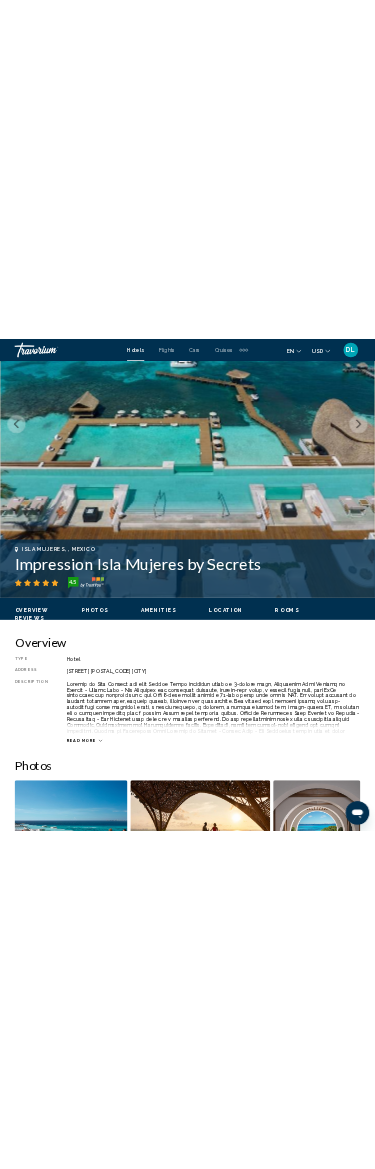 scroll, scrollTop: 489, scrollLeft: 0, axis: vertical 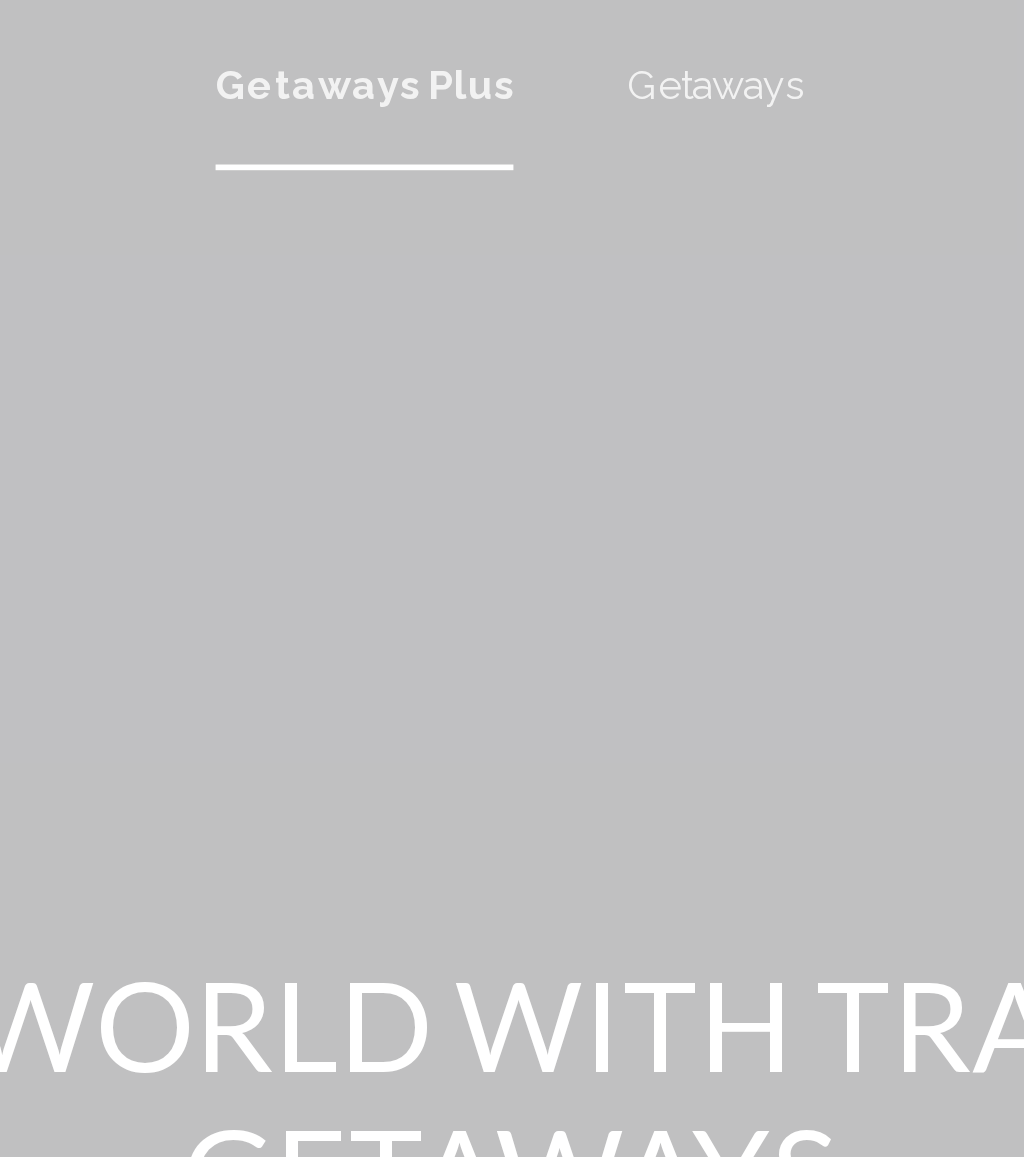 click on "Getaways" at bounding box center (584, 30) 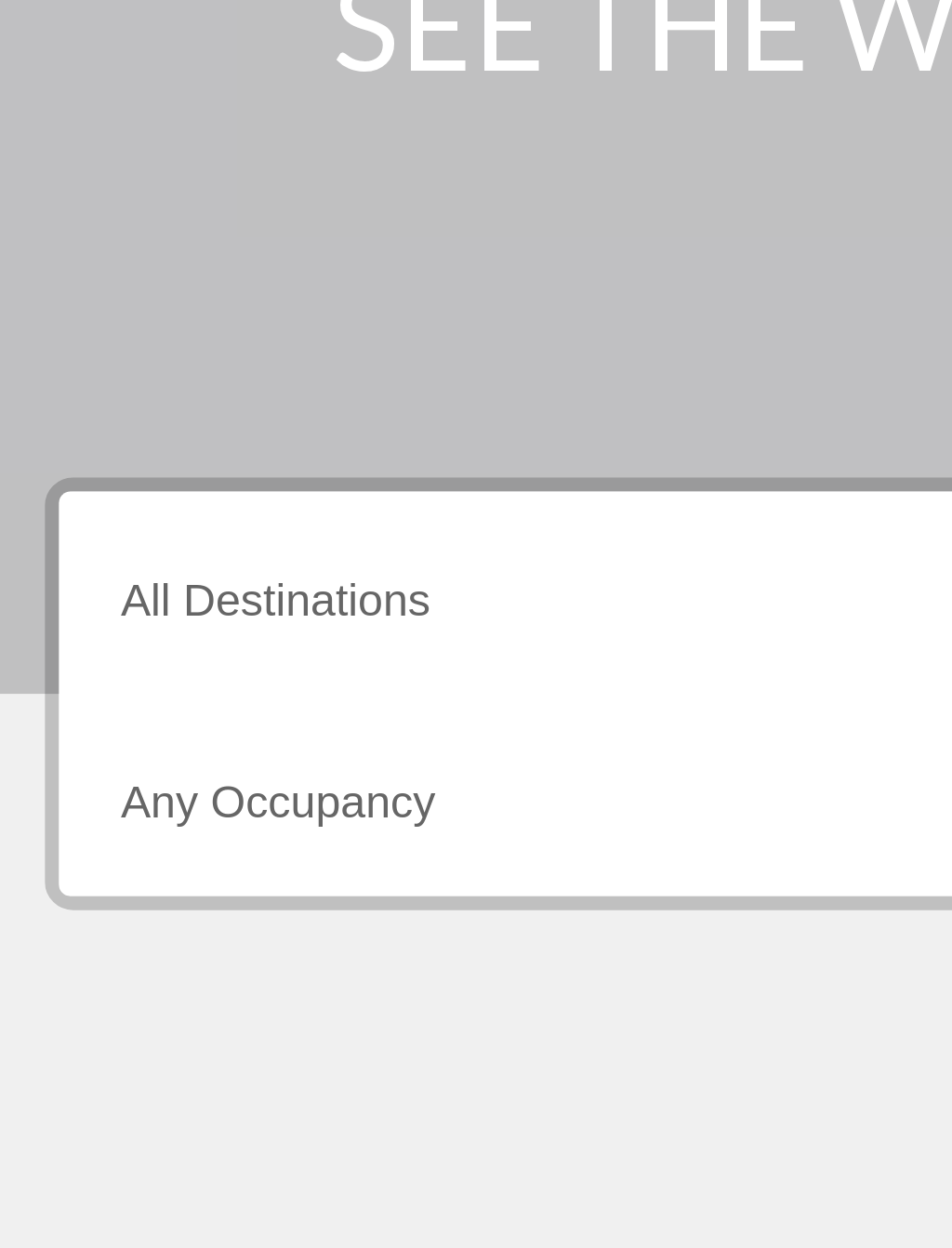 click on "Destination All Destinations" at bounding box center [263, 531] 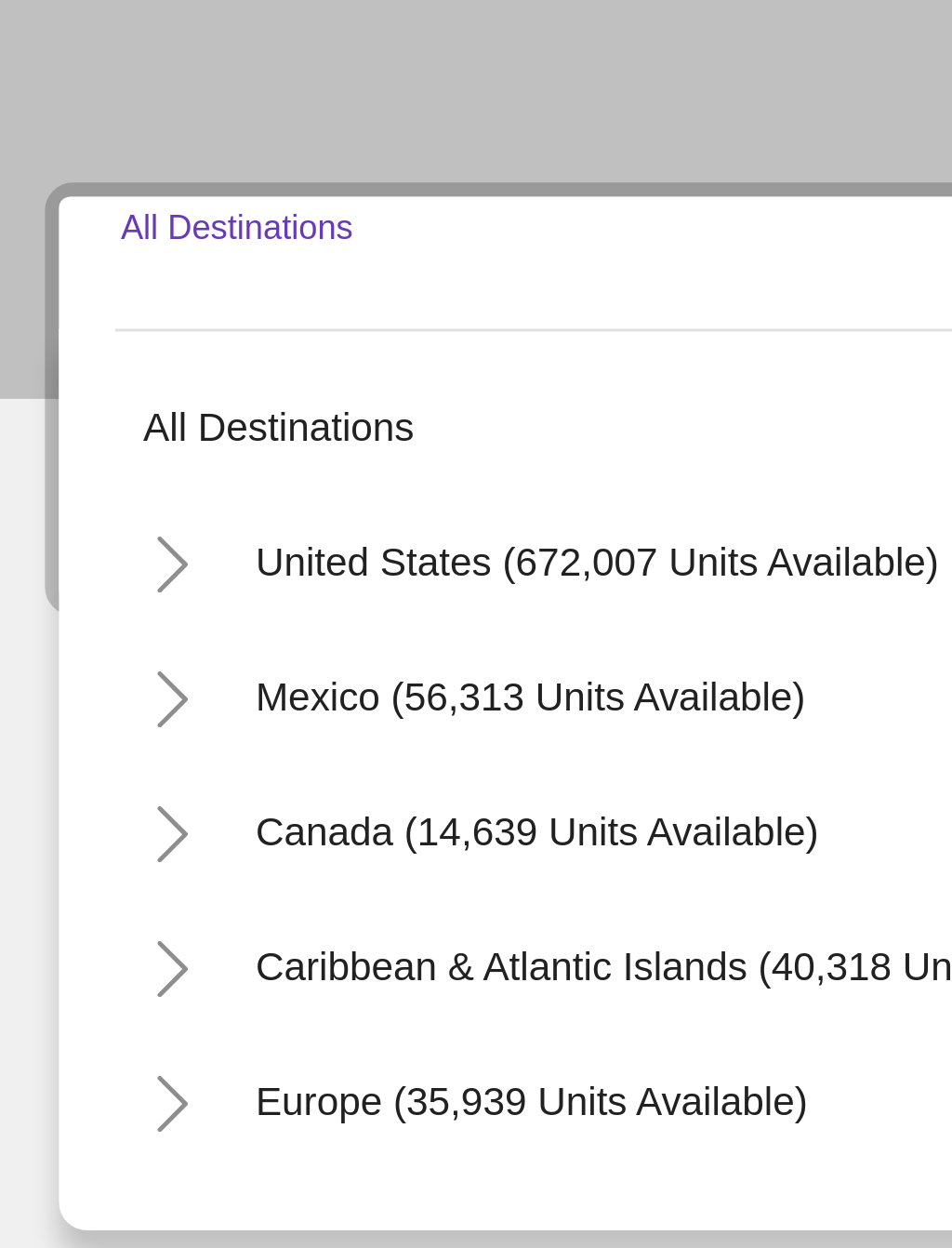 scroll, scrollTop: 0, scrollLeft: 0, axis: both 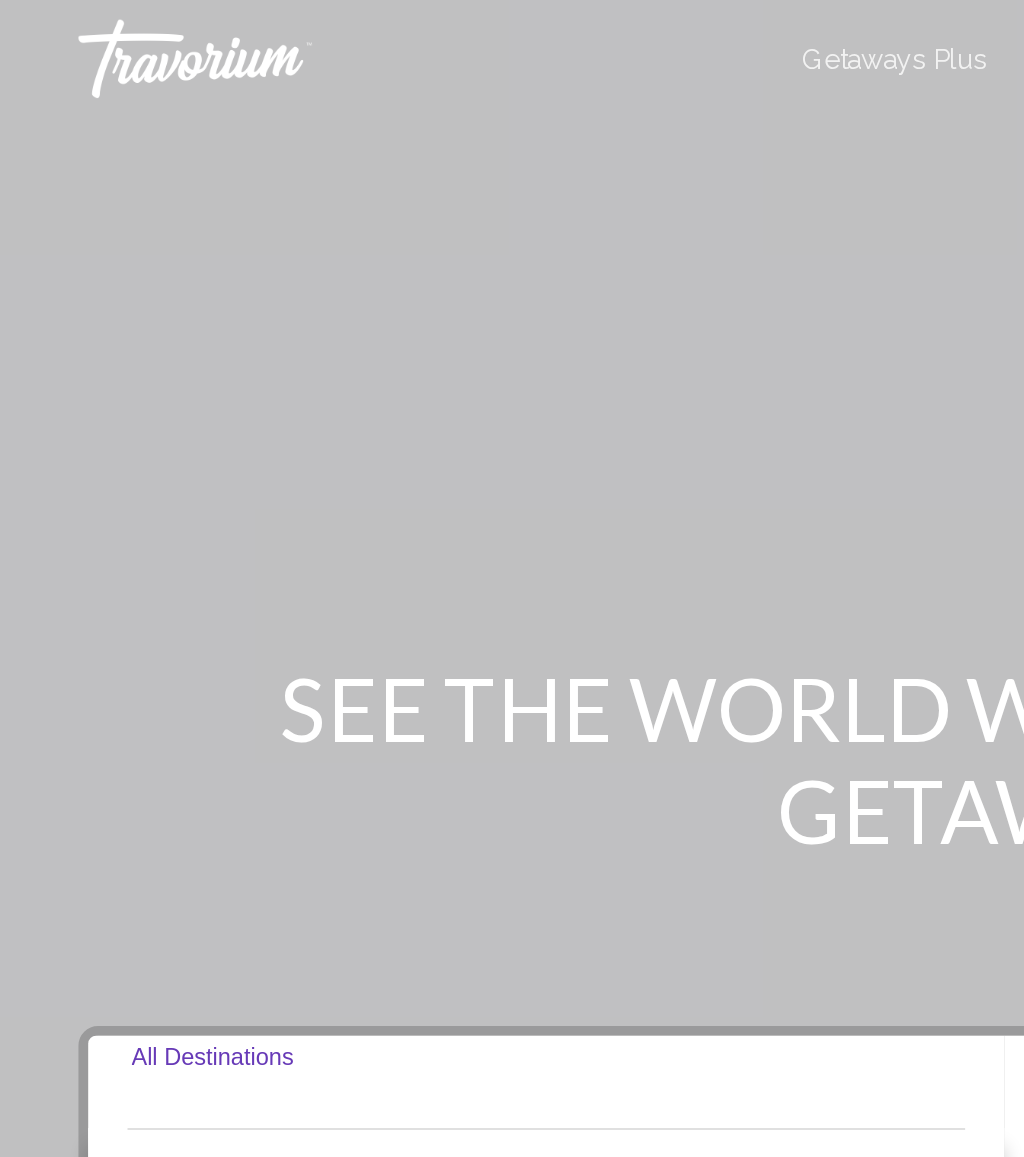 click on "Getaways Plus" at bounding box center (456, 30) 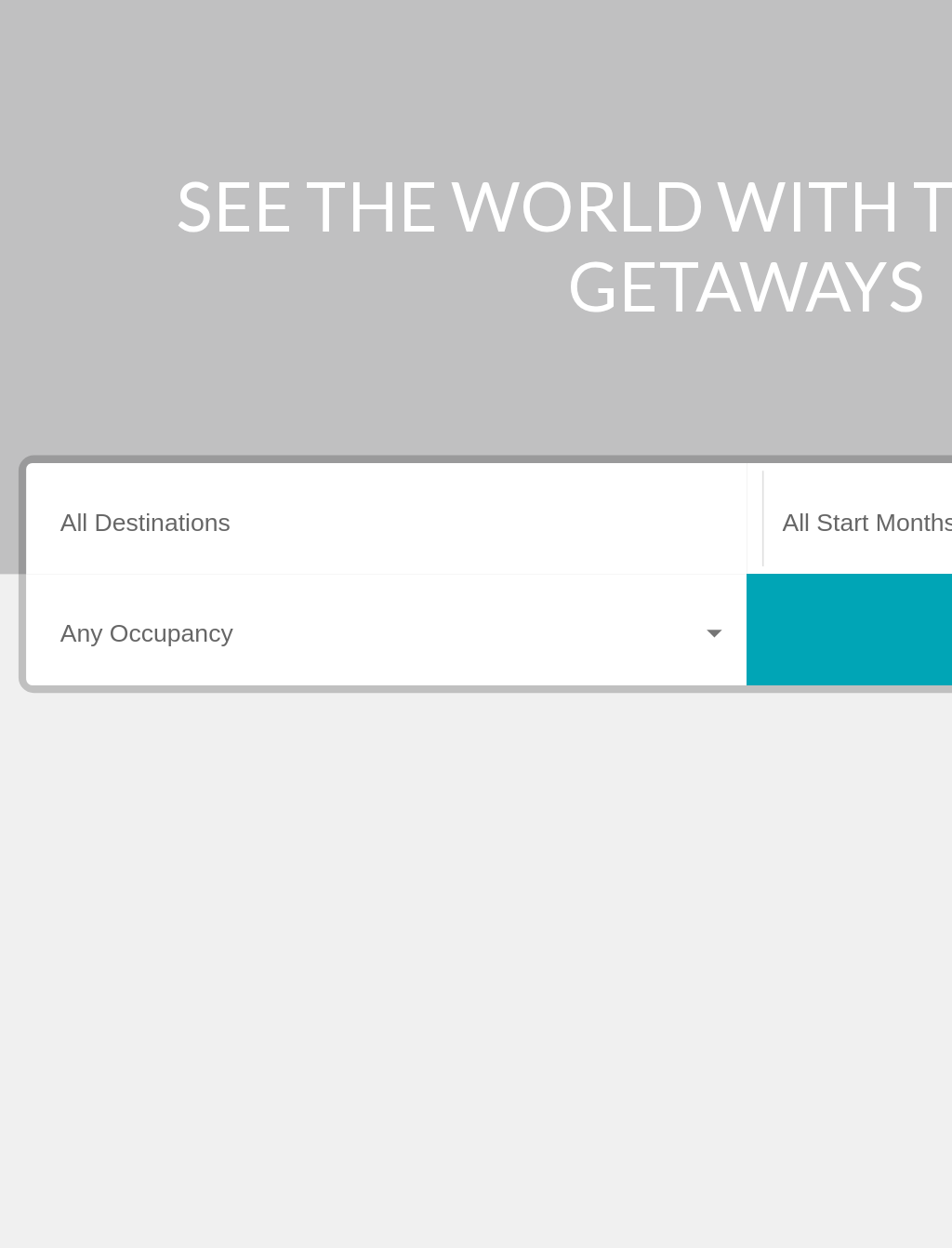 click on "Destination All Destinations" at bounding box center [263, 524] 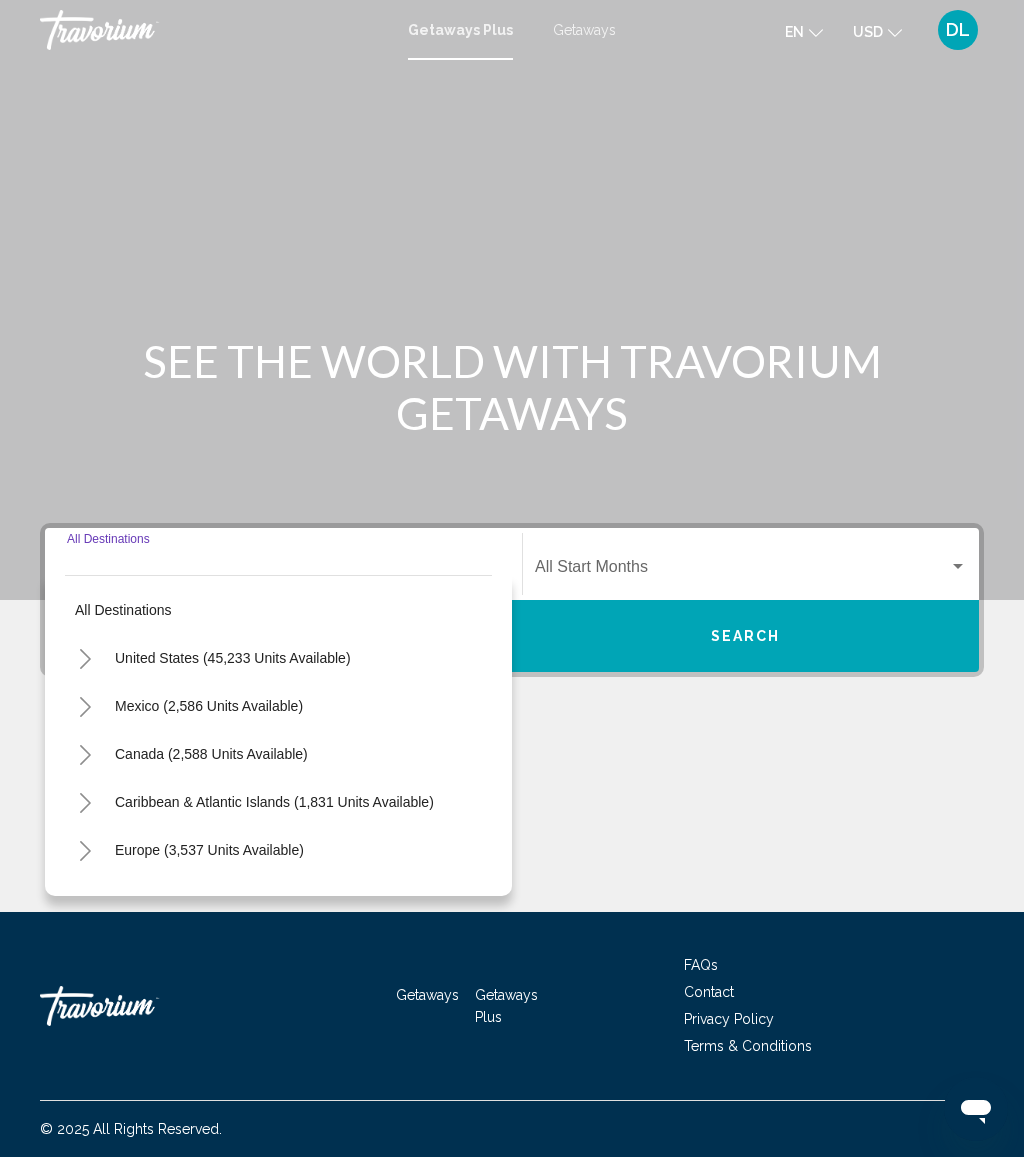 click on "Getaways" at bounding box center [584, 30] 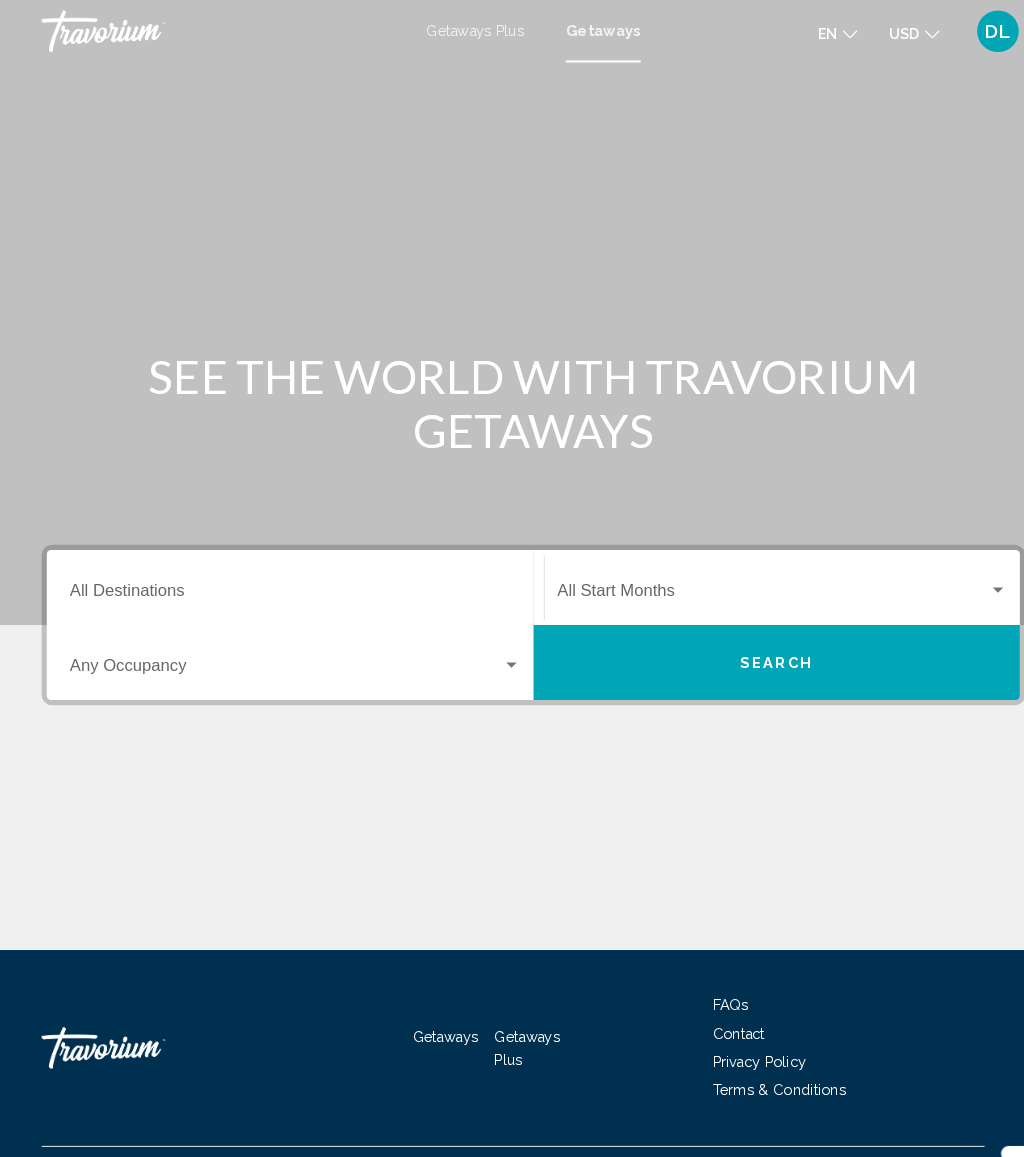 click on "Destination All Destinations" at bounding box center (283, 571) 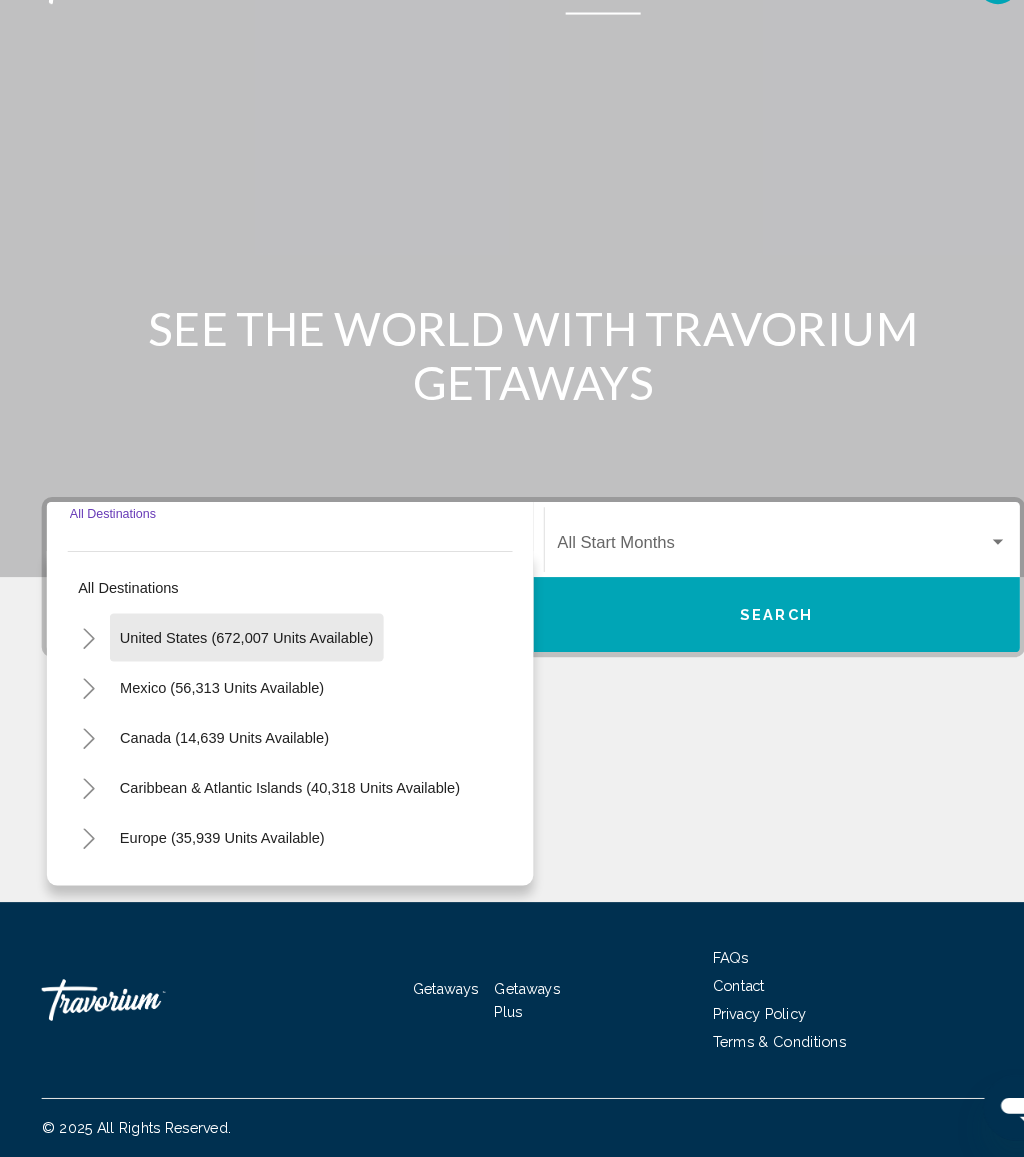 click on "United States (672,007 units available)" at bounding box center [213, 706] 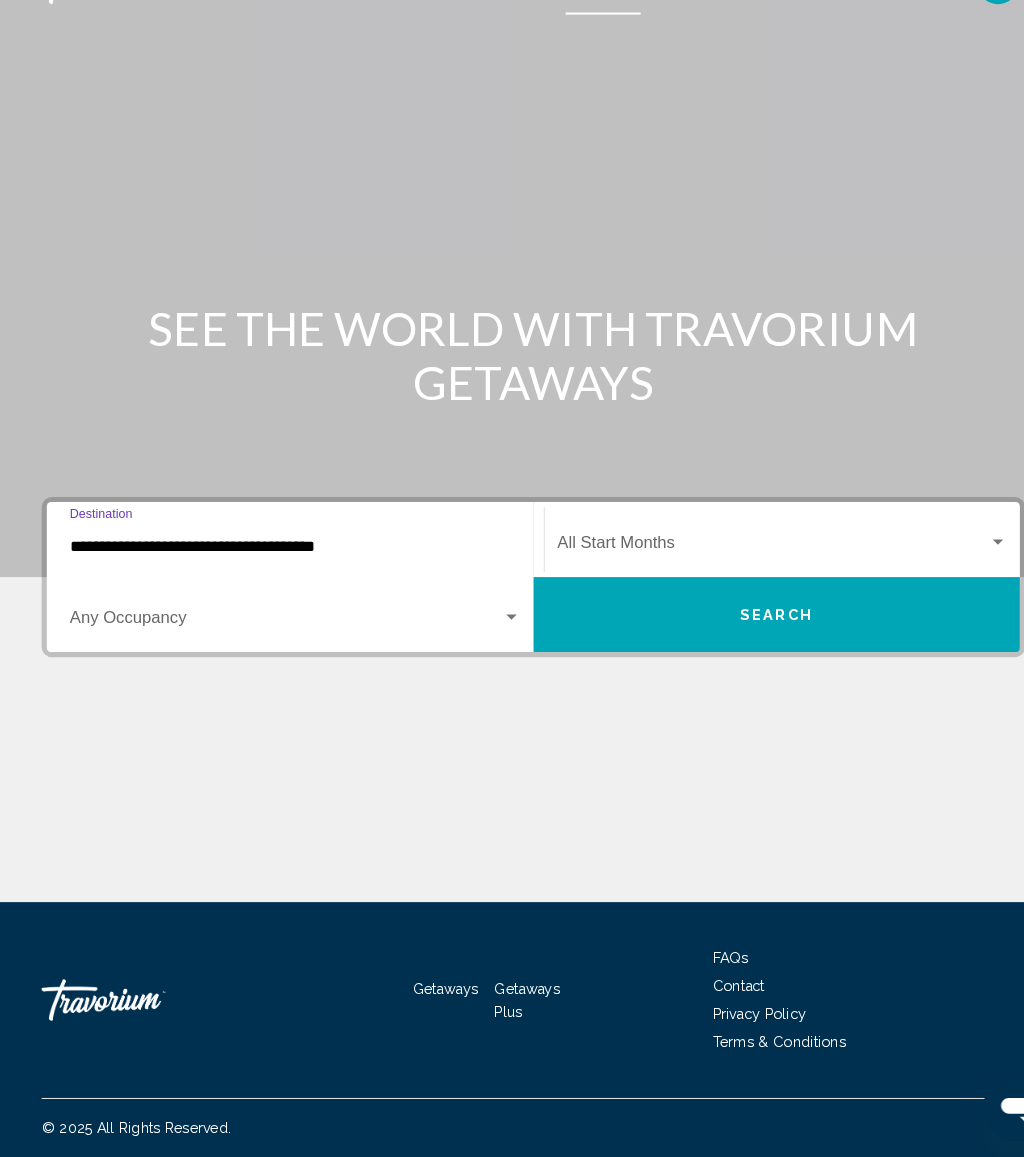 click on "**********" at bounding box center (283, 564) 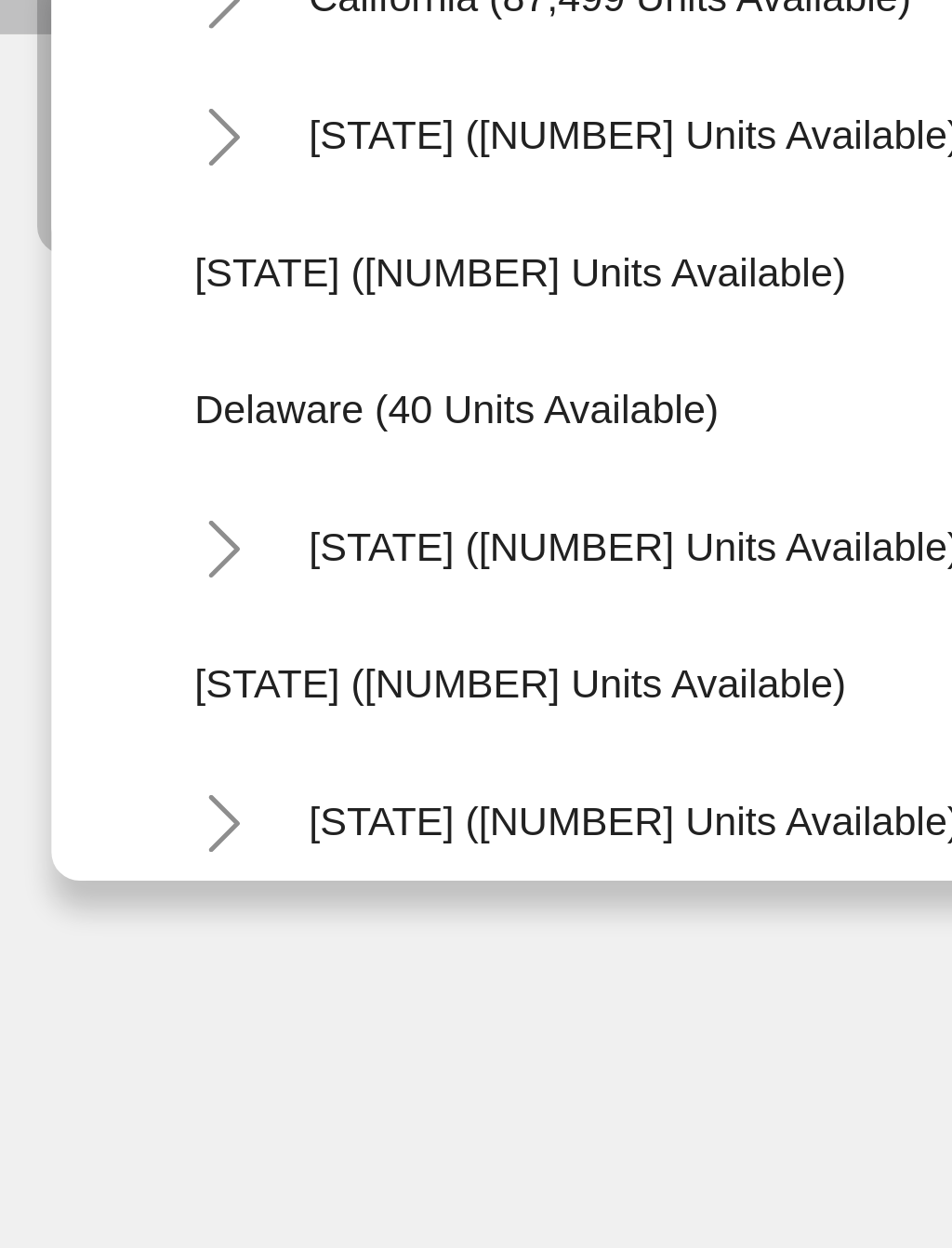 scroll, scrollTop: 201, scrollLeft: 0, axis: vertical 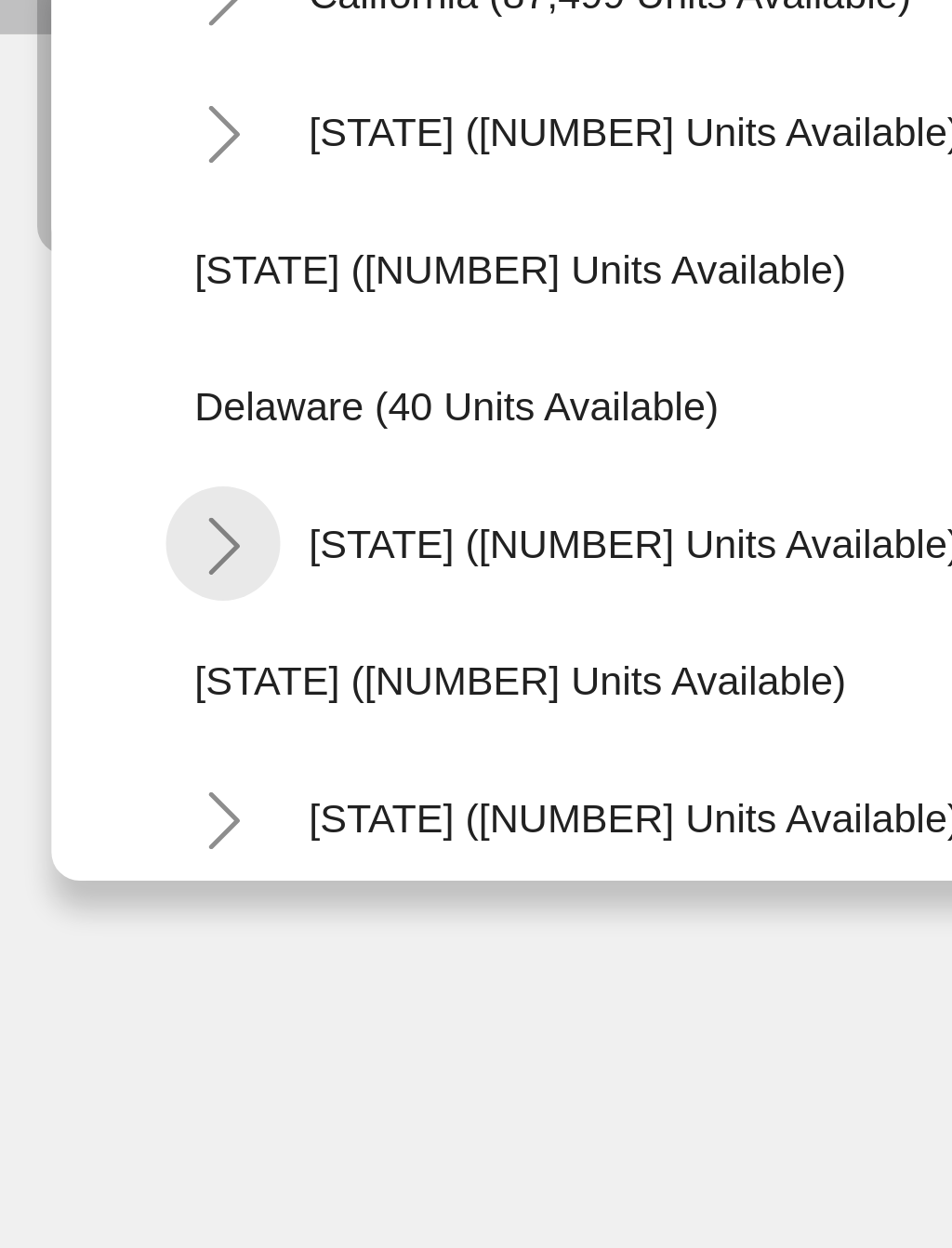 click 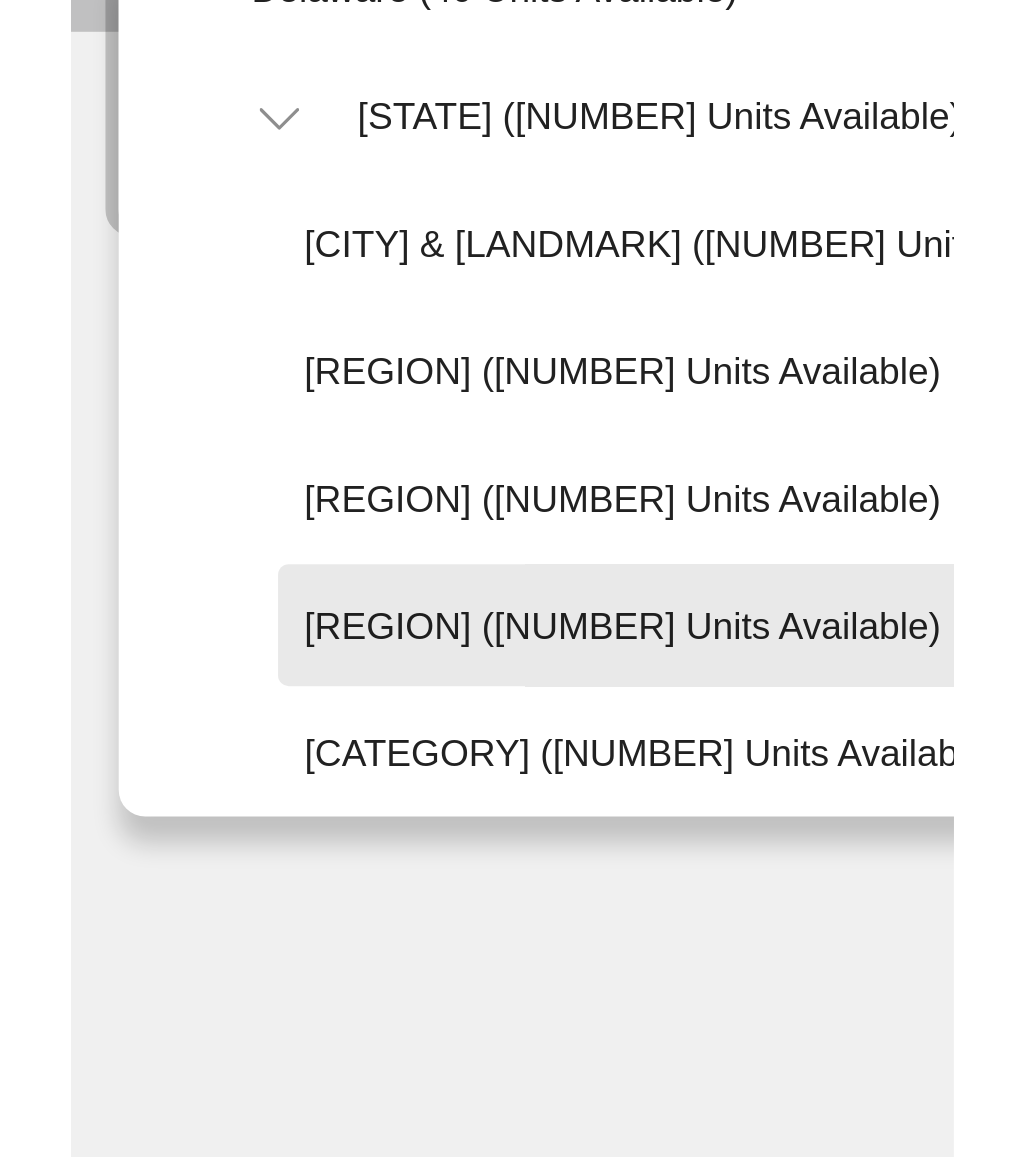 scroll, scrollTop: 341, scrollLeft: 0, axis: vertical 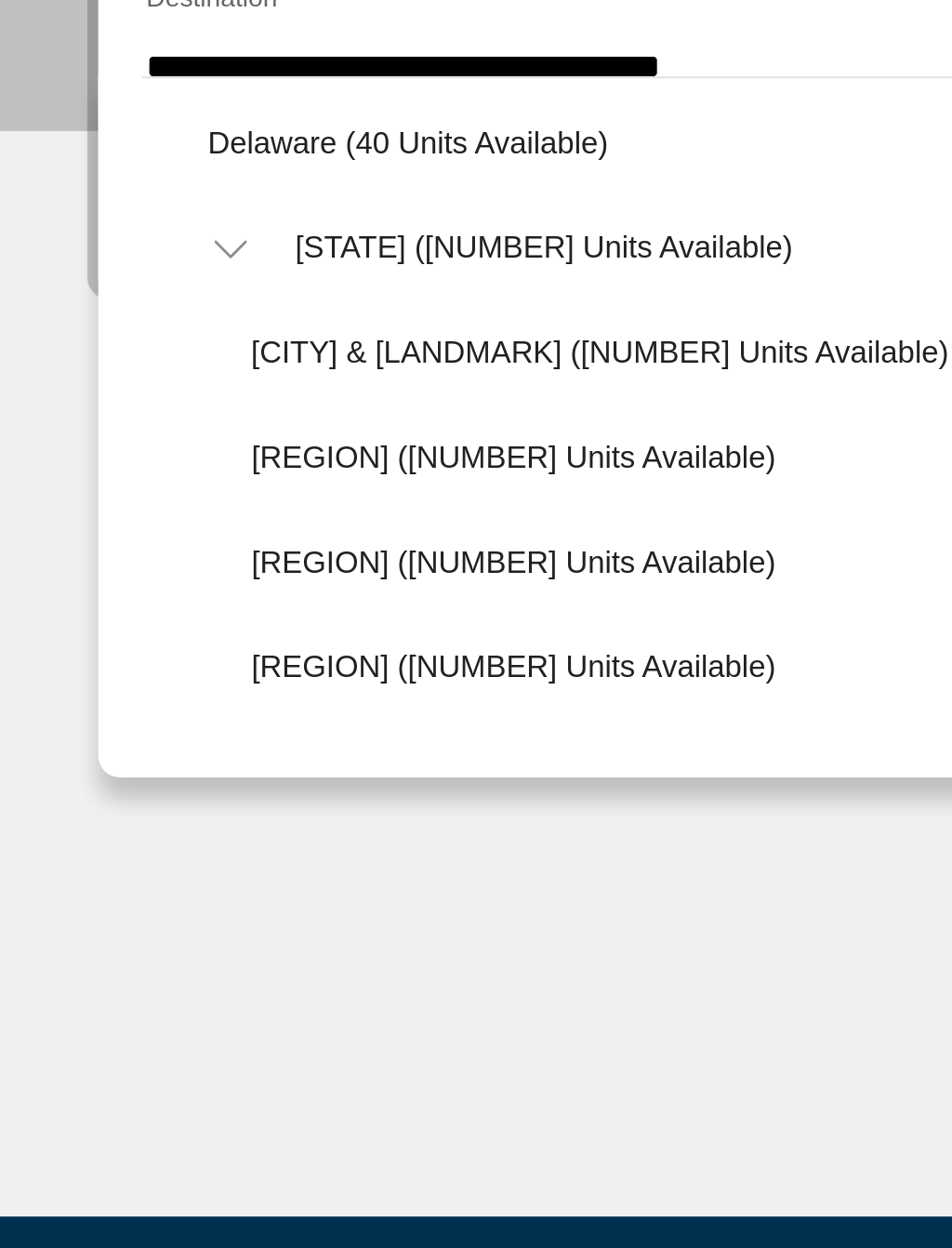 click on "Orlando & Disney Area (84,398 units available)" 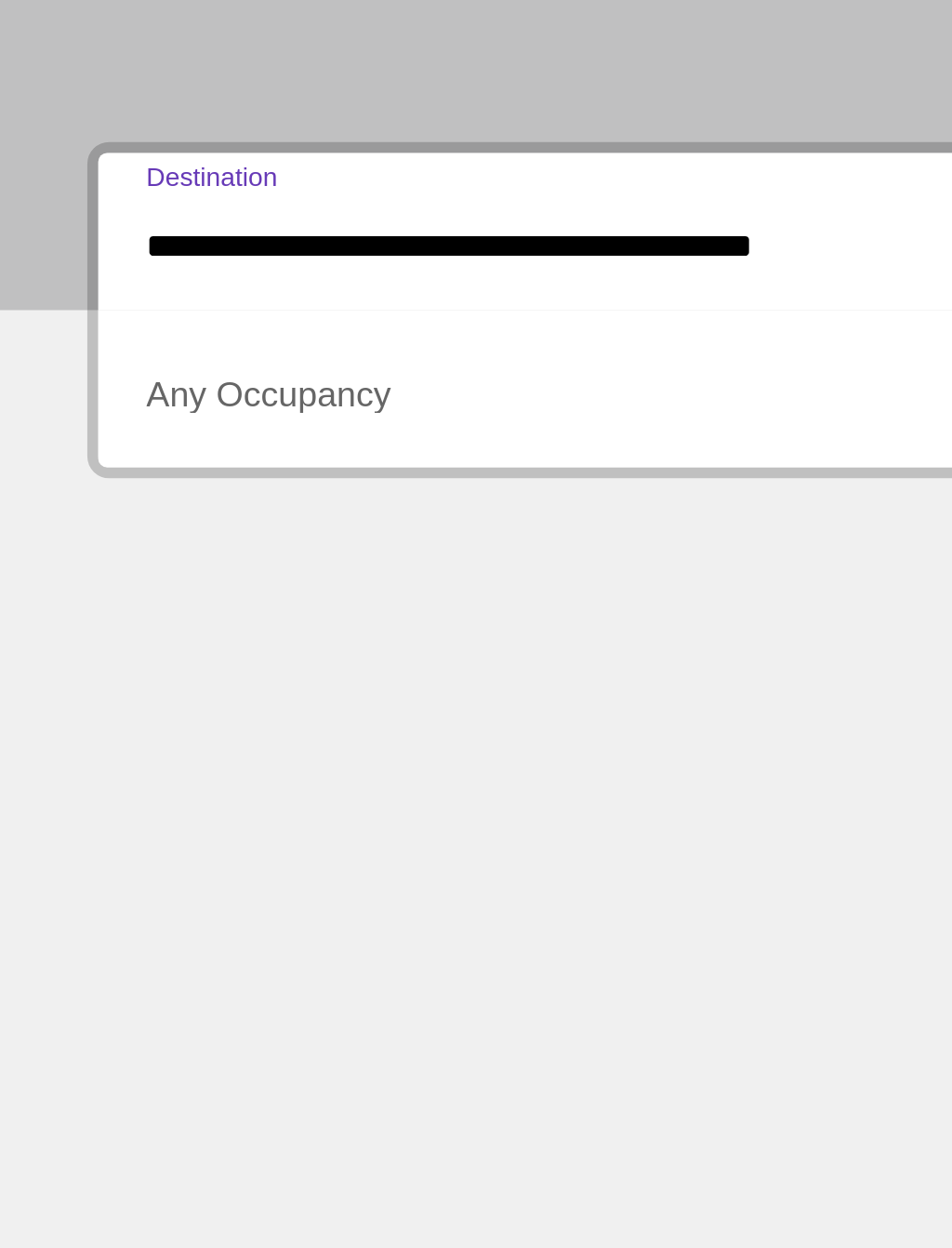 click at bounding box center [255, 598] 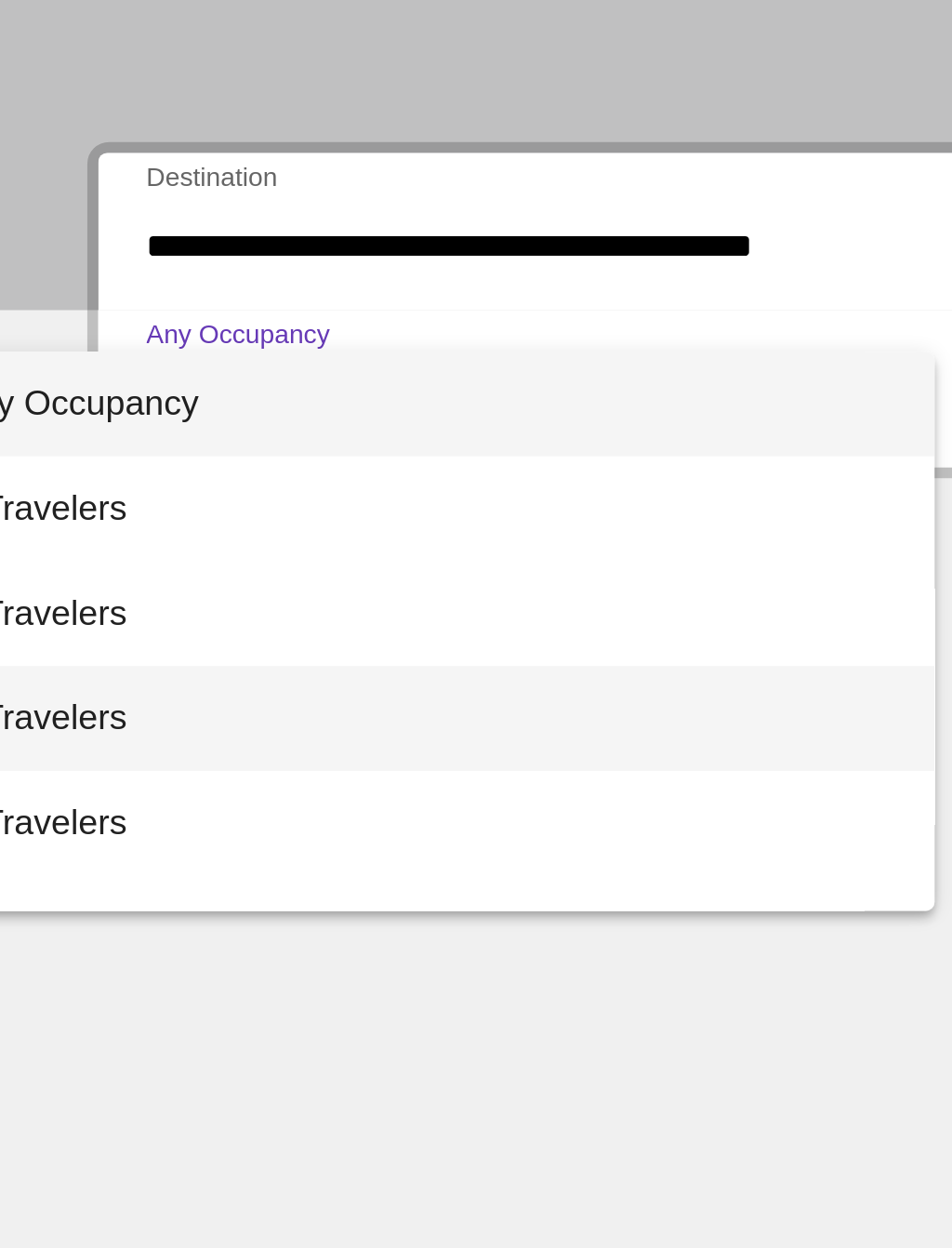 click on "4 Travelers" at bounding box center [181, 732] 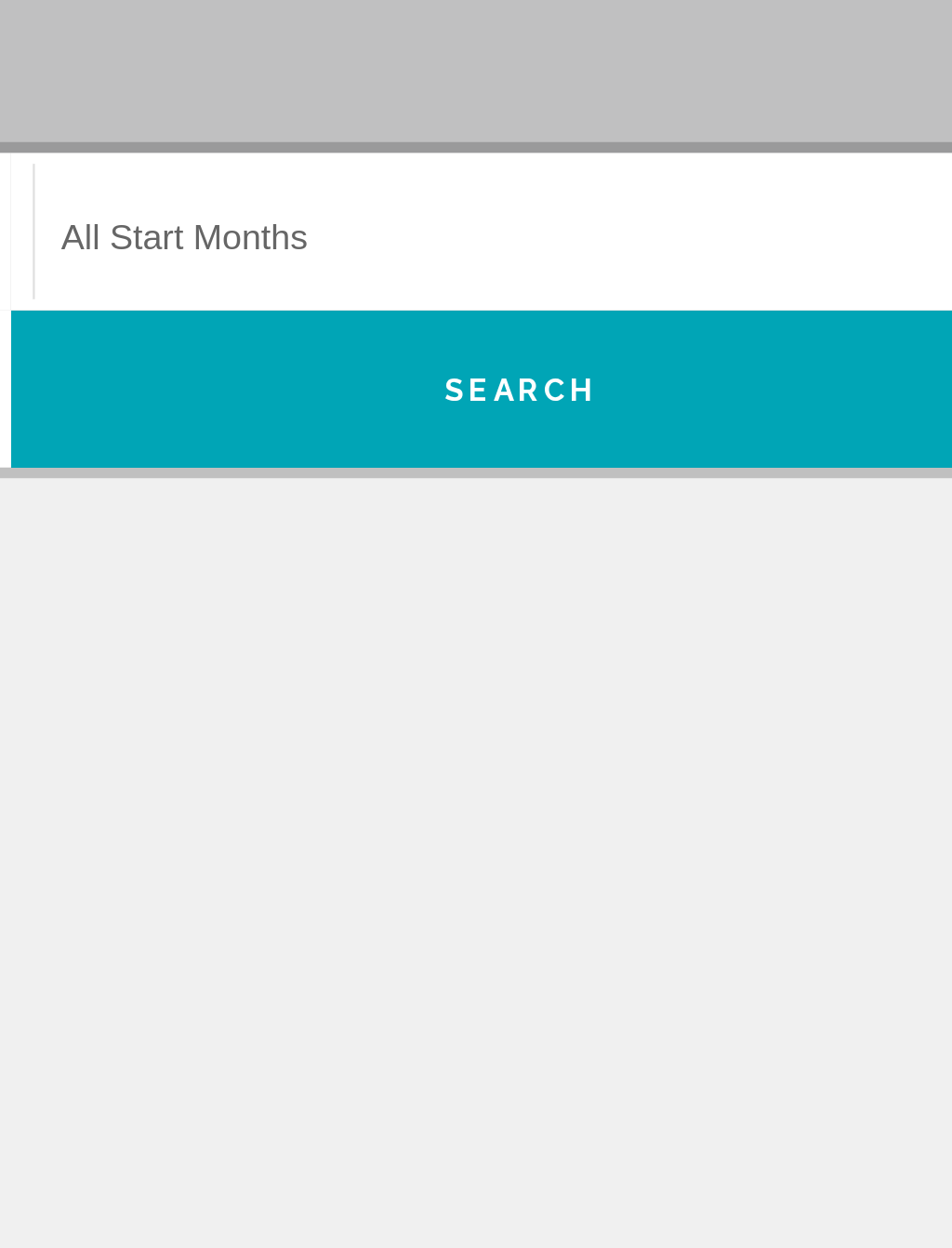 click at bounding box center (690, 531) 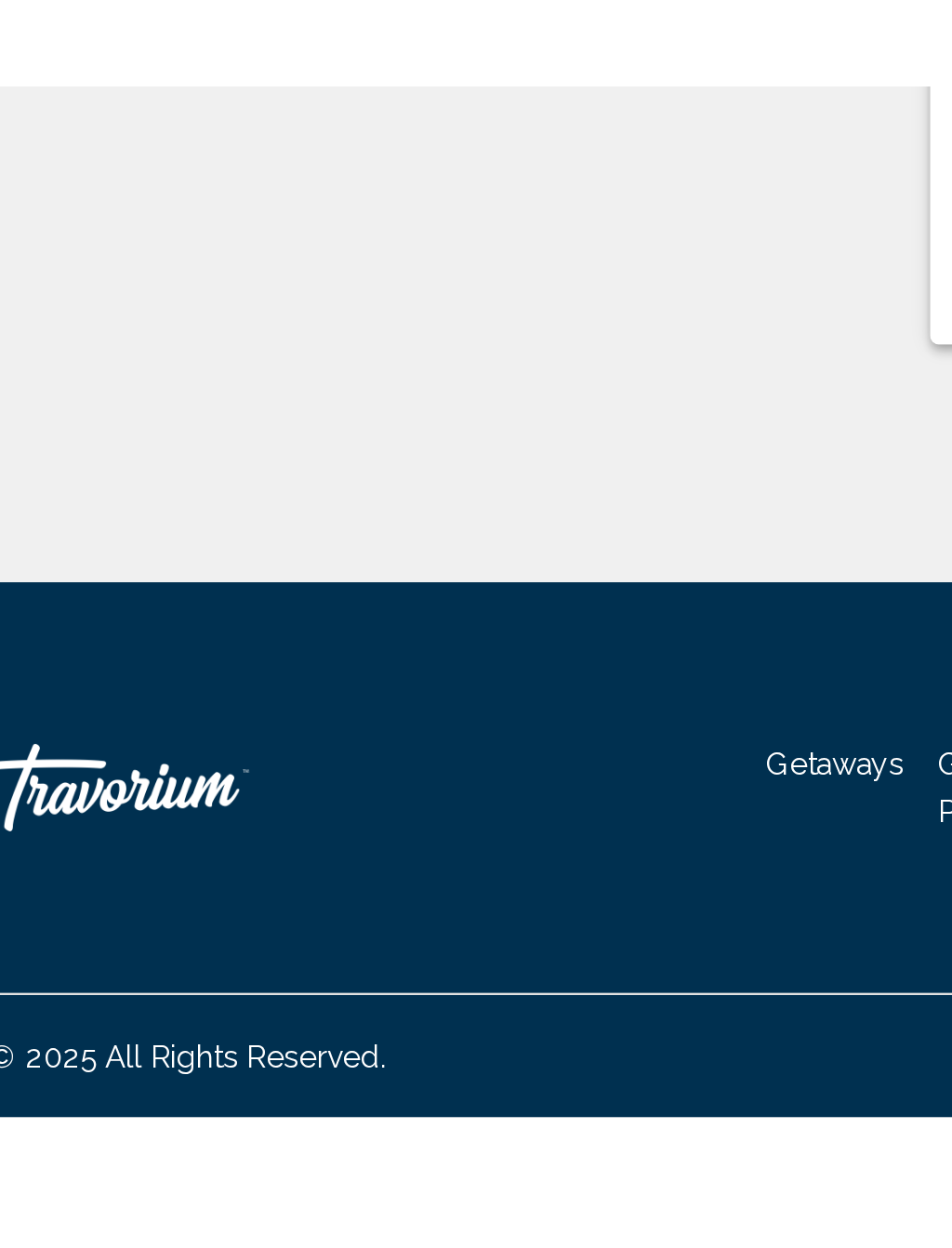 scroll, scrollTop: 0, scrollLeft: 0, axis: both 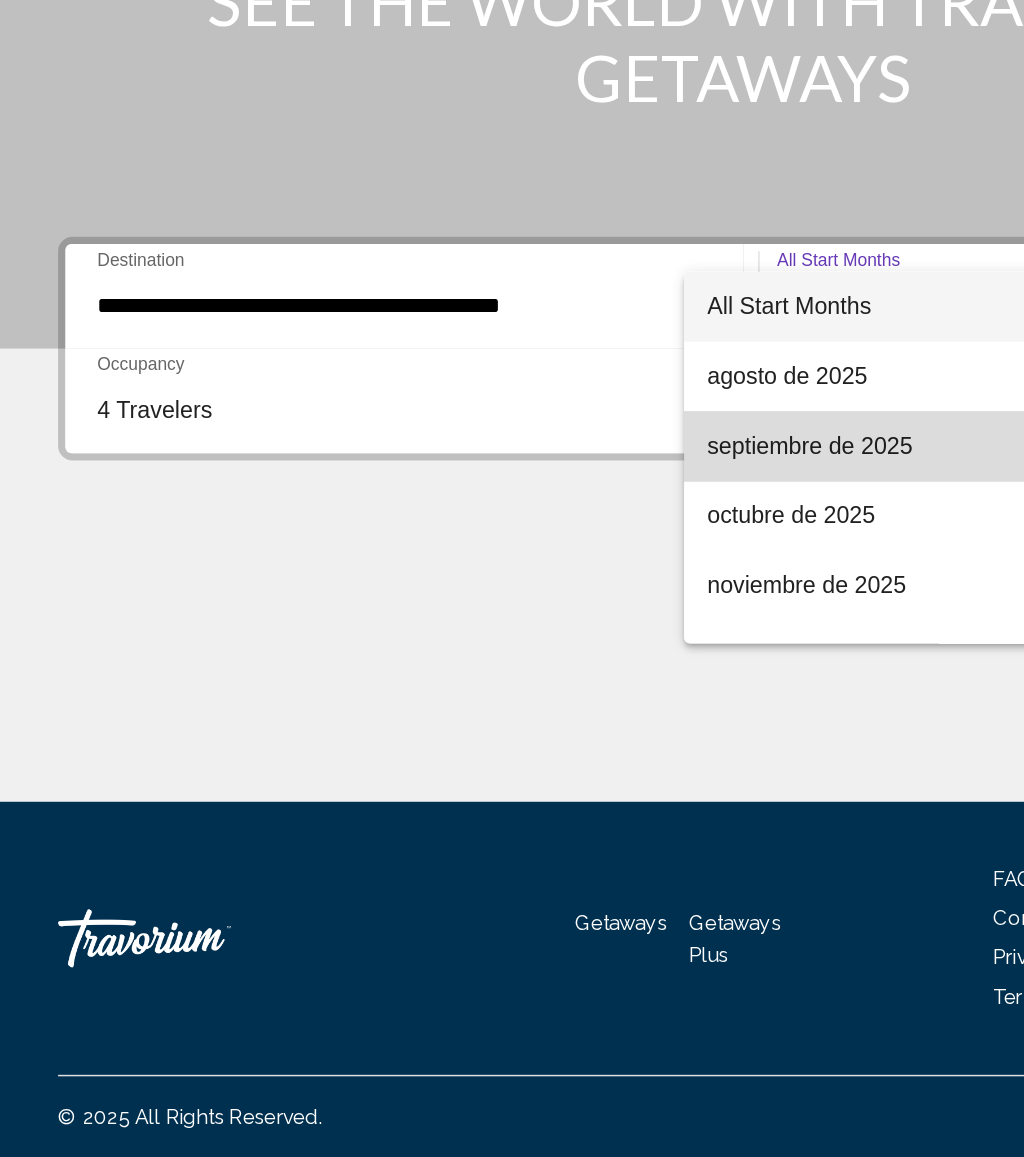click on "septiembre de 2025" at bounding box center (703, 667) 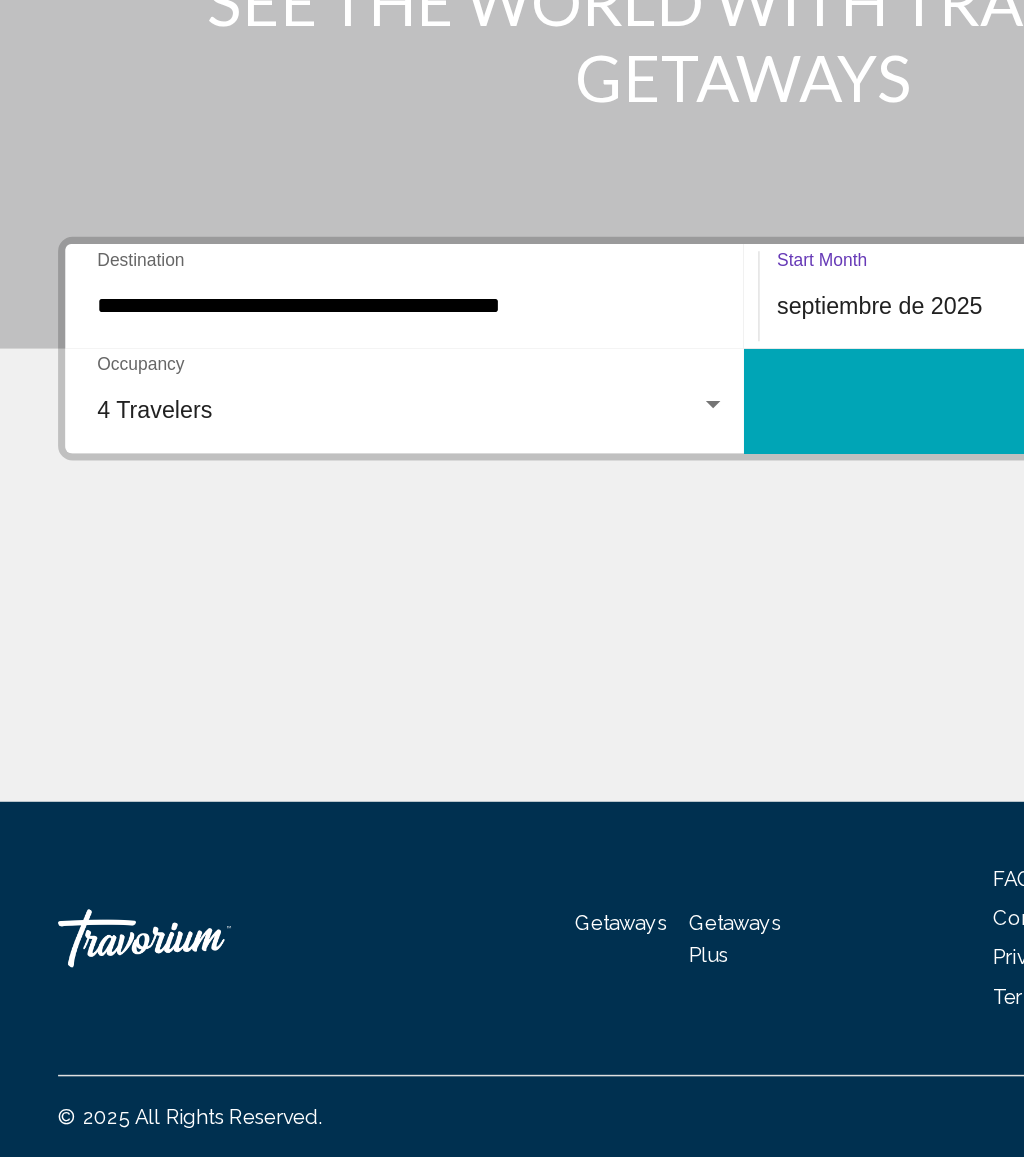 click on "Search" at bounding box center (745, 636) 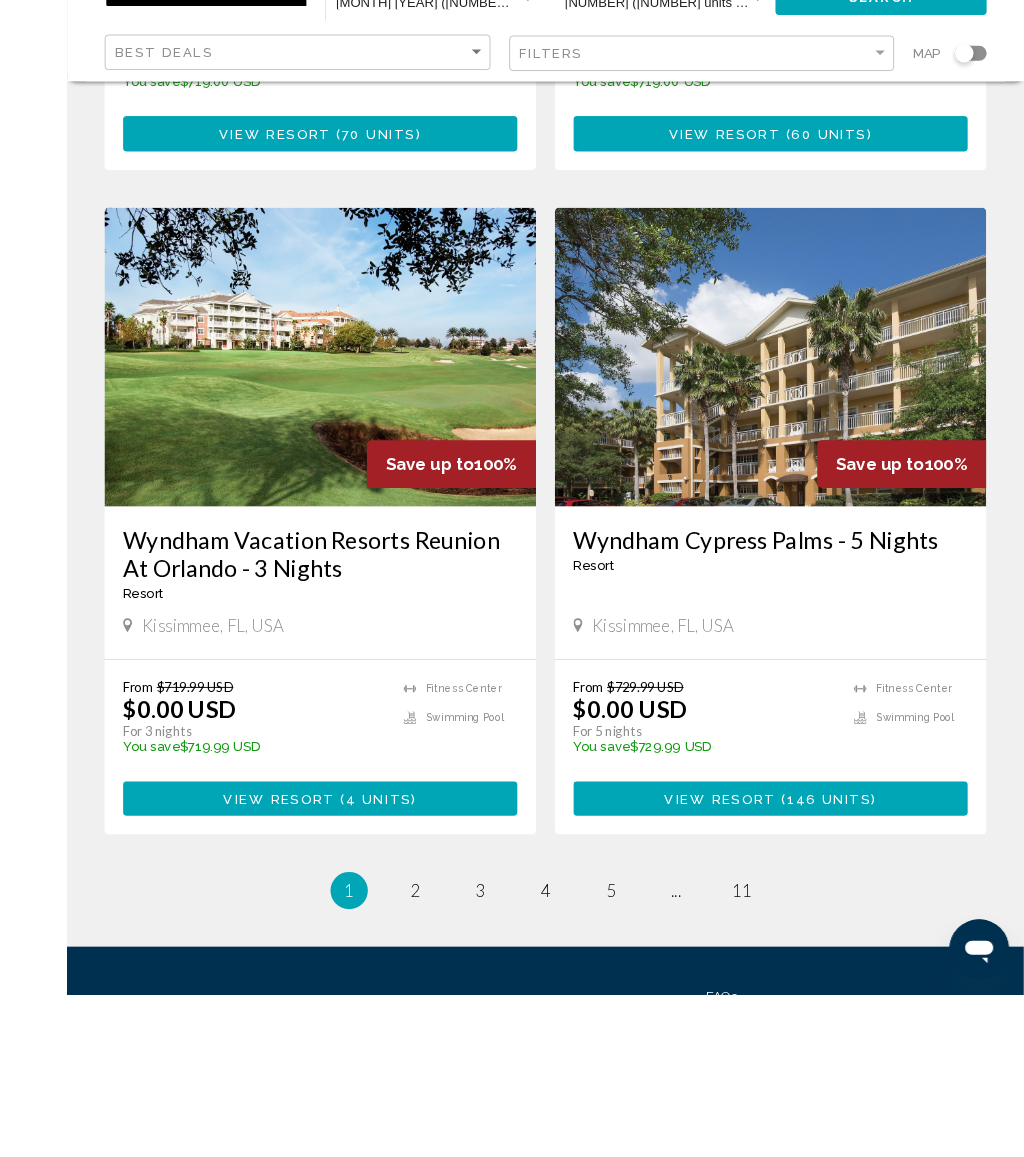 scroll, scrollTop: 3737, scrollLeft: 0, axis: vertical 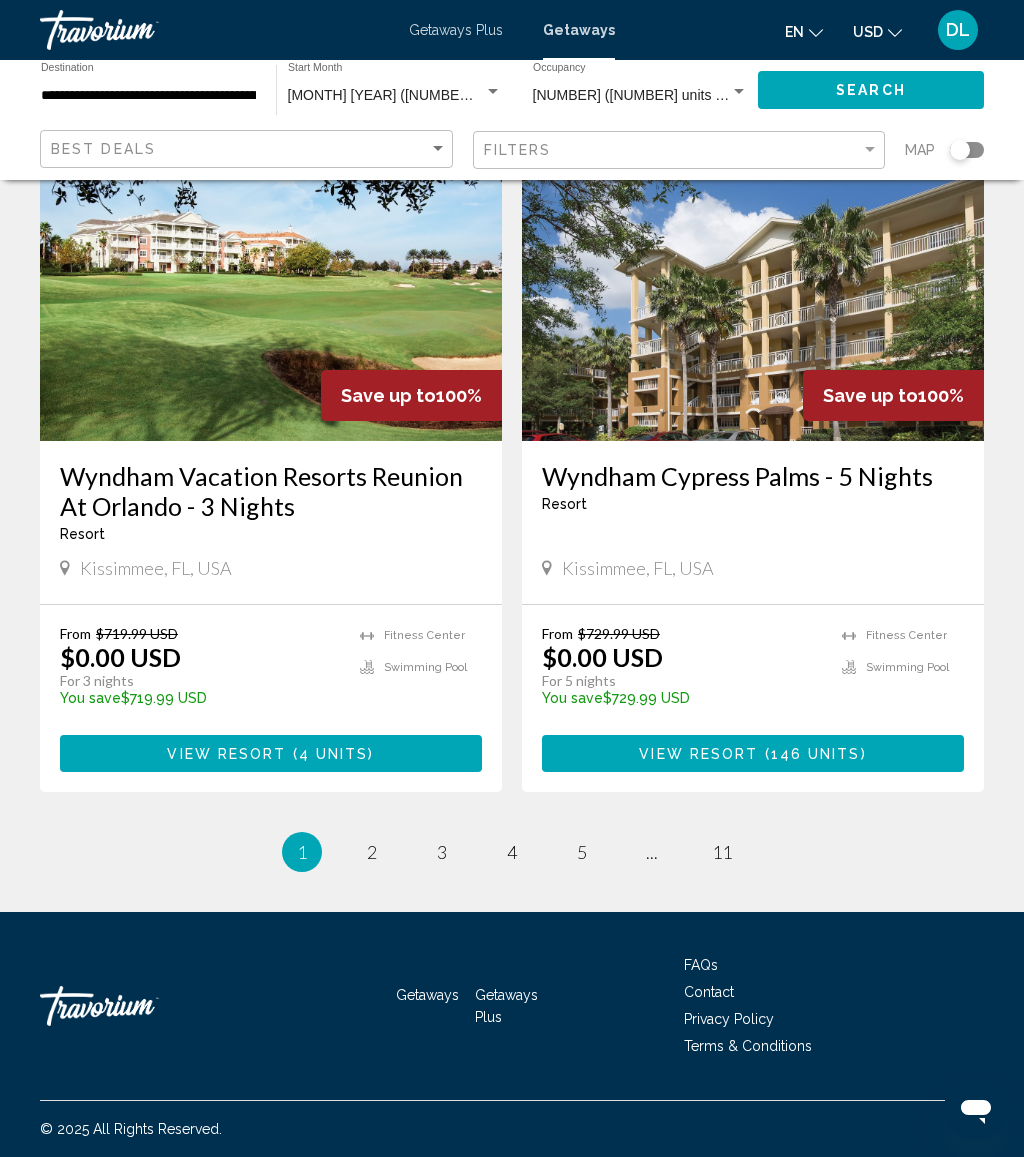 click on "page  2" at bounding box center (372, 852) 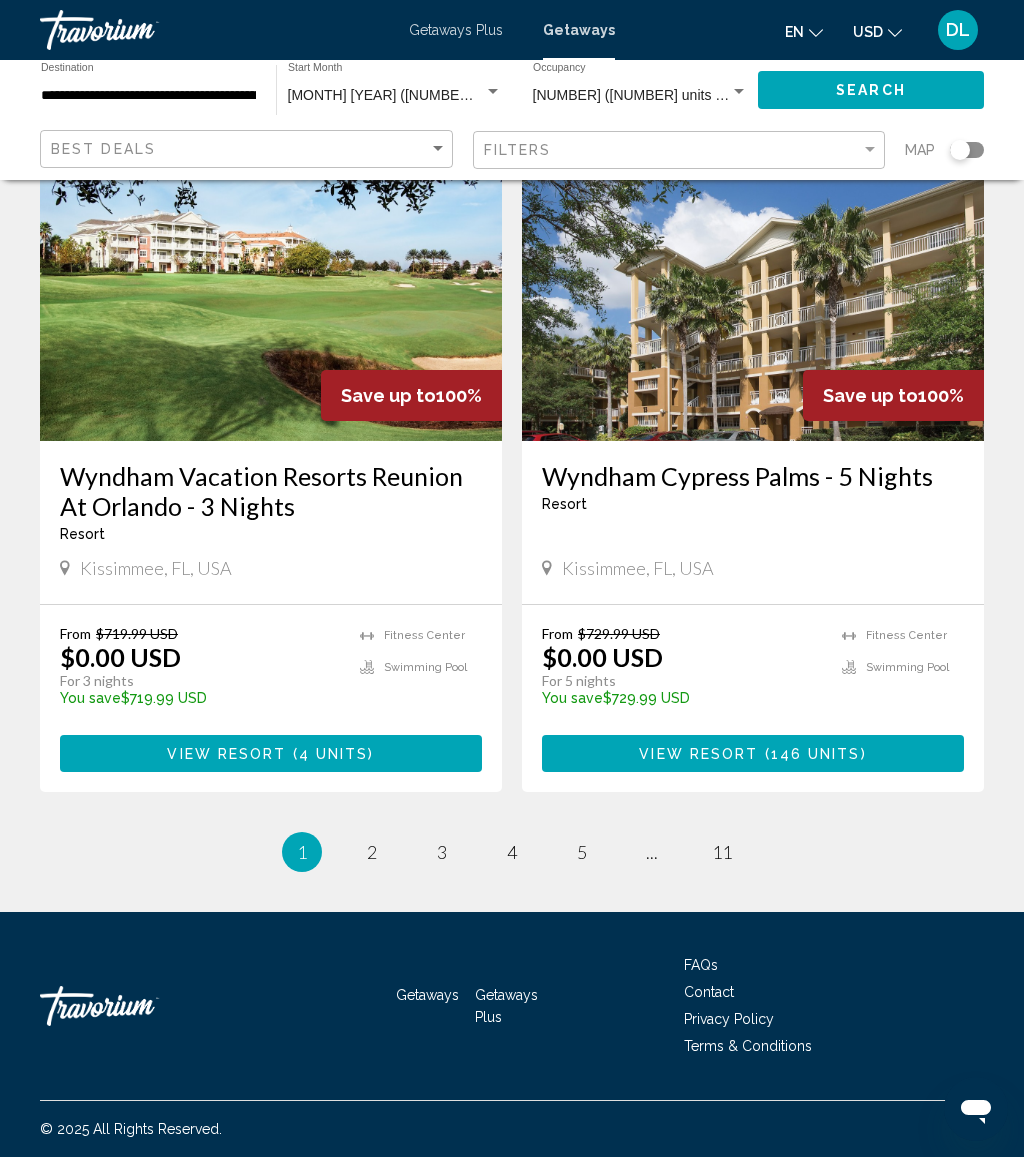 click on "1 / 11  You're on page  1 page  2 page  3 page  4 page  5 page  ... page  11" at bounding box center [512, 852] 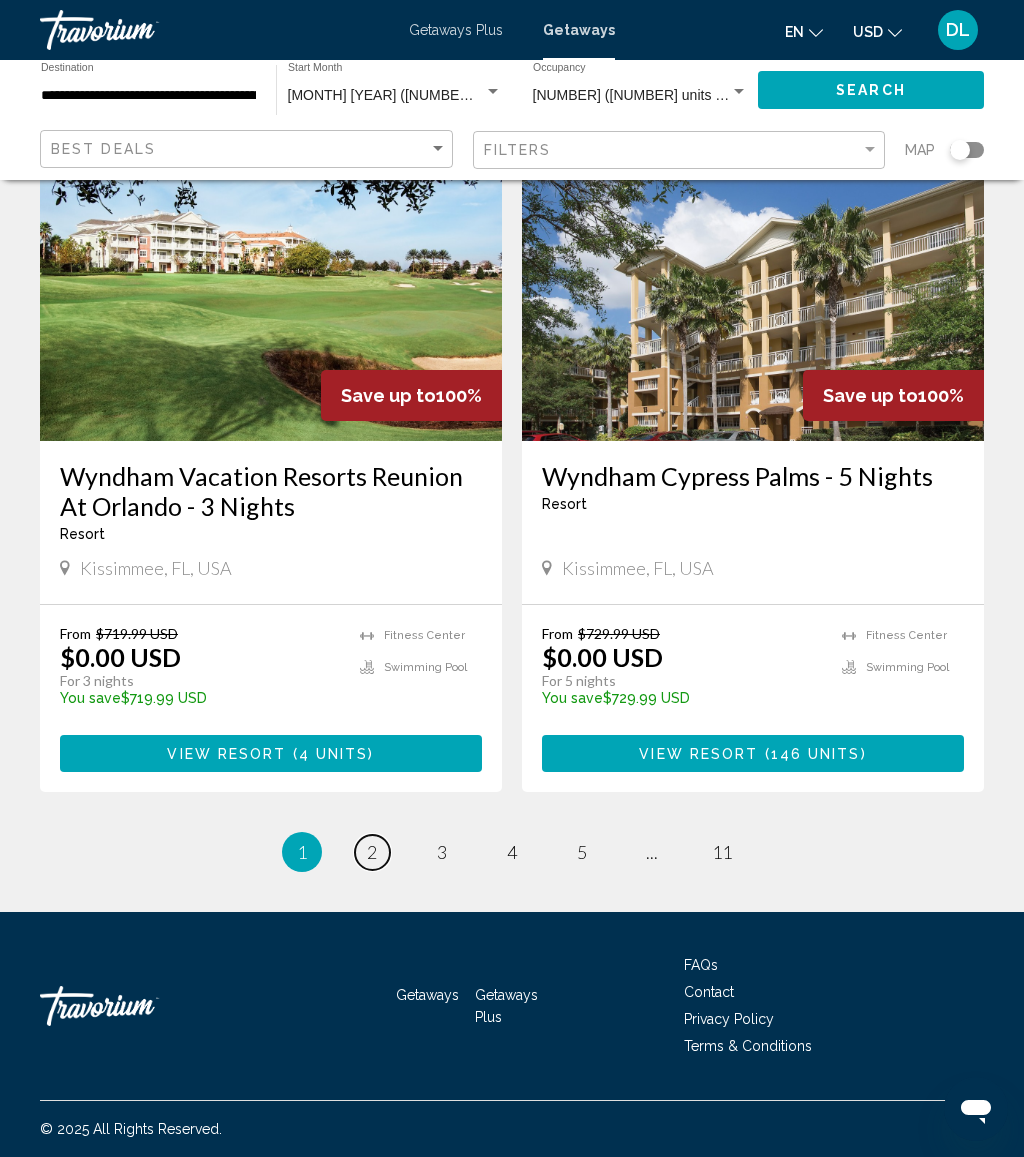 click on "2" at bounding box center (372, 852) 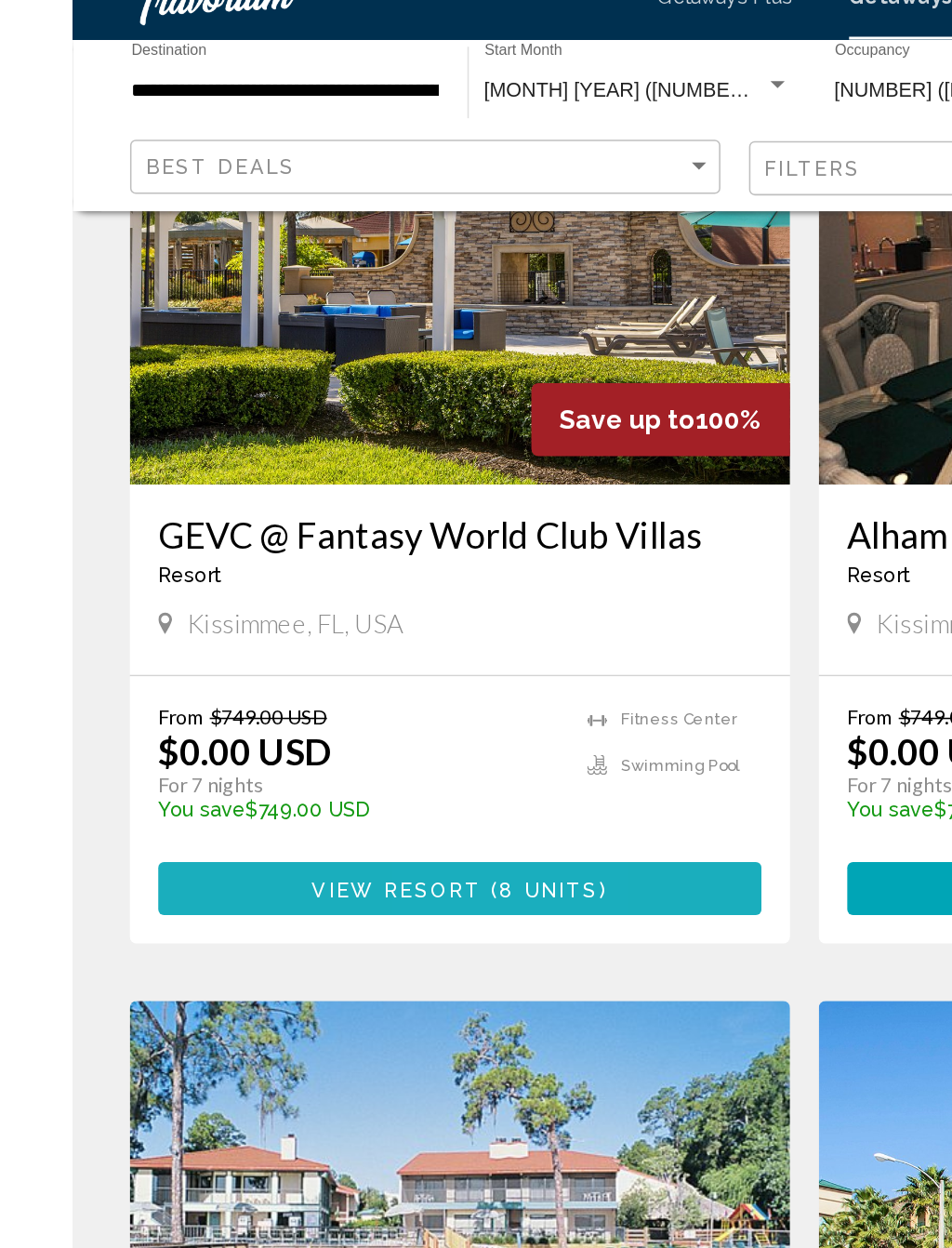 scroll, scrollTop: 182, scrollLeft: 0, axis: vertical 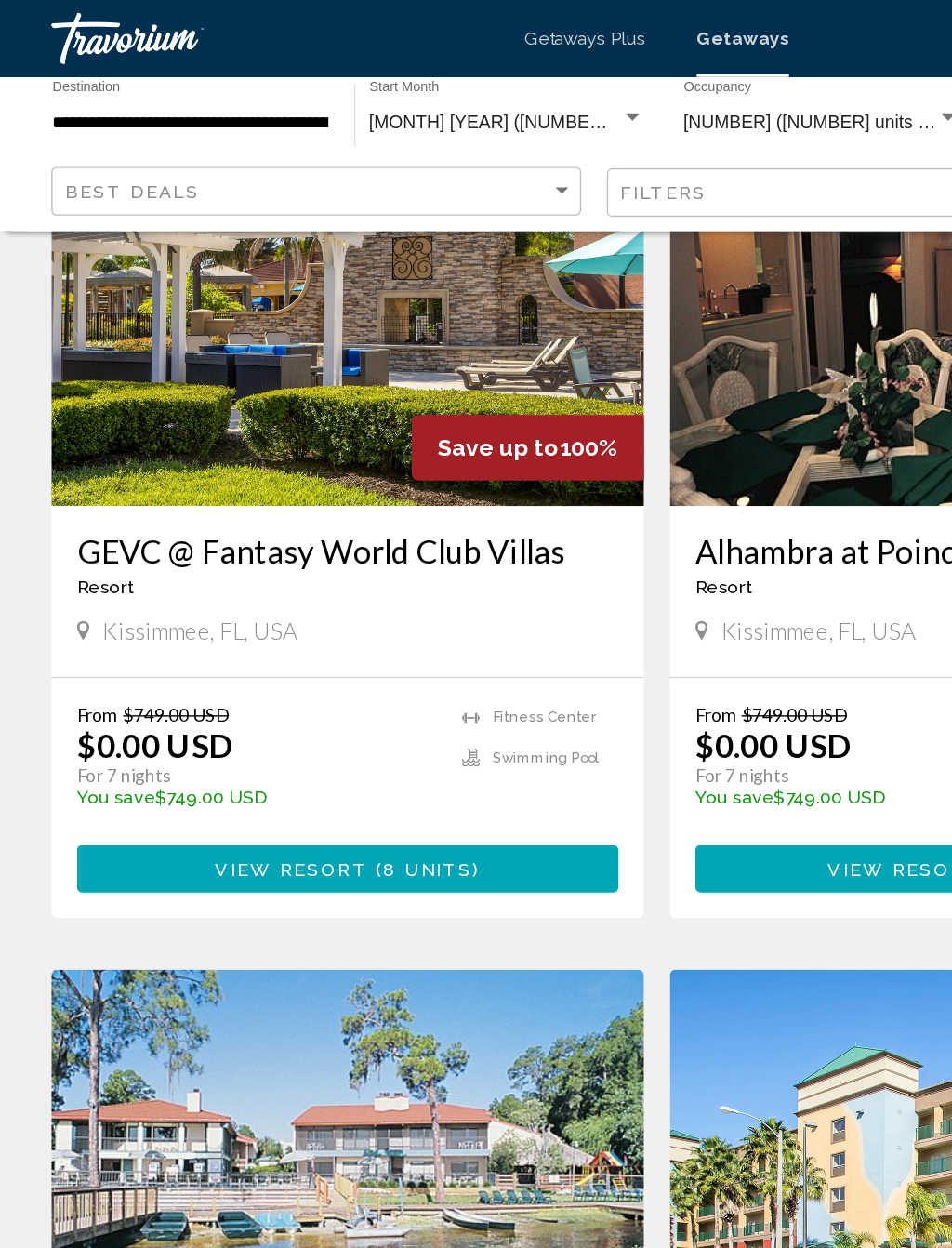 click on "View Resort    ( 8 units )" at bounding box center (252, 629) 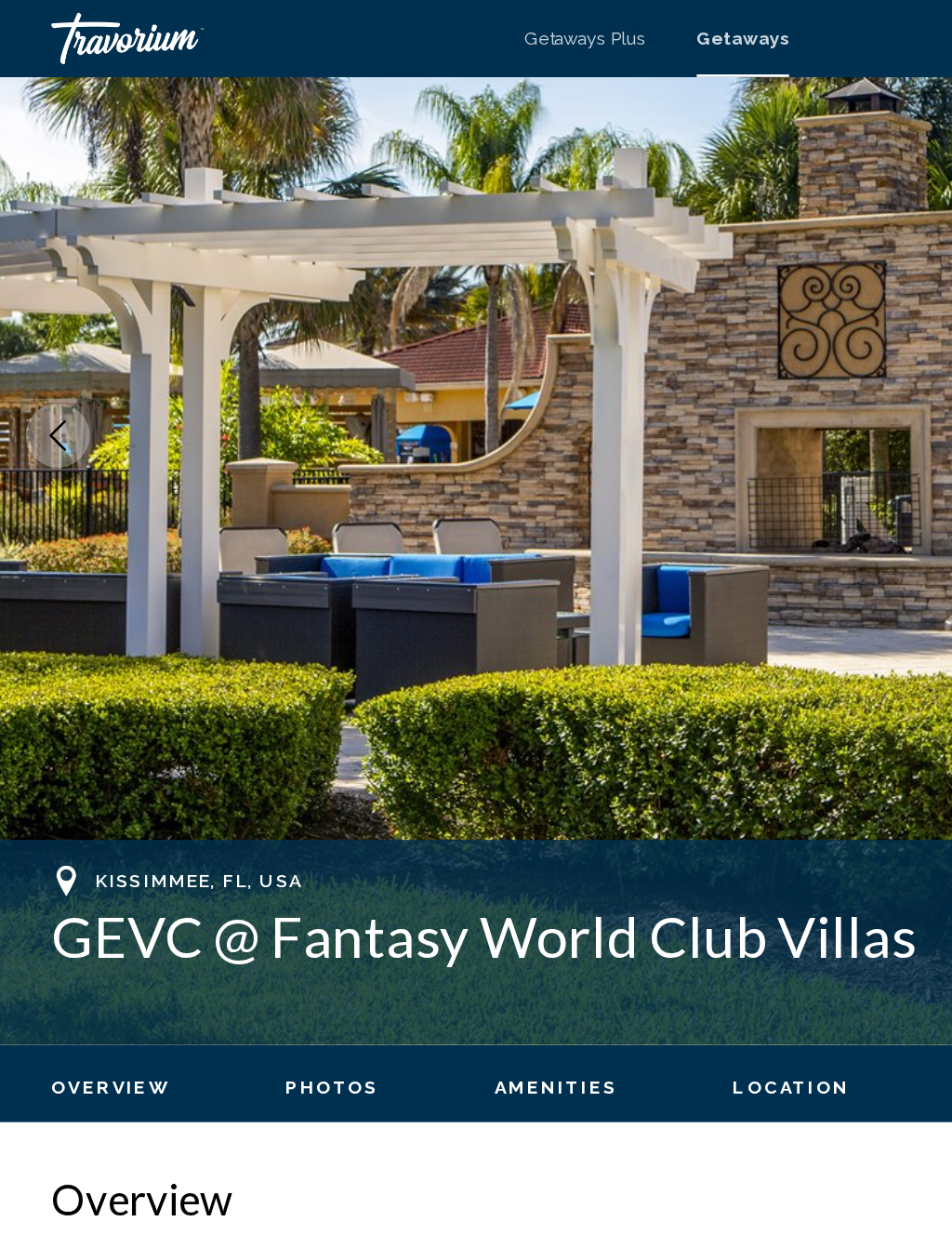 scroll, scrollTop: 0, scrollLeft: 0, axis: both 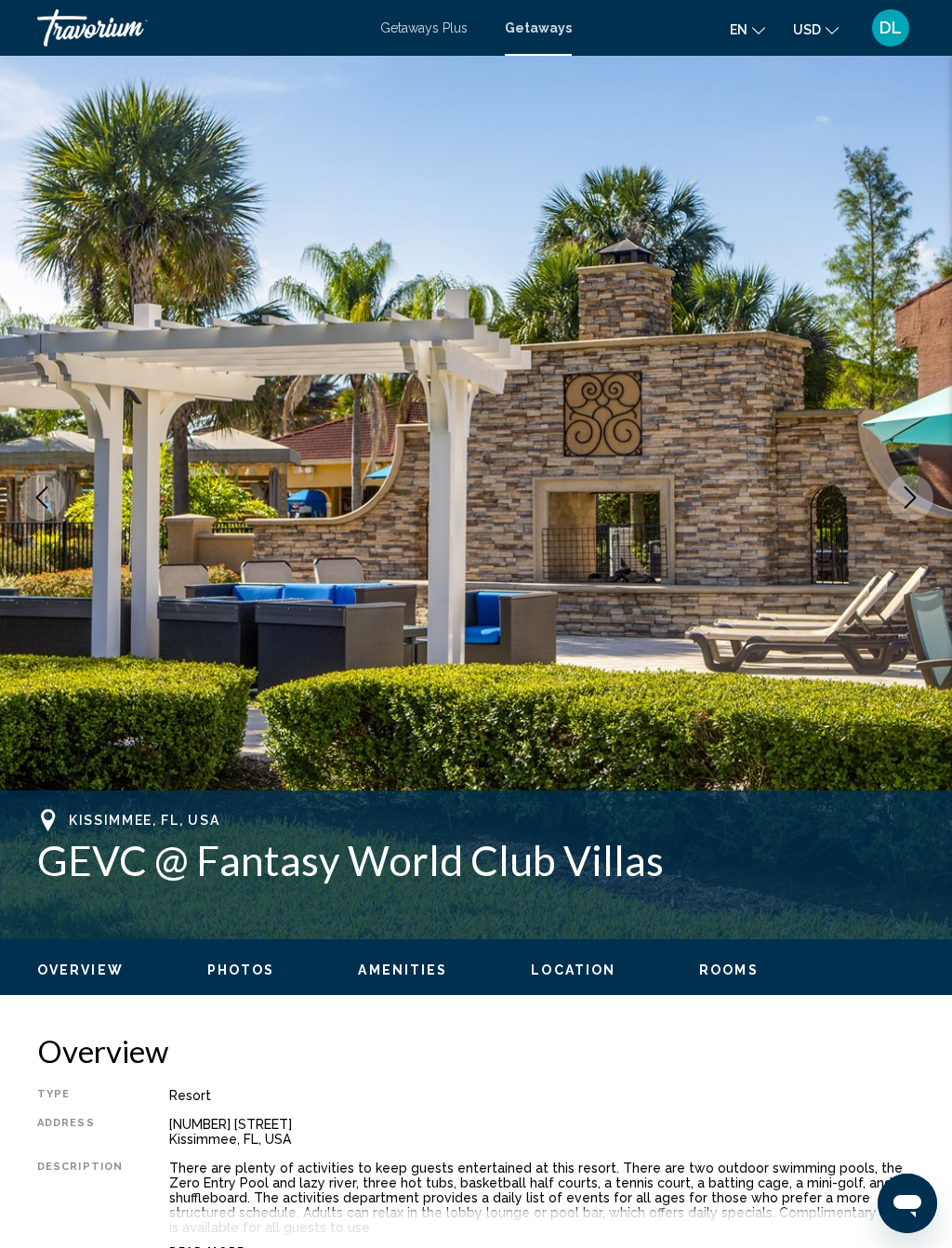 click 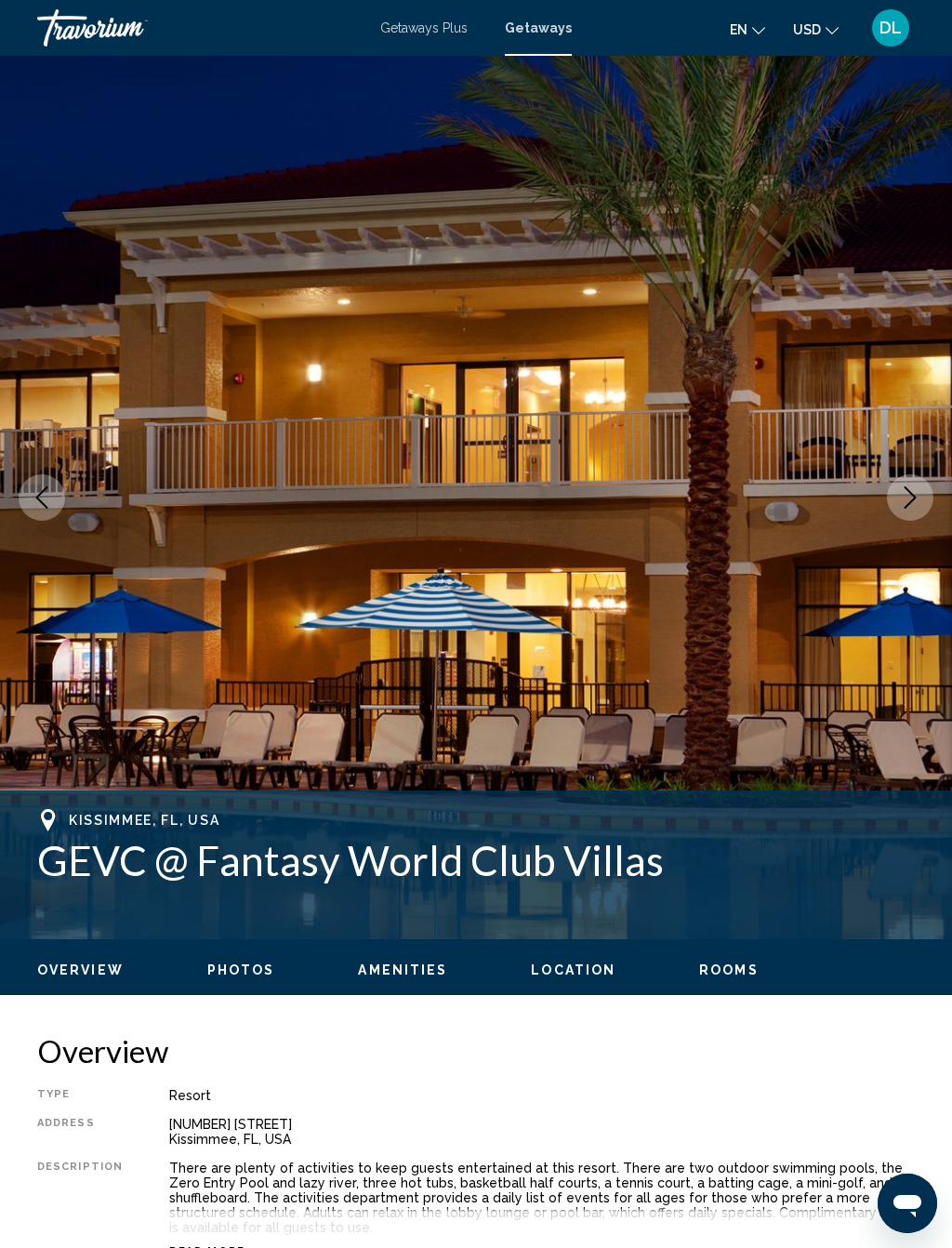 click 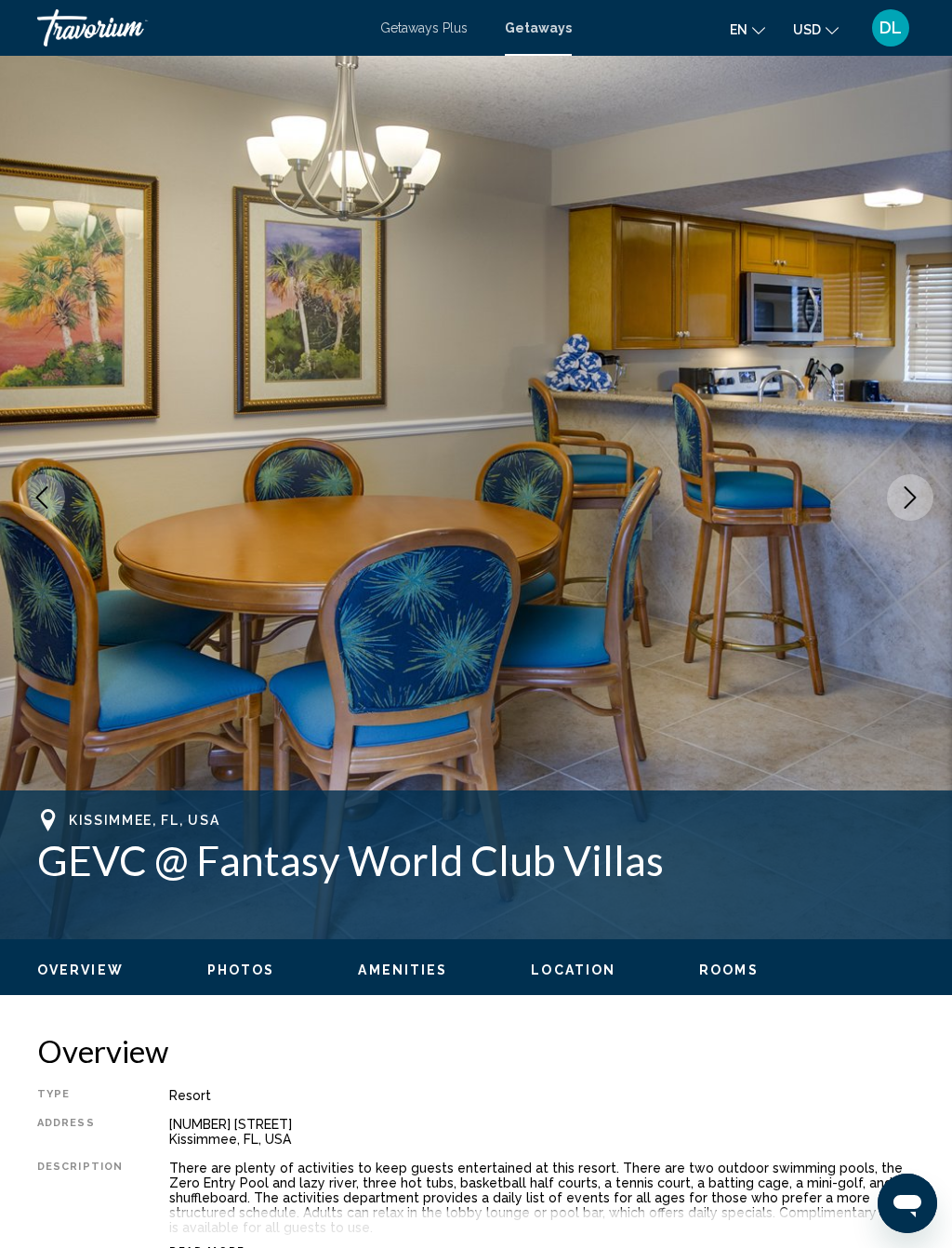 click 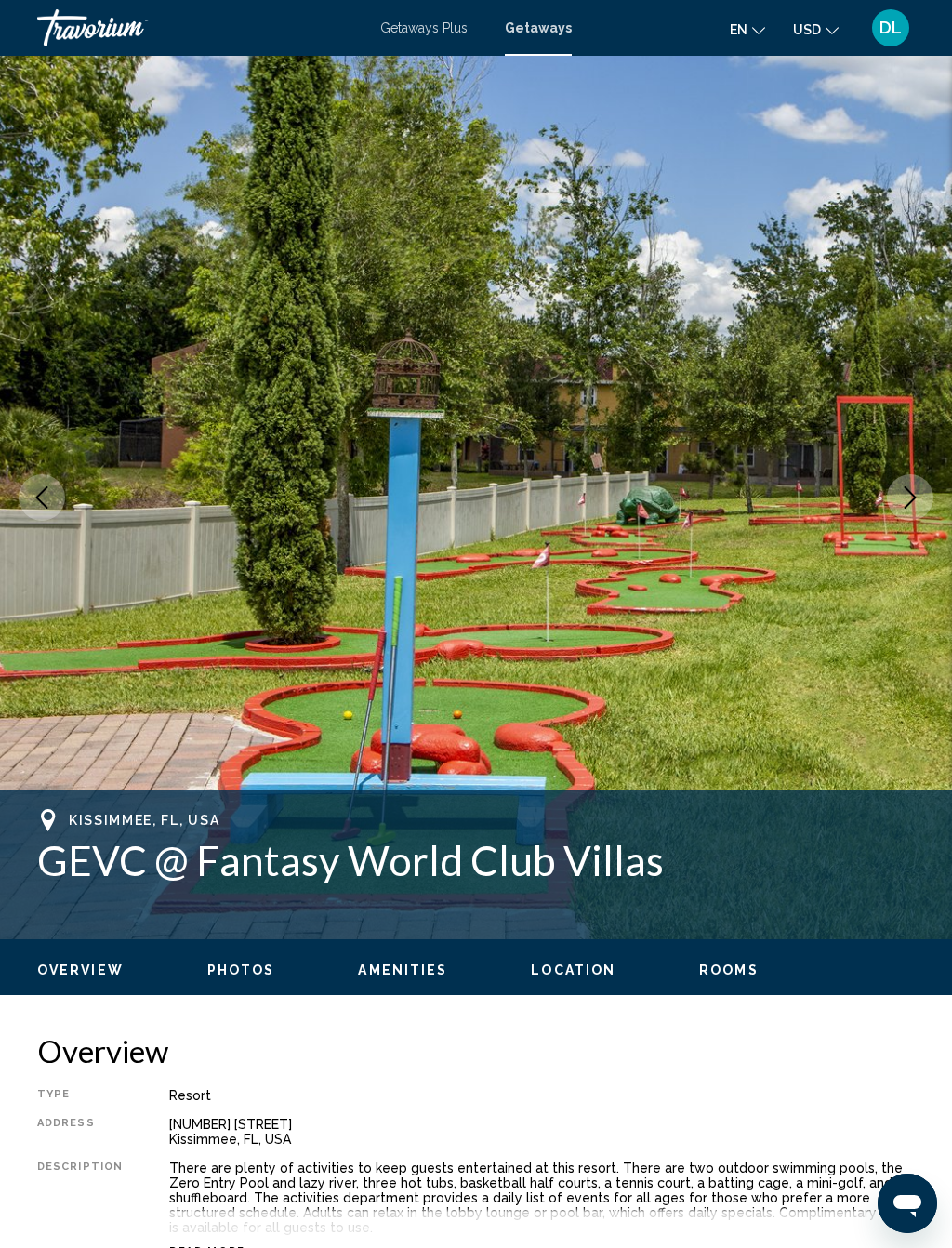 click at bounding box center (476, 498) 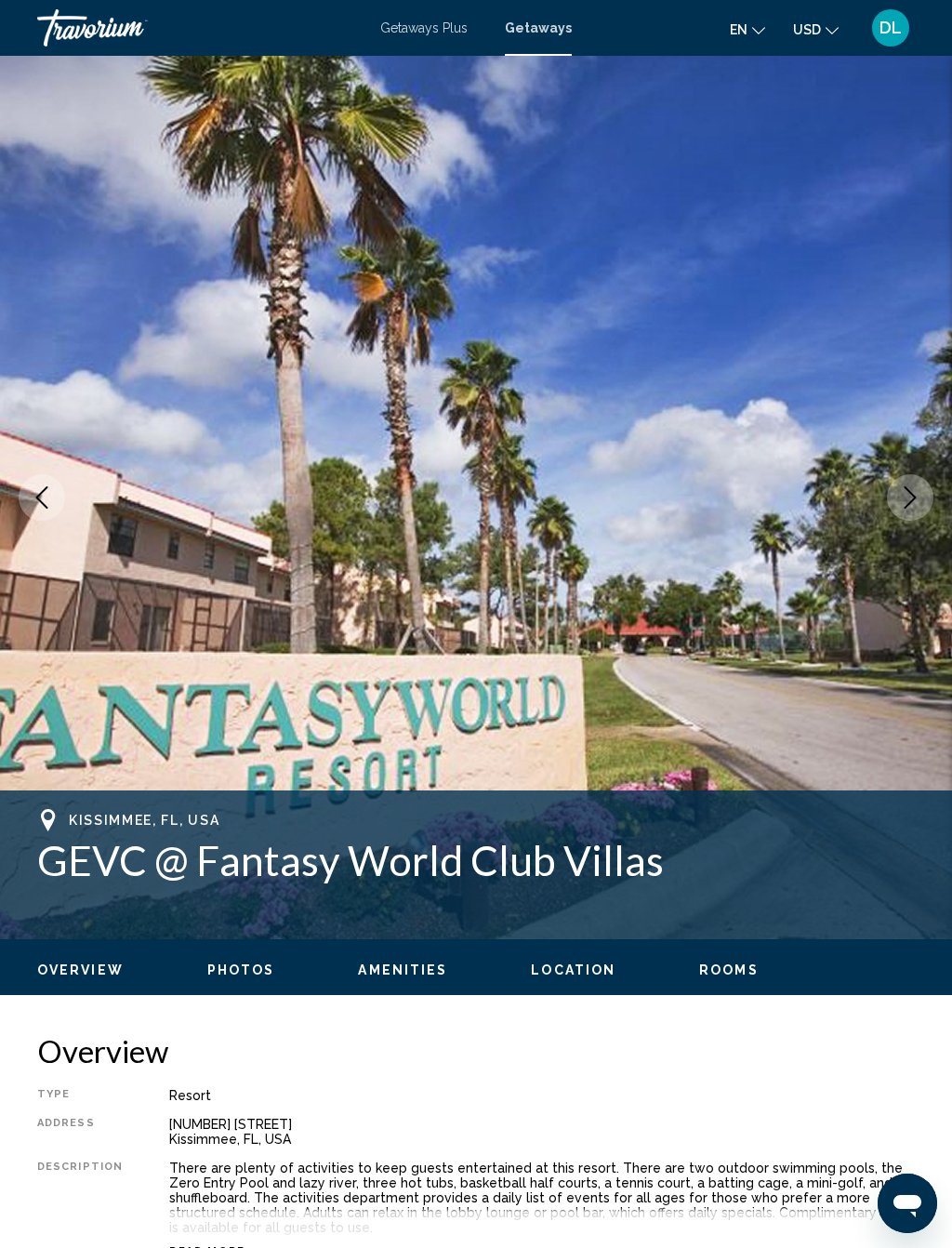 click at bounding box center (910, 498) 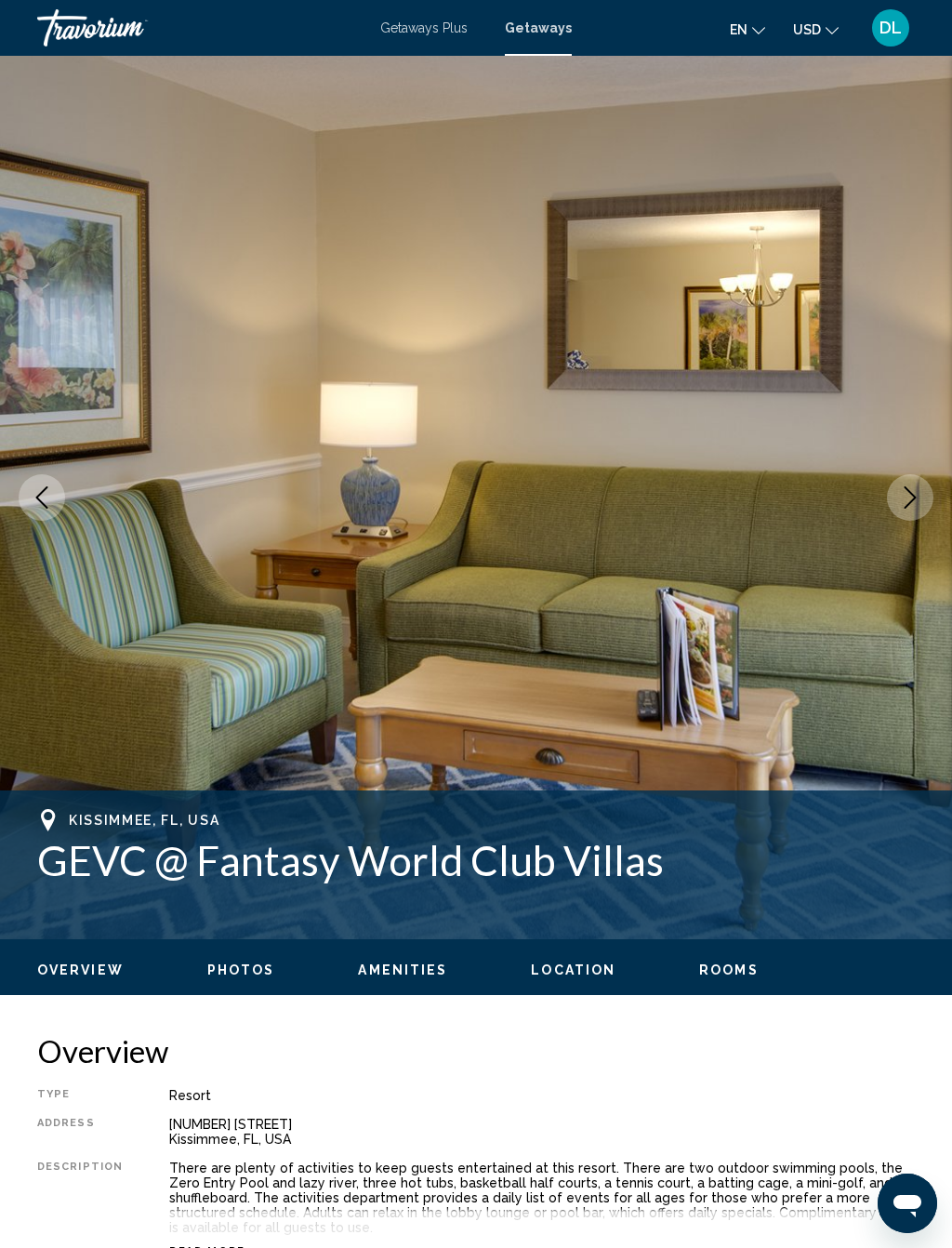 click 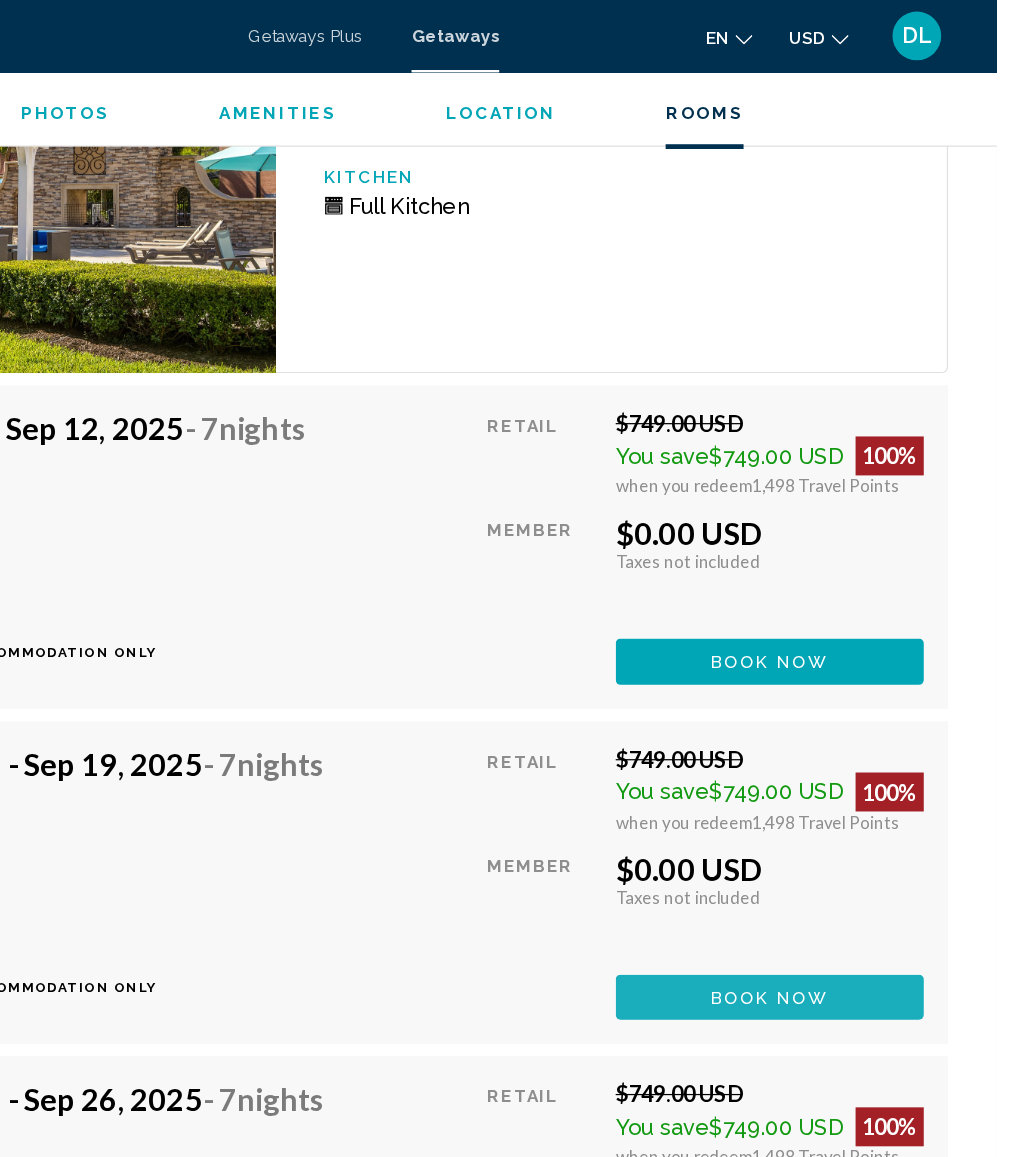 scroll, scrollTop: 4226, scrollLeft: 0, axis: vertical 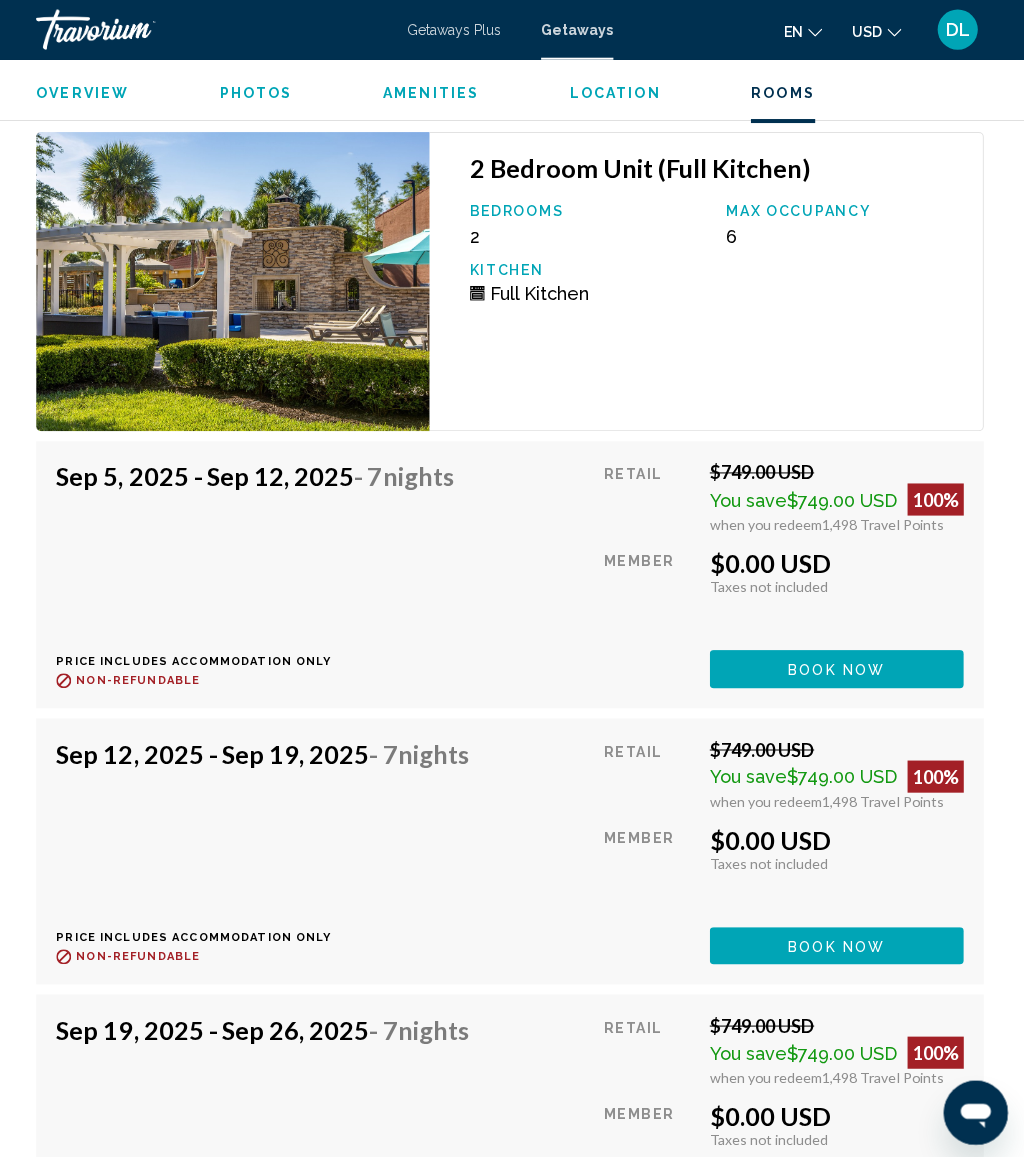 click on "Book now" at bounding box center (837, 666) 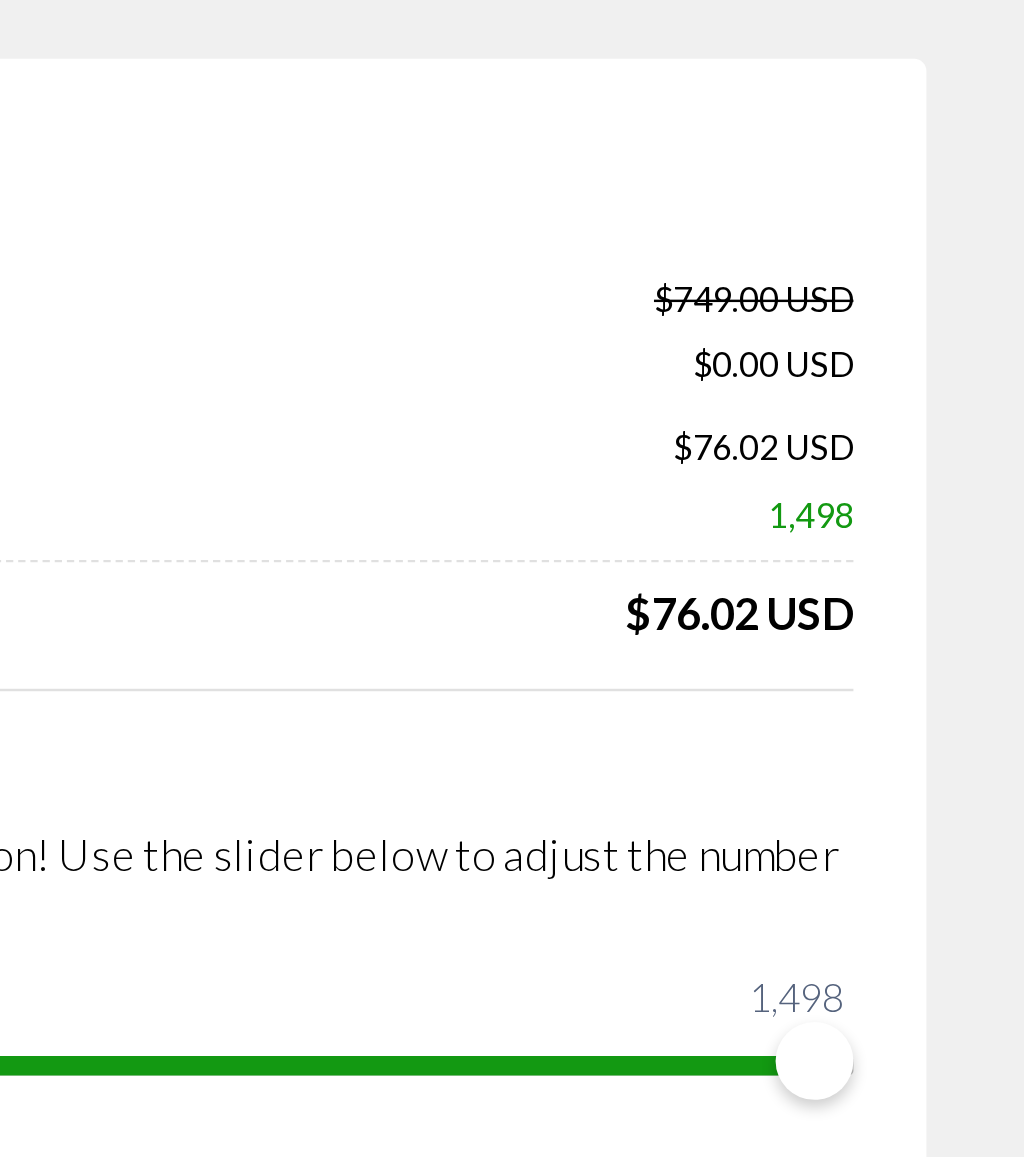 scroll, scrollTop: 0, scrollLeft: 0, axis: both 